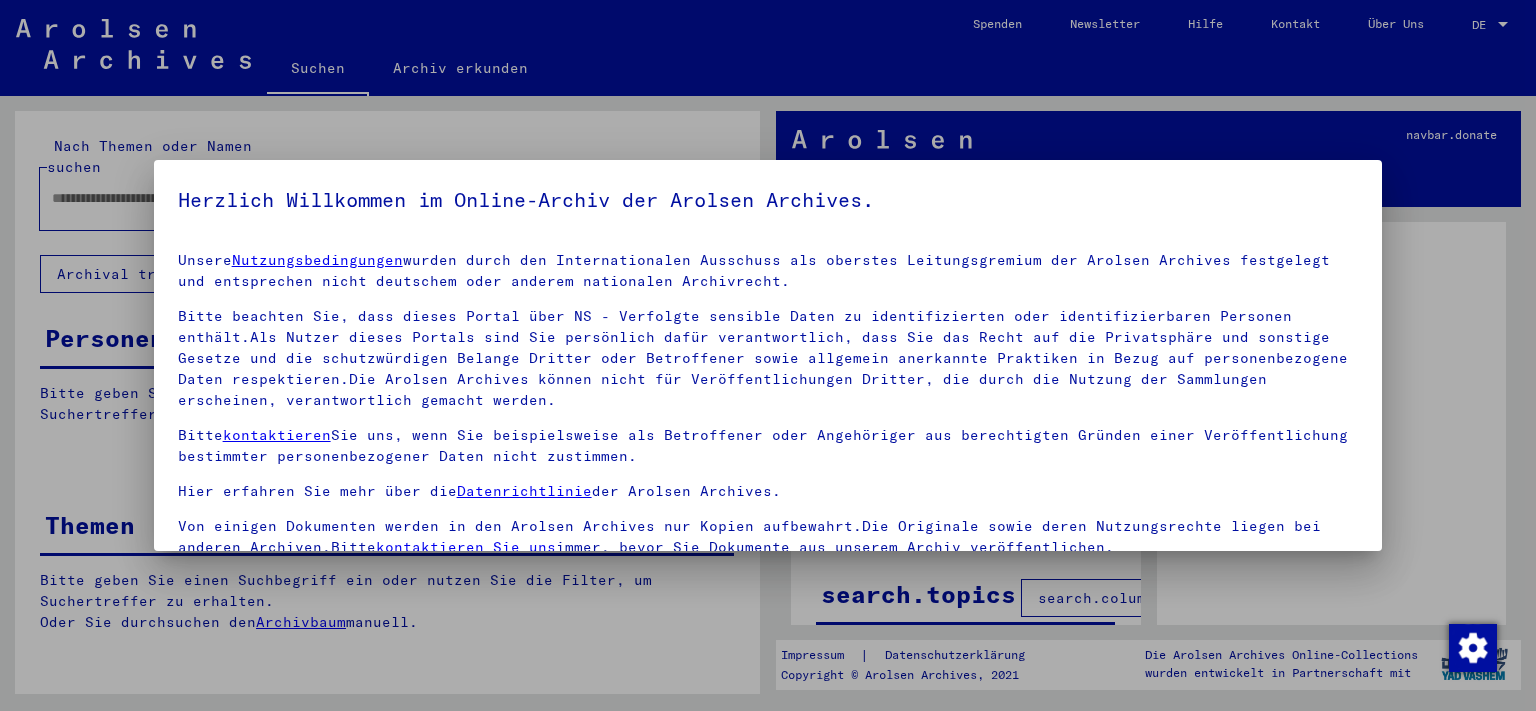 scroll, scrollTop: 0, scrollLeft: 0, axis: both 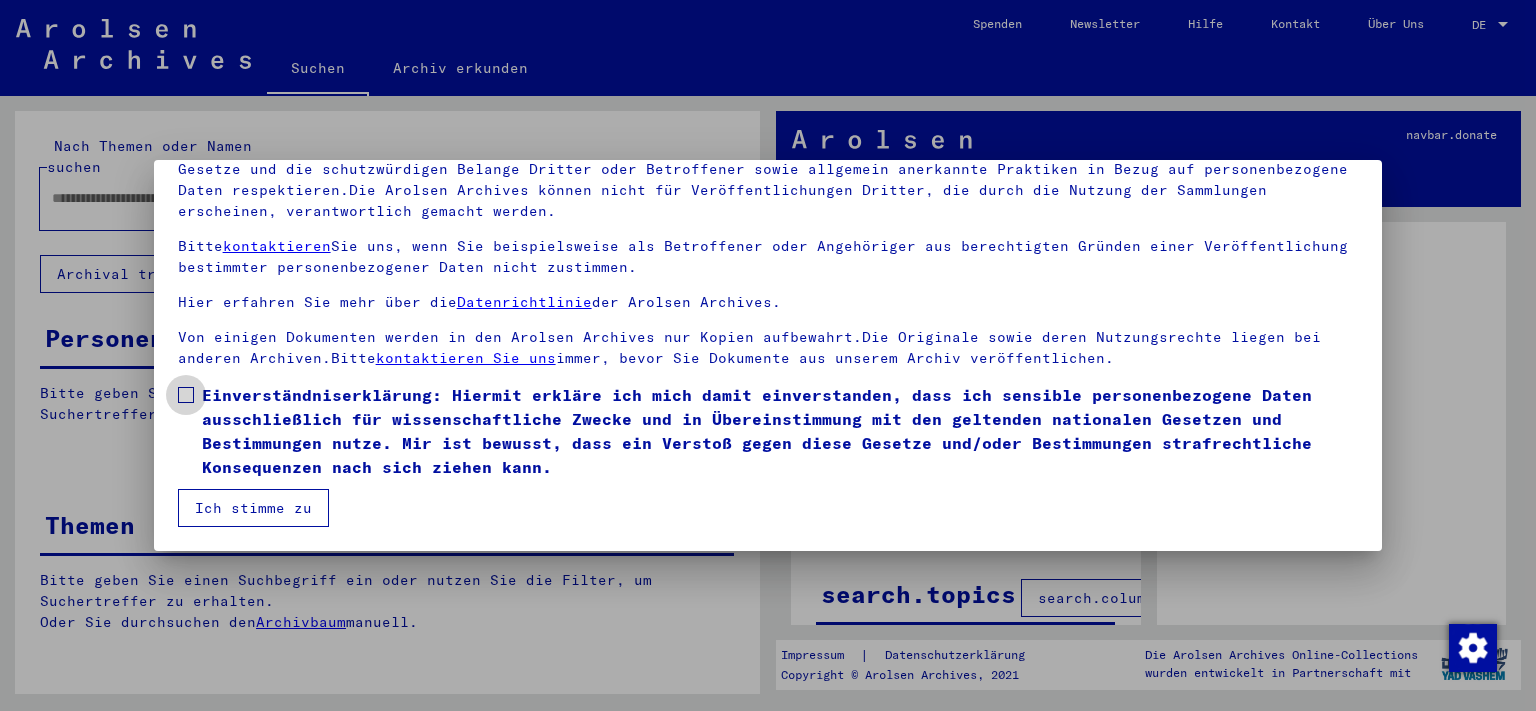 click at bounding box center [186, 395] 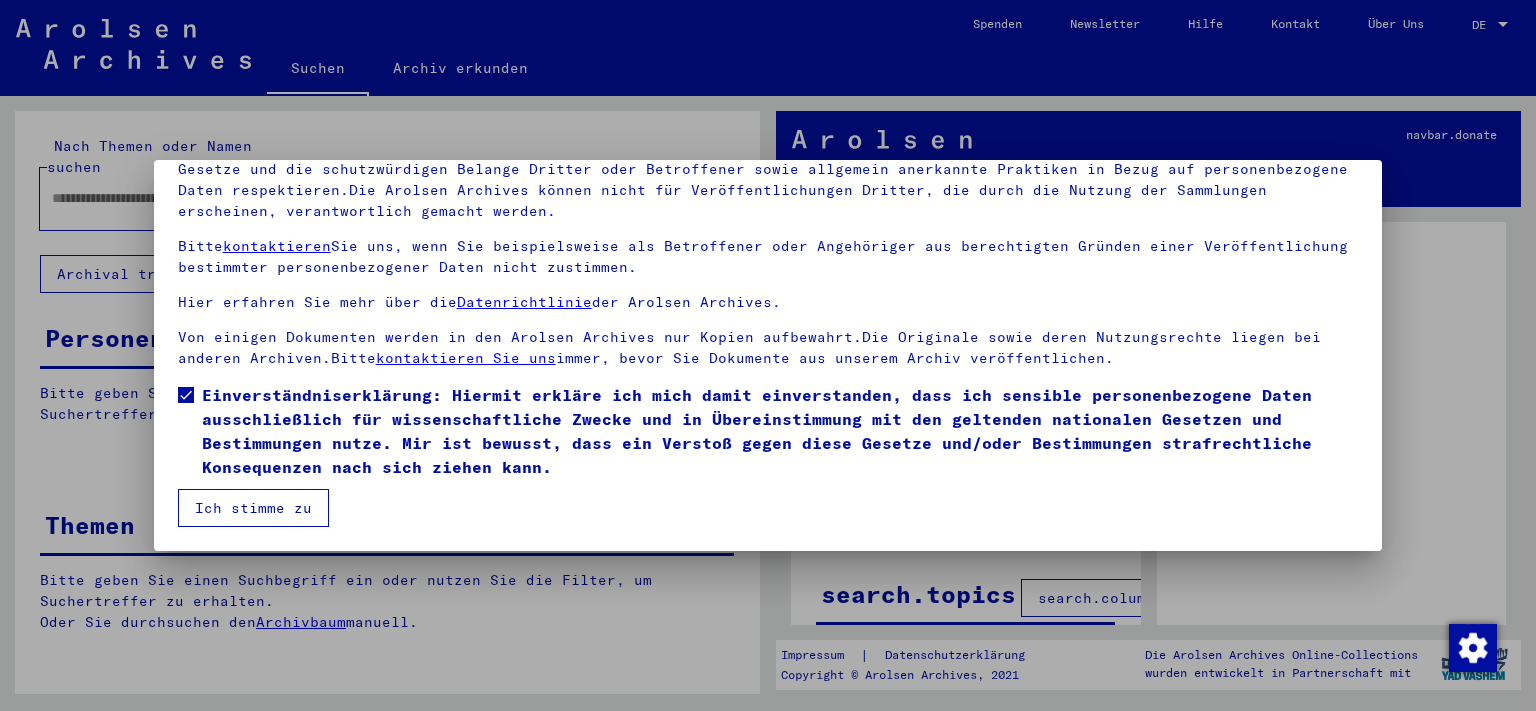 click on "Ich stimme zu" at bounding box center (253, 508) 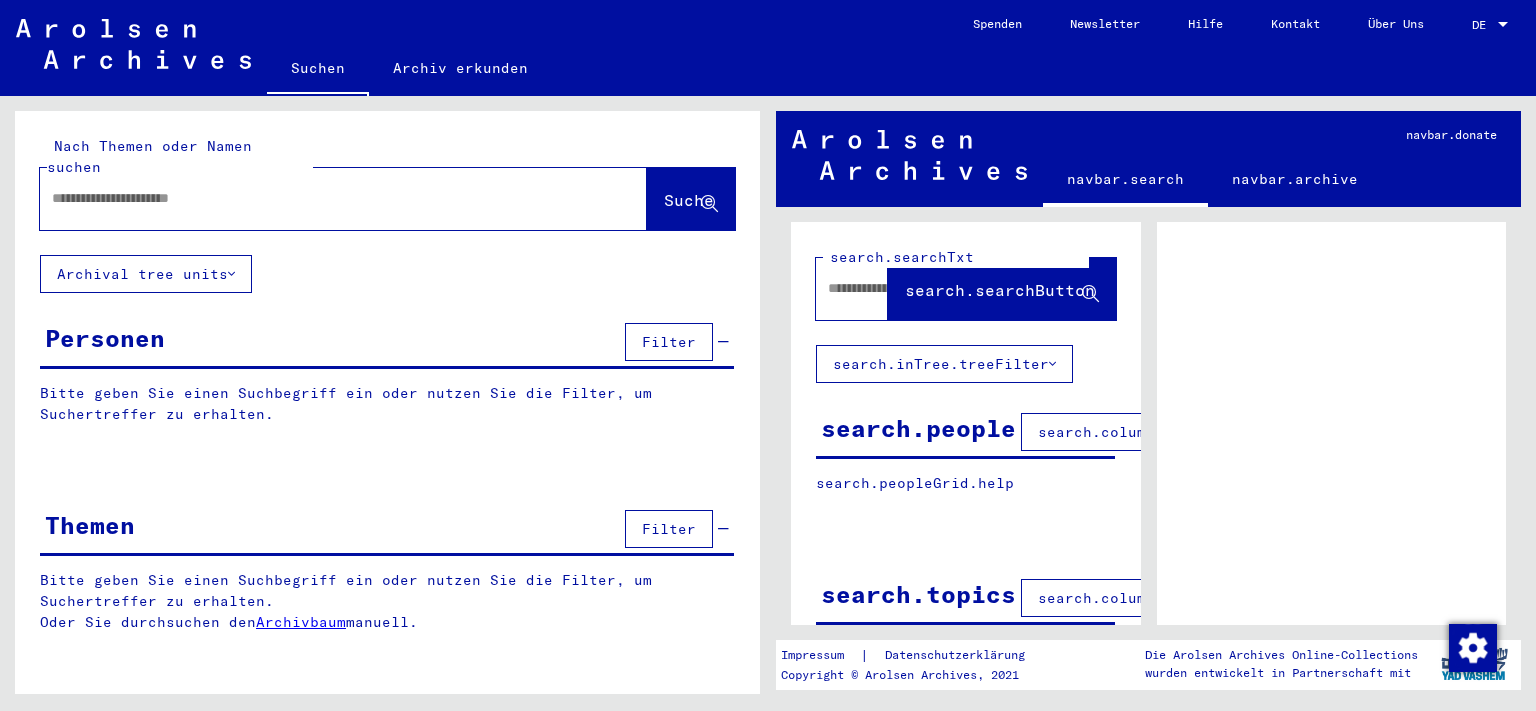 drag, startPoint x: 317, startPoint y: 66, endPoint x: 301, endPoint y: 118, distance: 54.405884 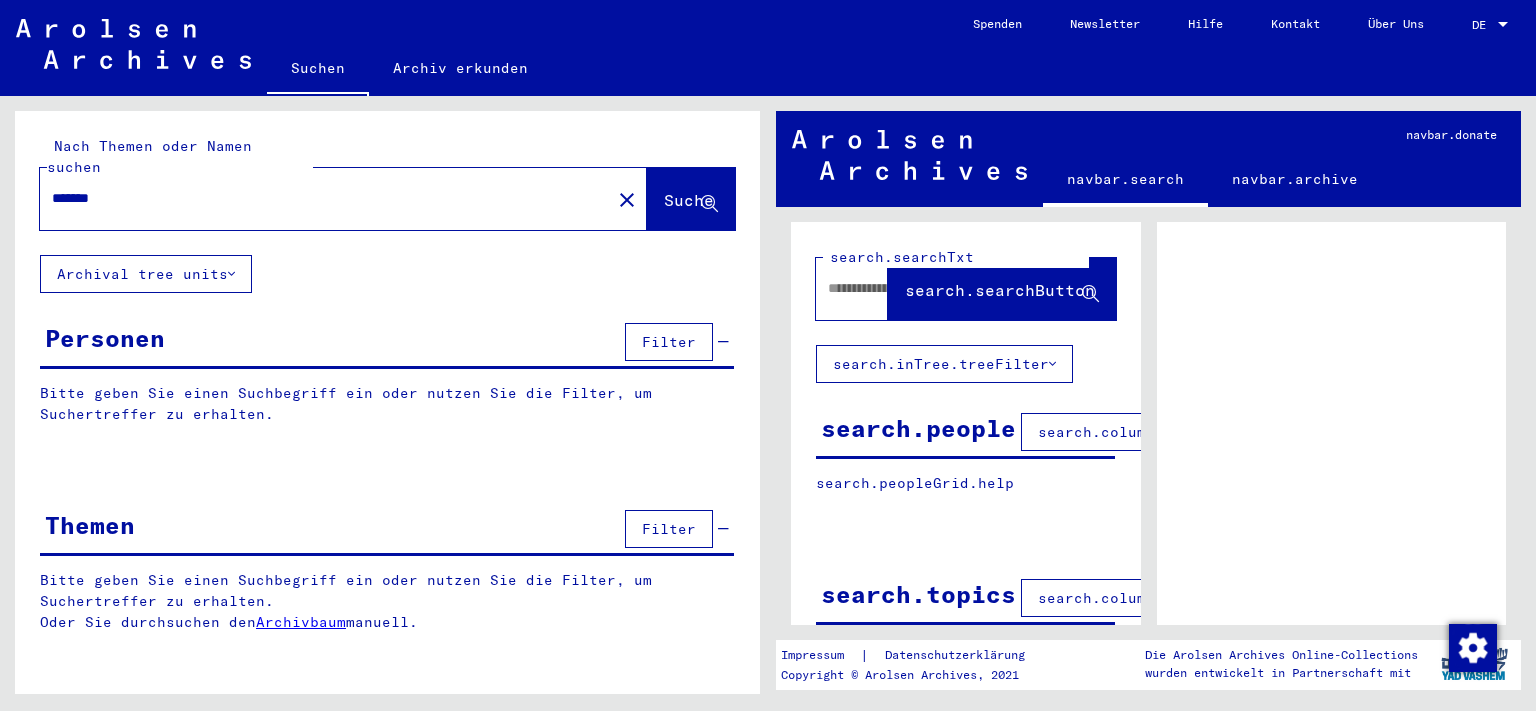 type on "*******" 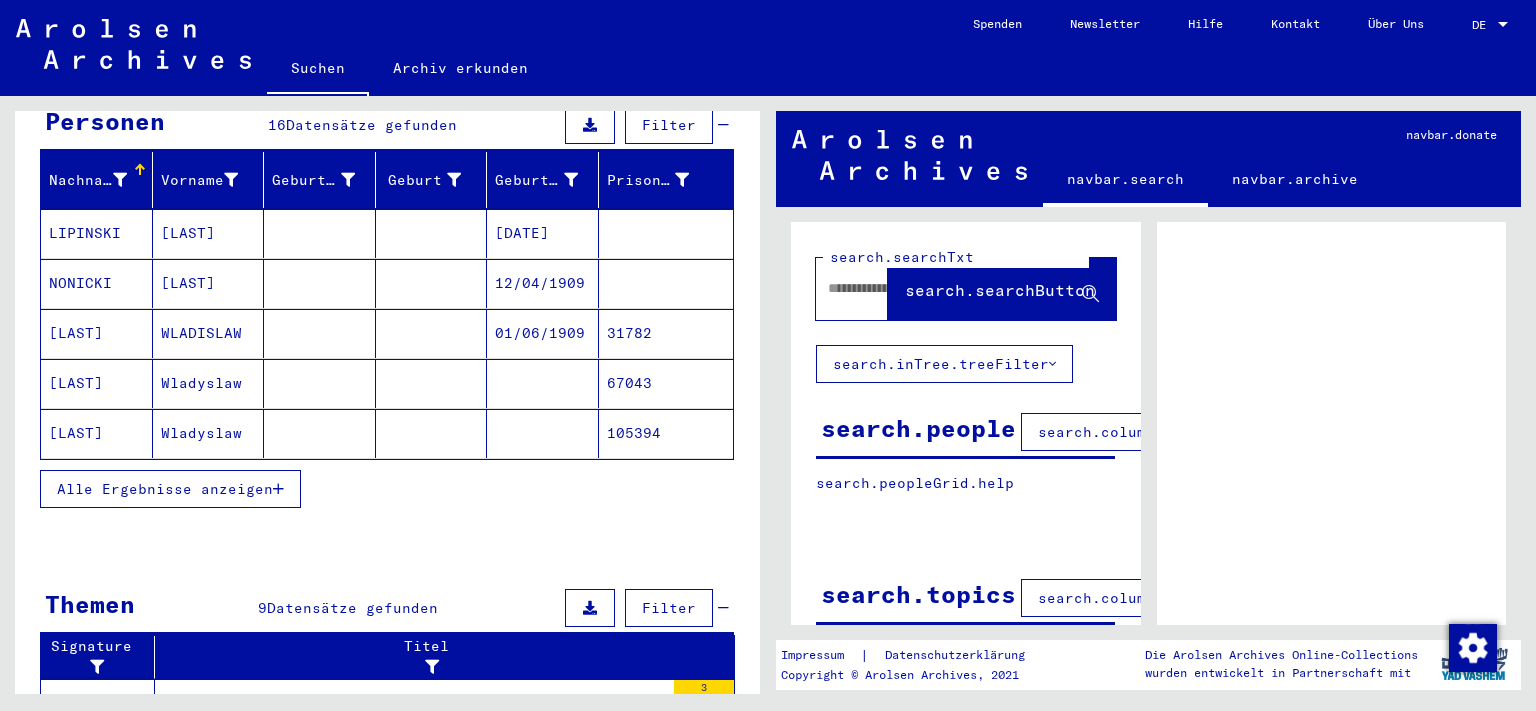 scroll, scrollTop: 221, scrollLeft: 0, axis: vertical 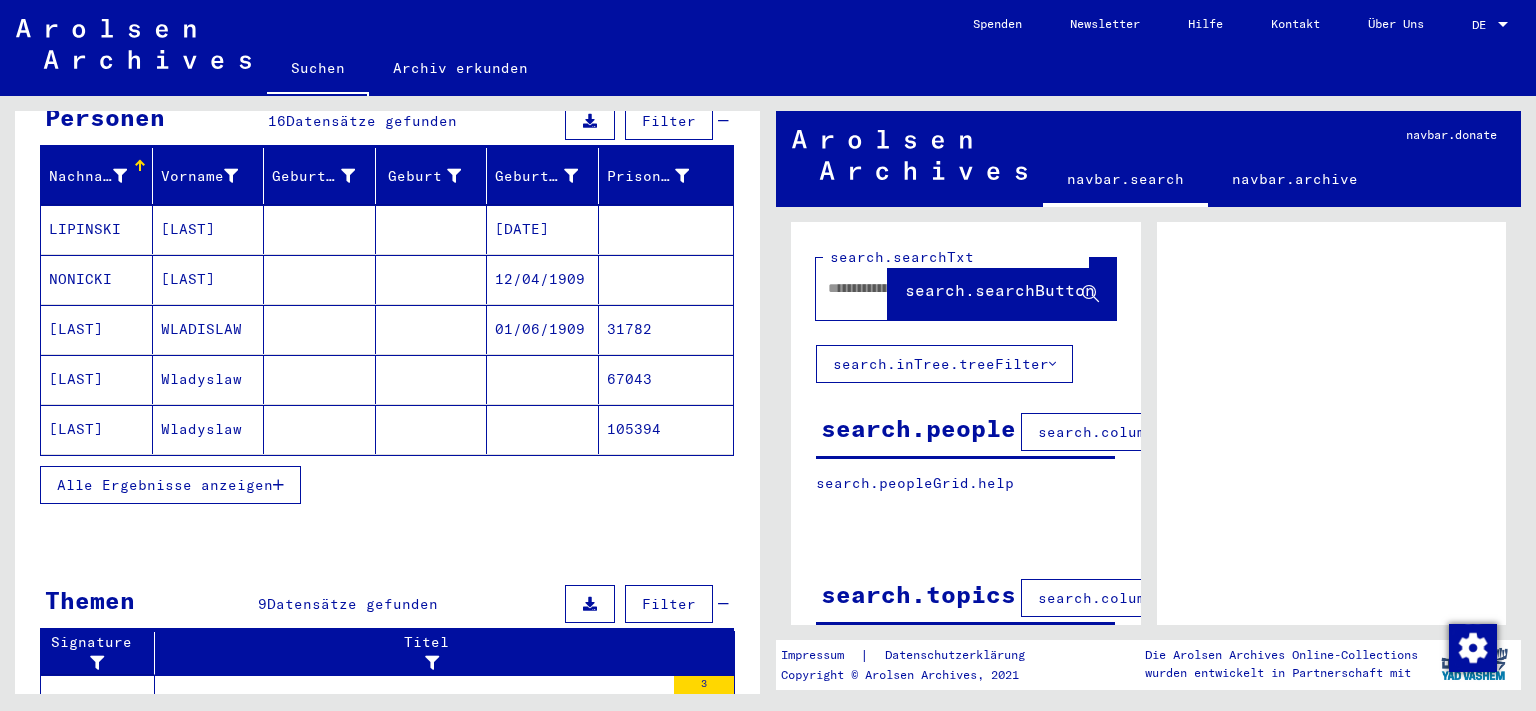 click on "Alle Ergebnisse anzeigen" at bounding box center (165, 485) 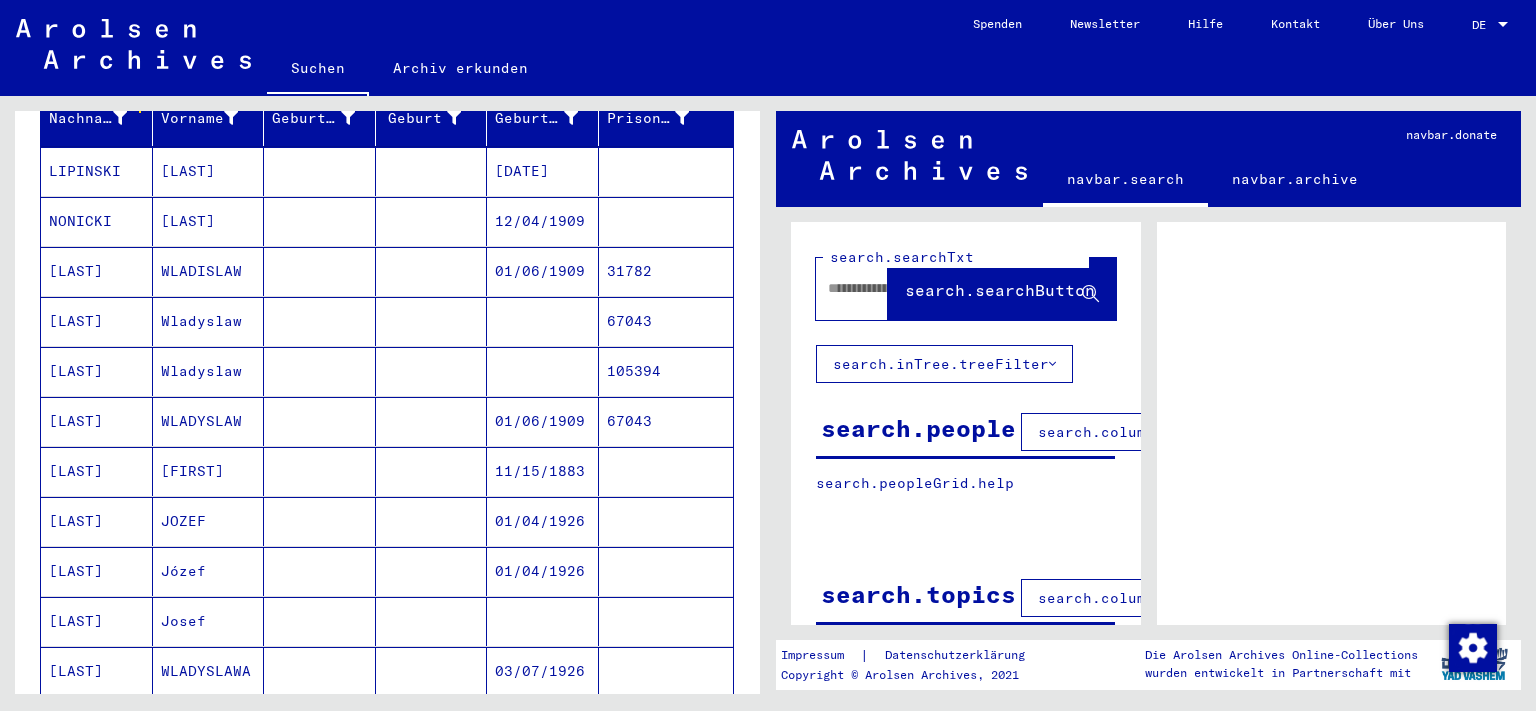 scroll, scrollTop: 442, scrollLeft: 0, axis: vertical 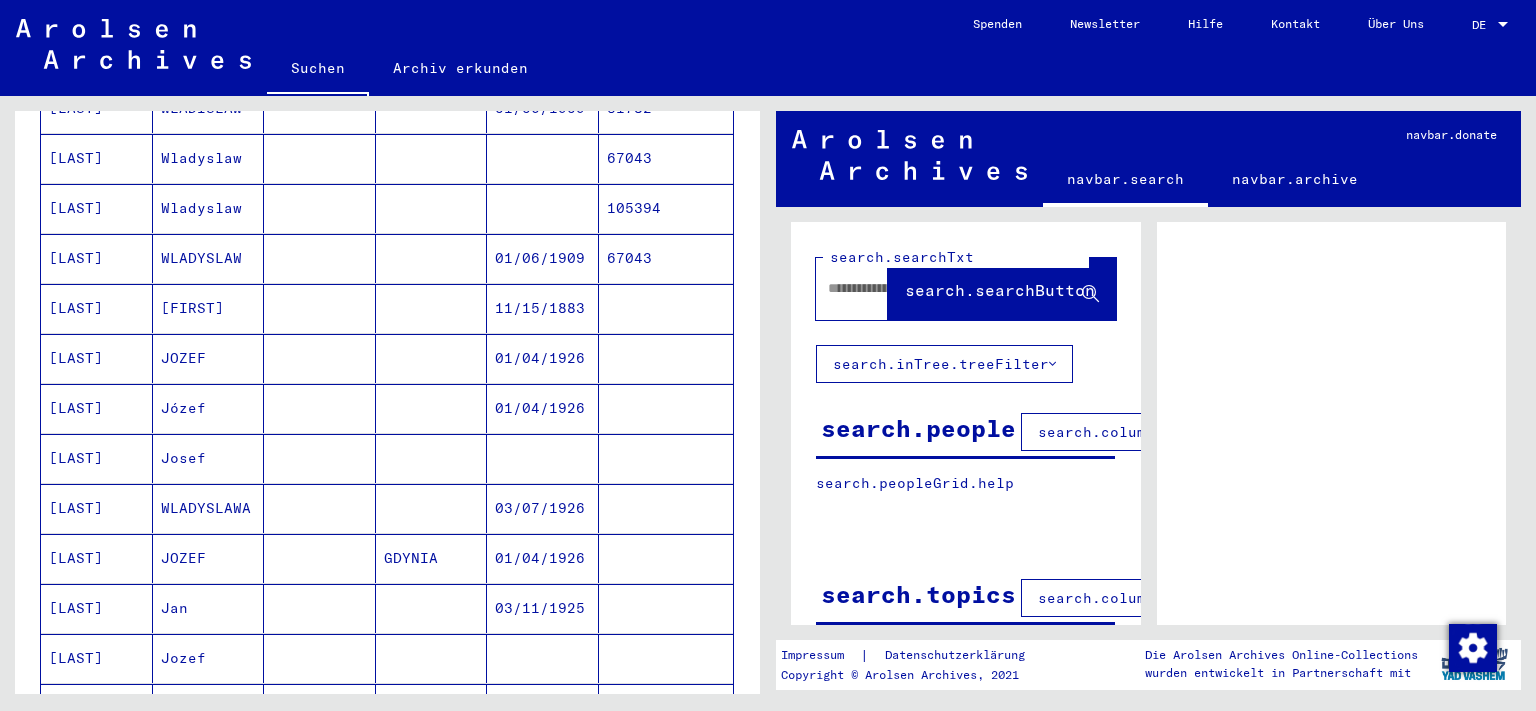 click on "JOZEF" at bounding box center [209, 408] 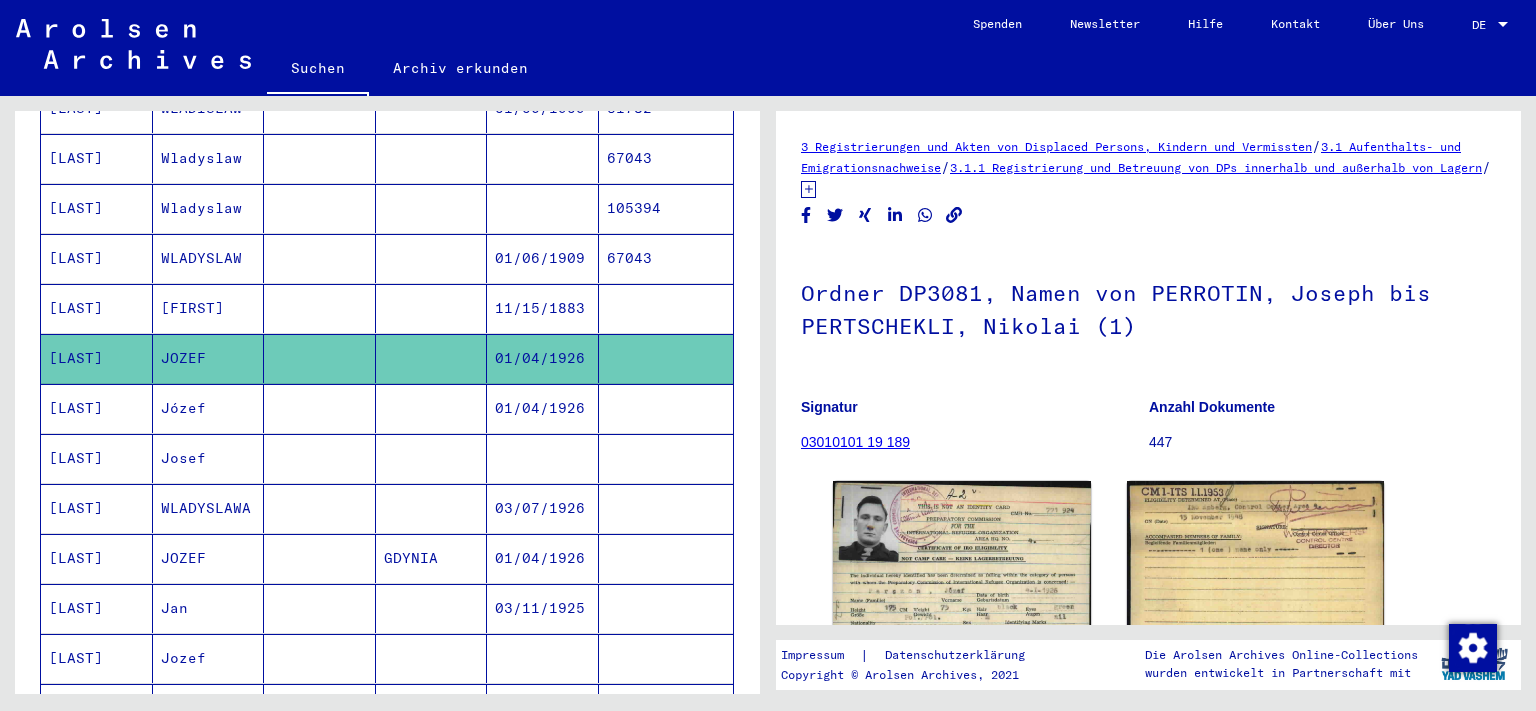 scroll, scrollTop: 110, scrollLeft: 0, axis: vertical 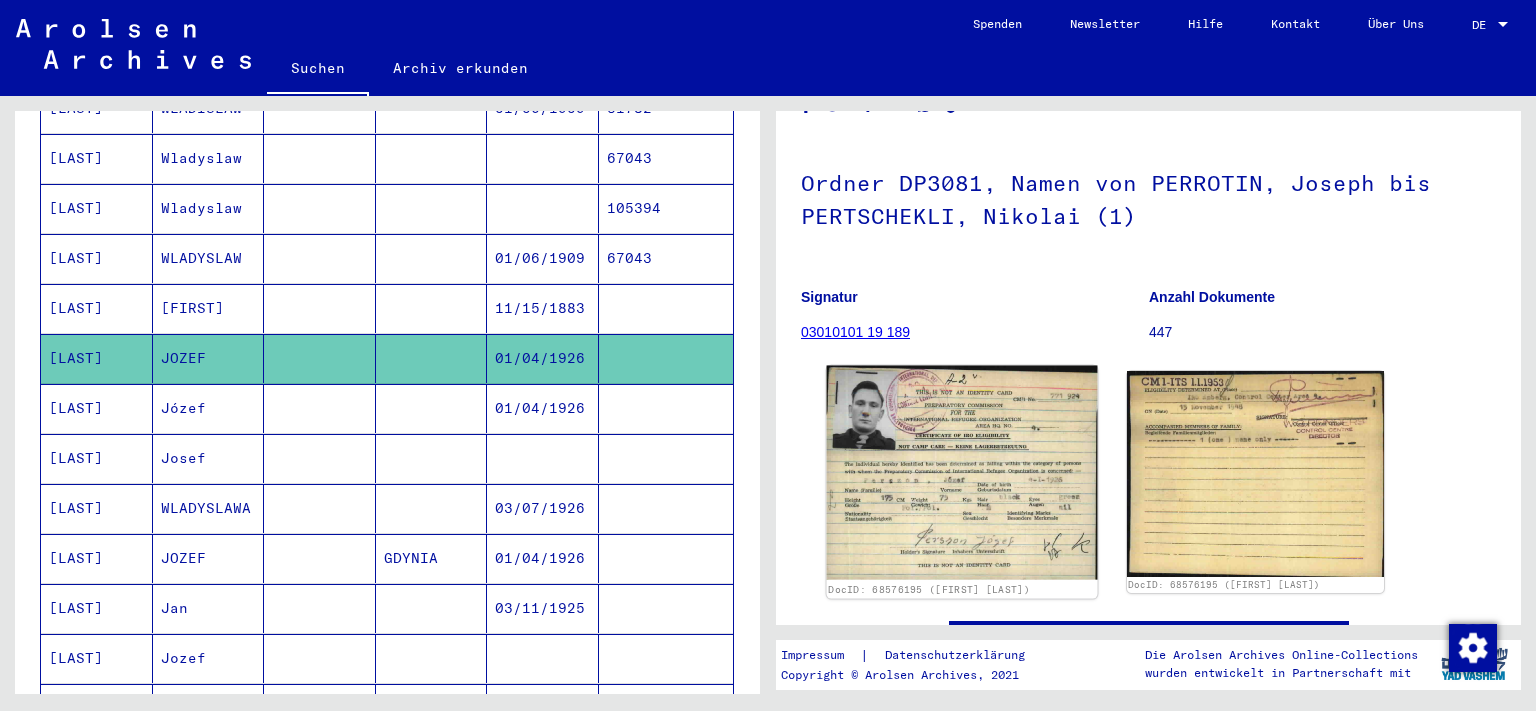 click 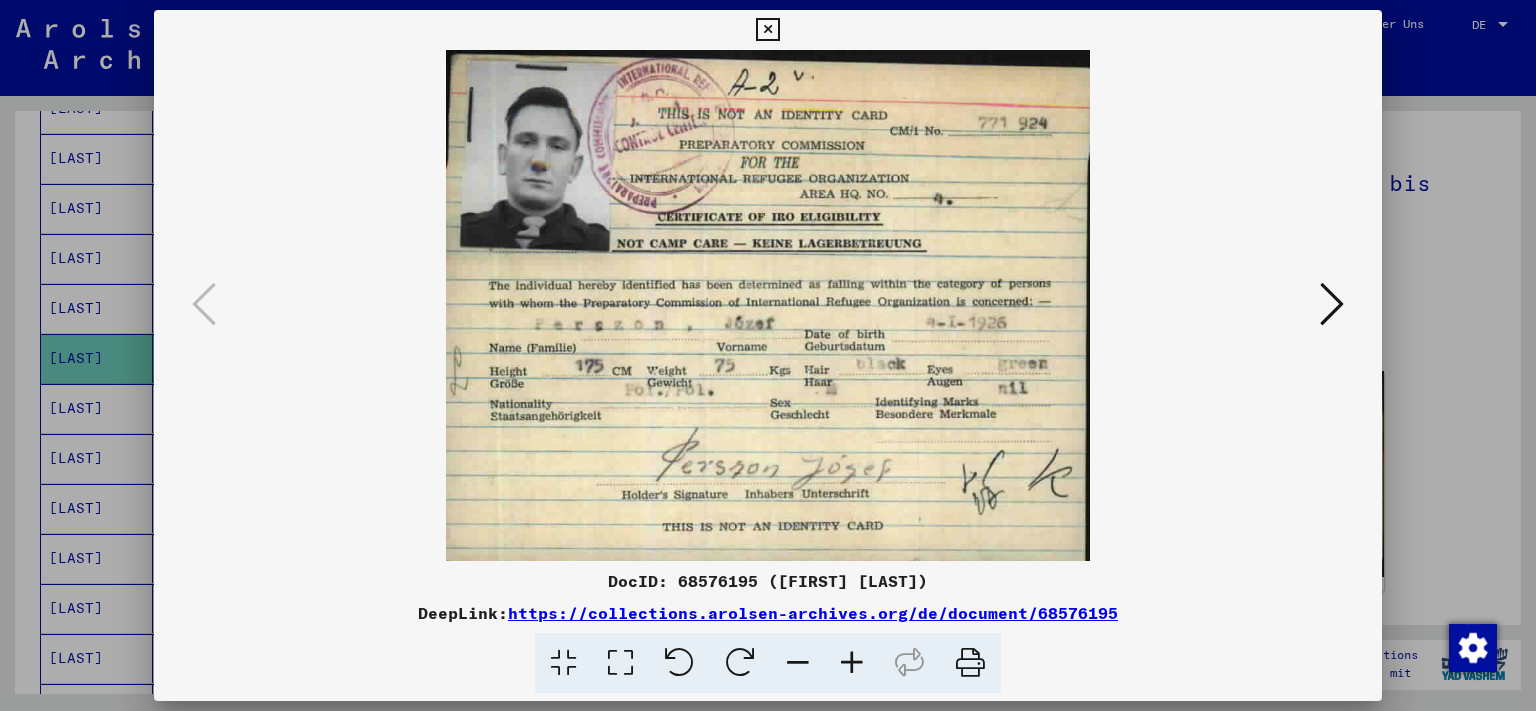type 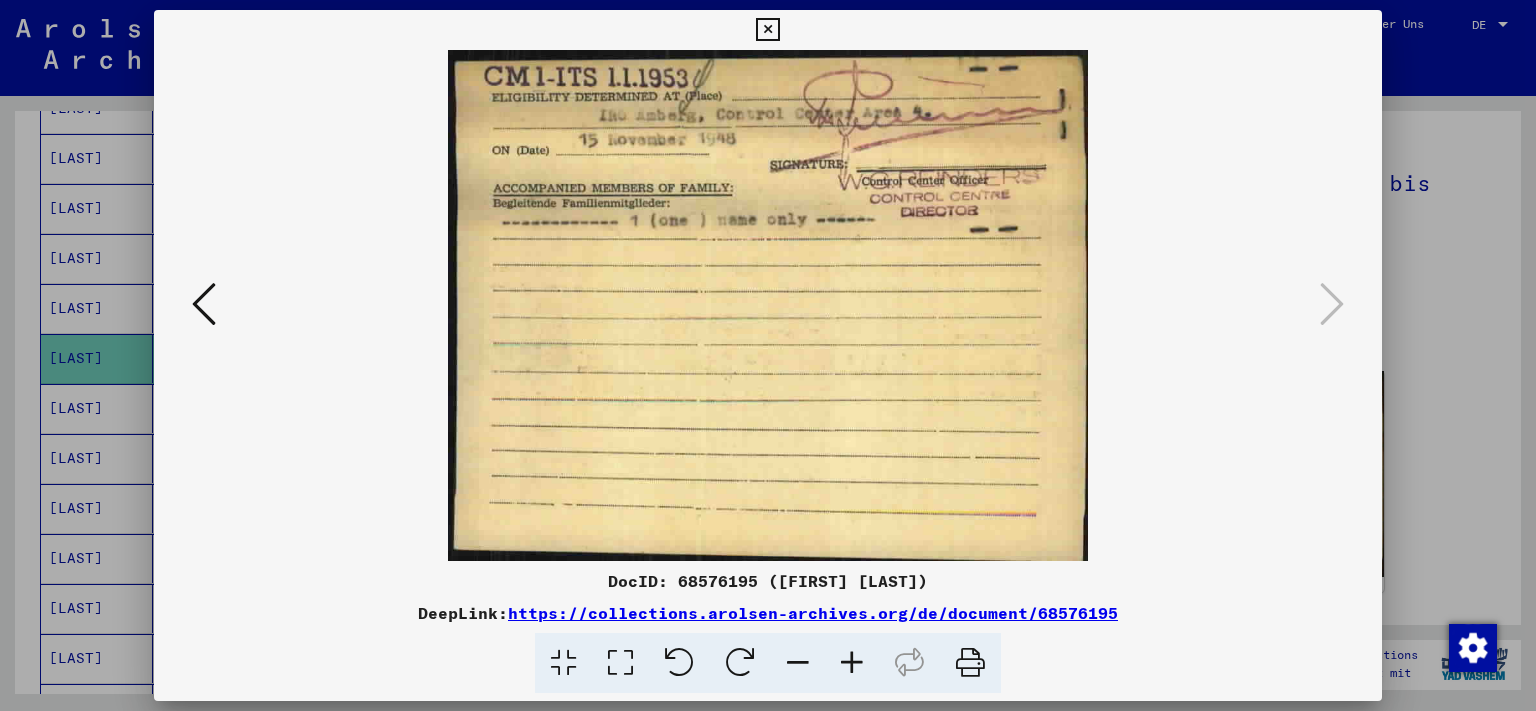 click at bounding box center (767, 30) 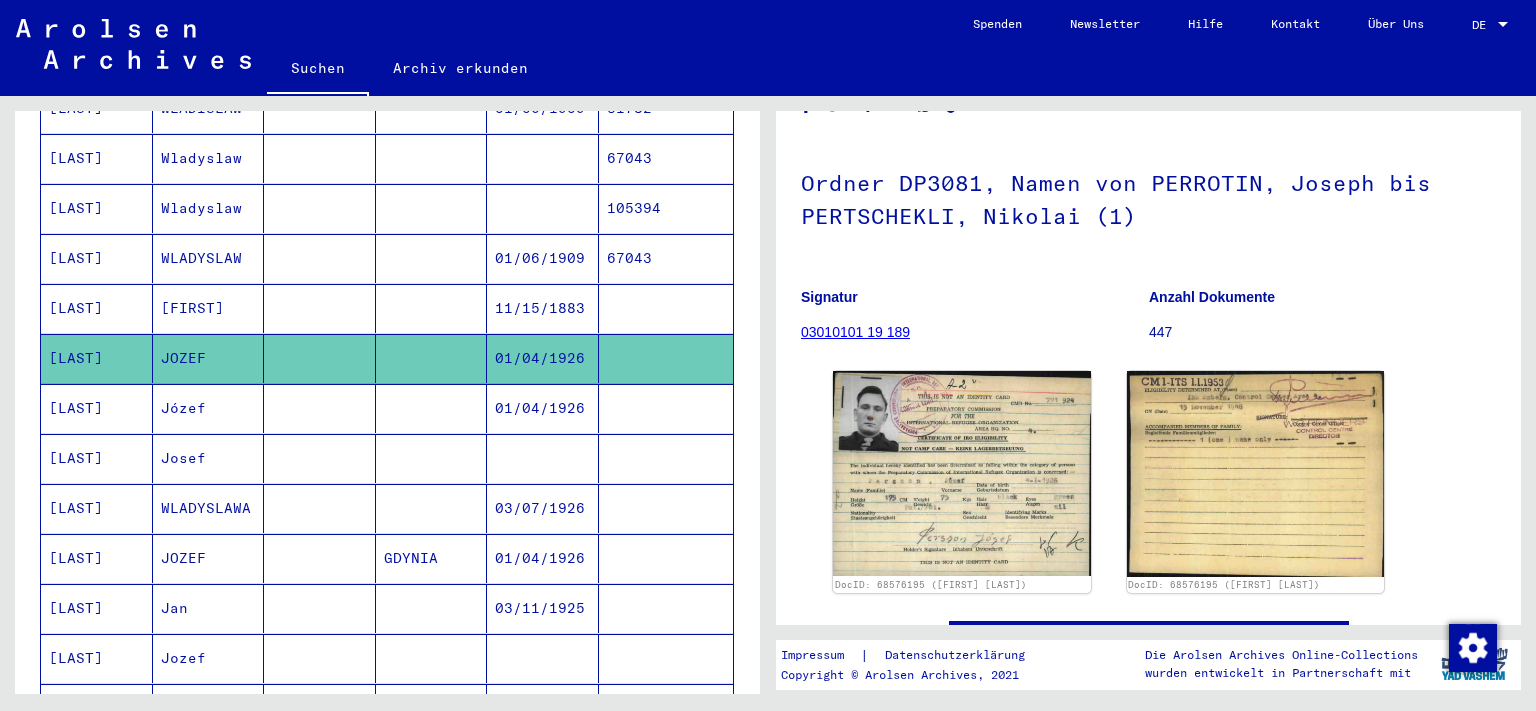 click at bounding box center (320, 458) 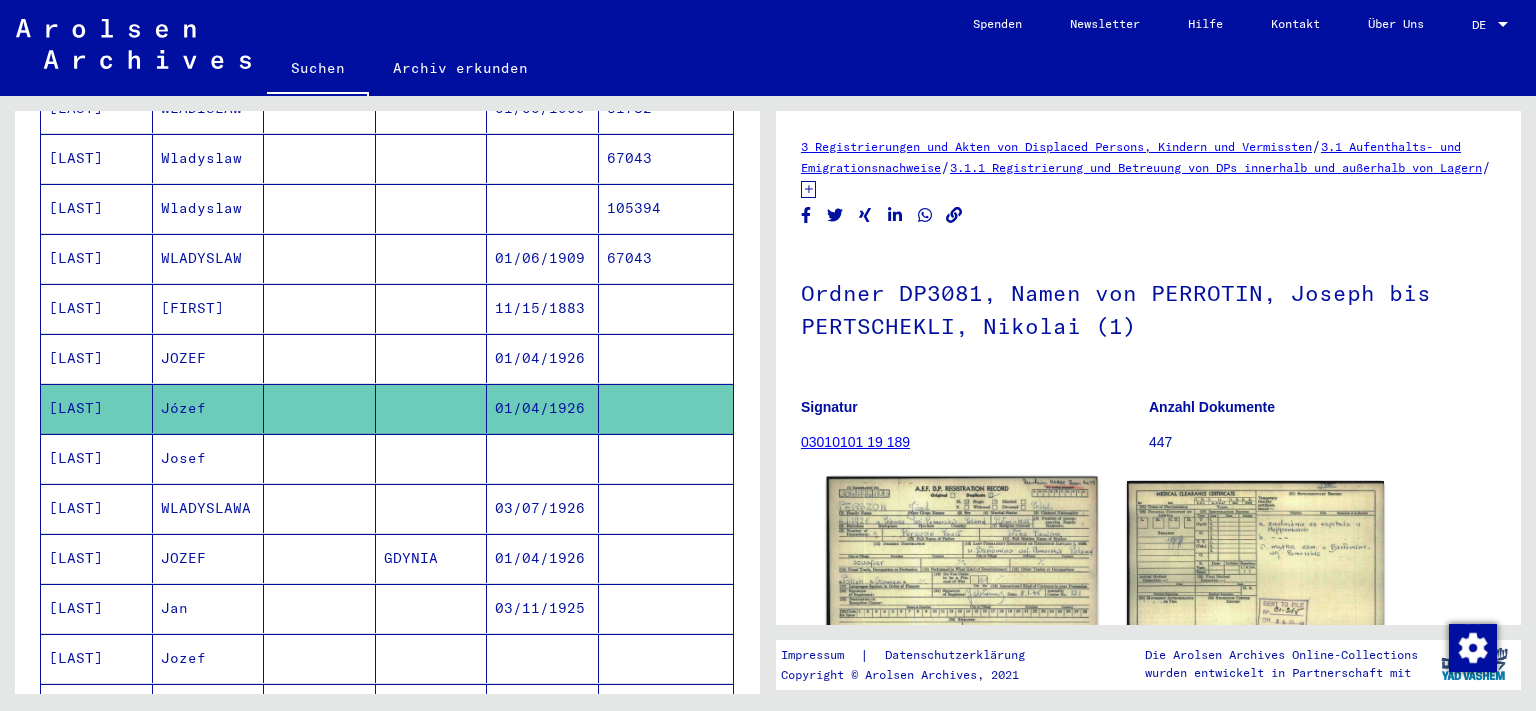 click 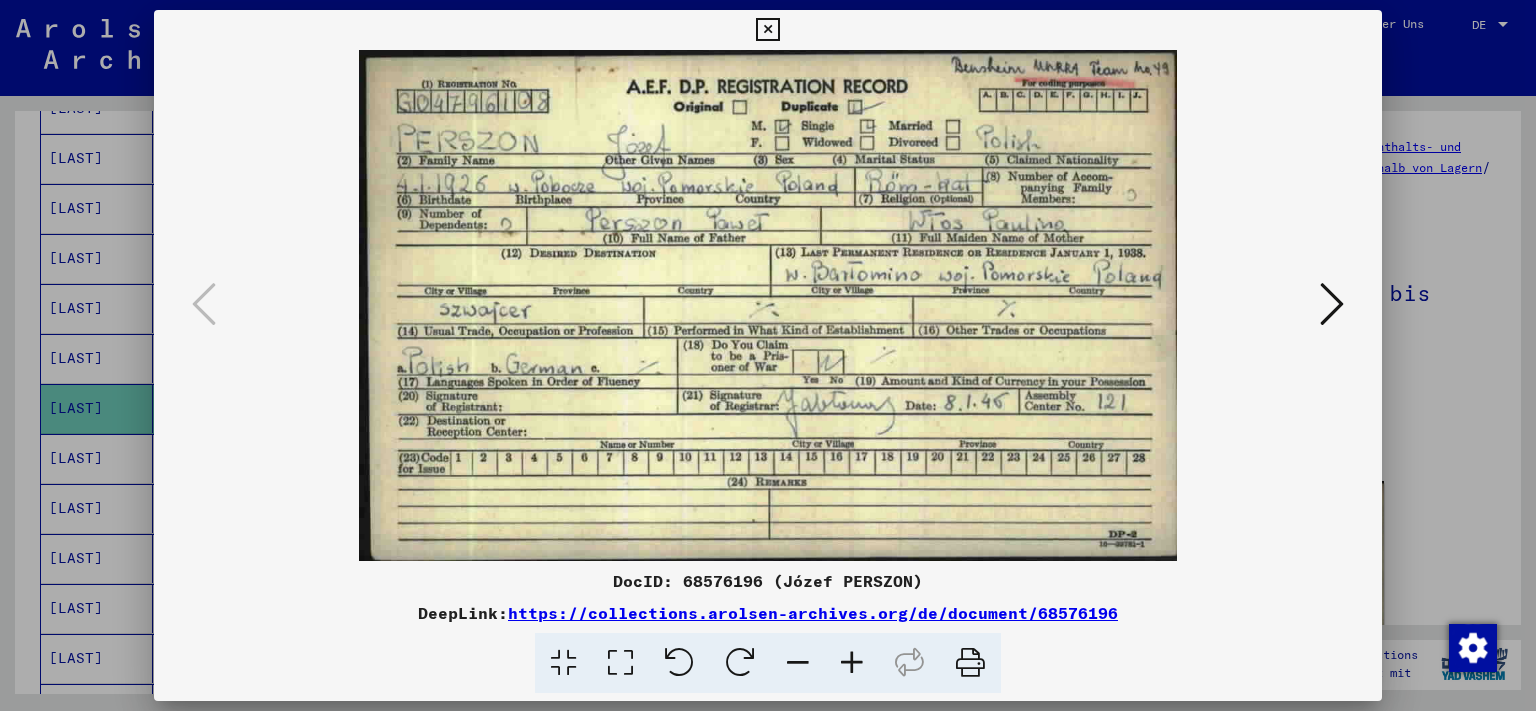 click at bounding box center (1332, 304) 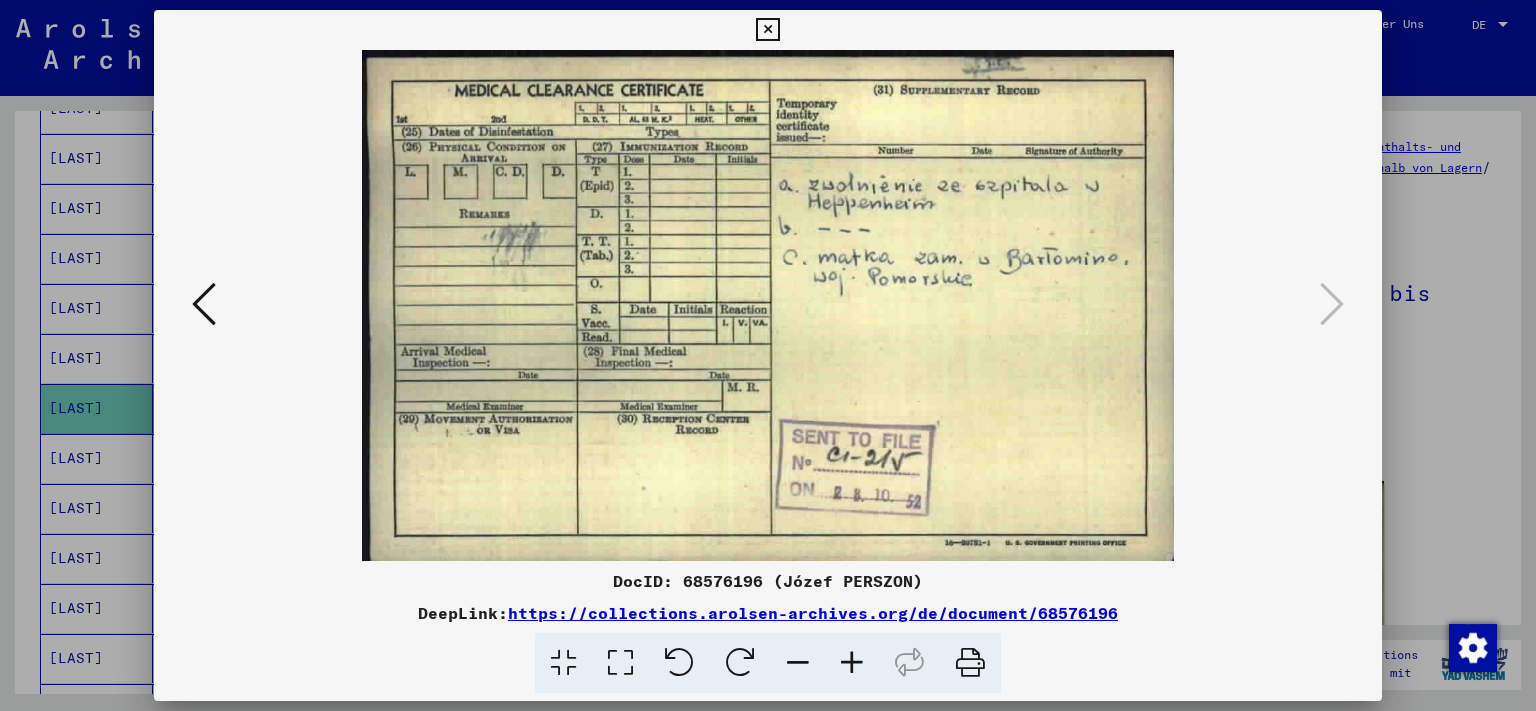 click at bounding box center (767, 30) 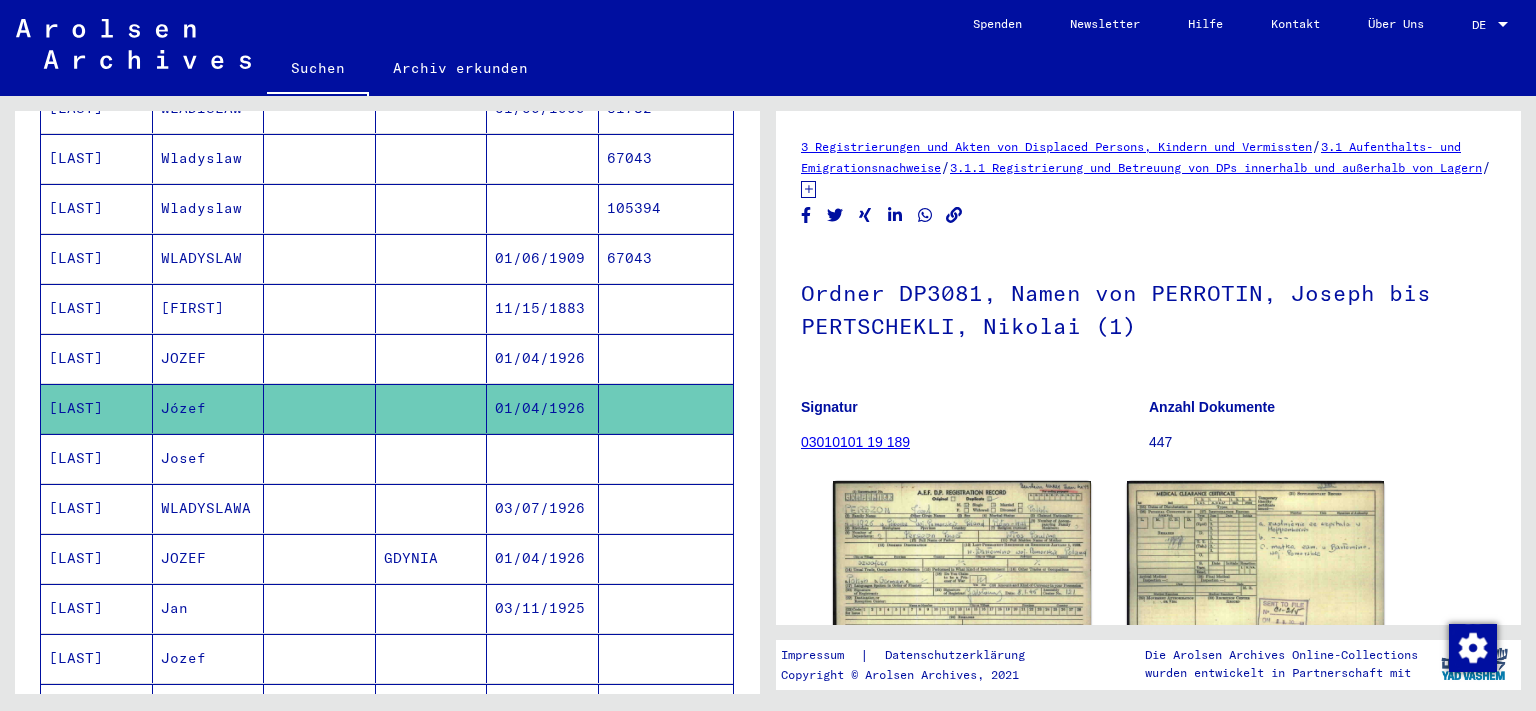 click on "Josef" at bounding box center (209, 508) 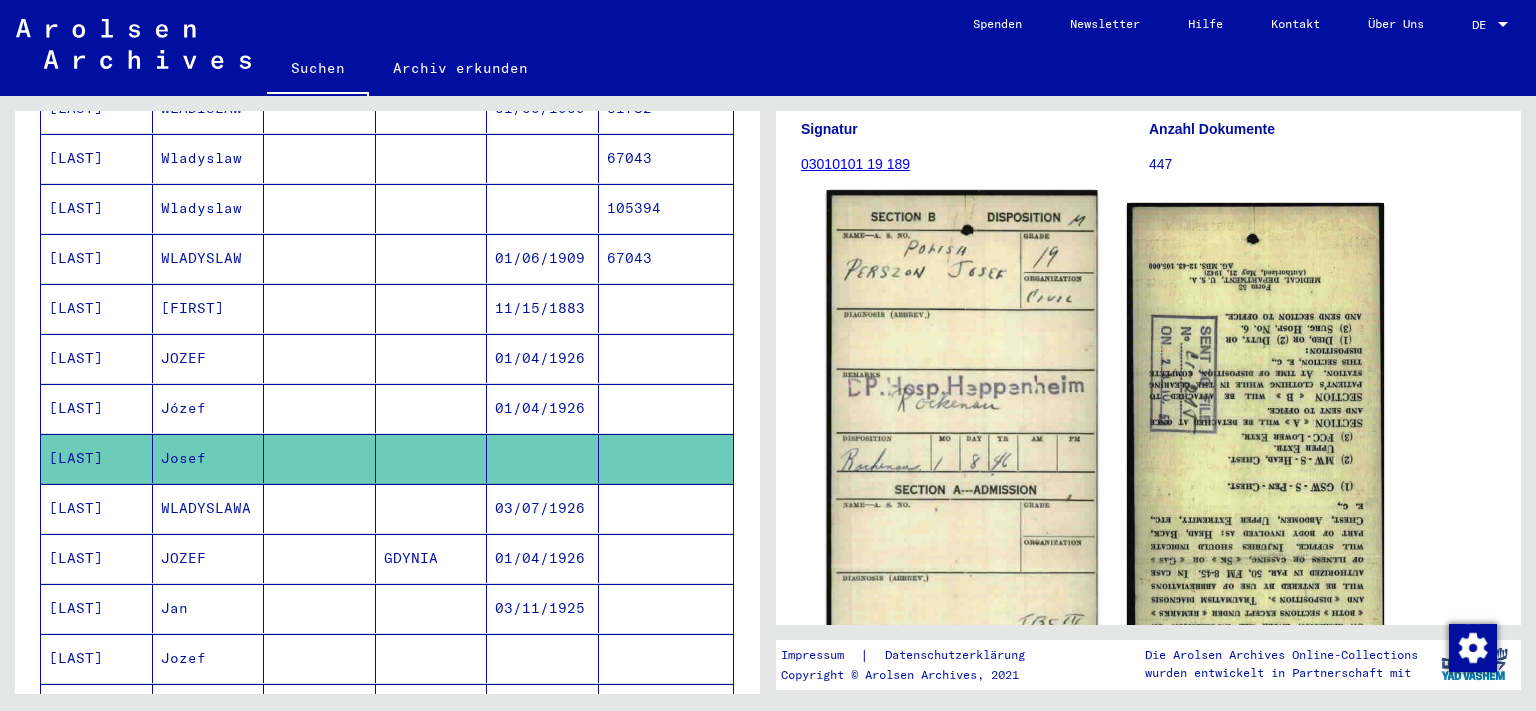 scroll, scrollTop: 331, scrollLeft: 0, axis: vertical 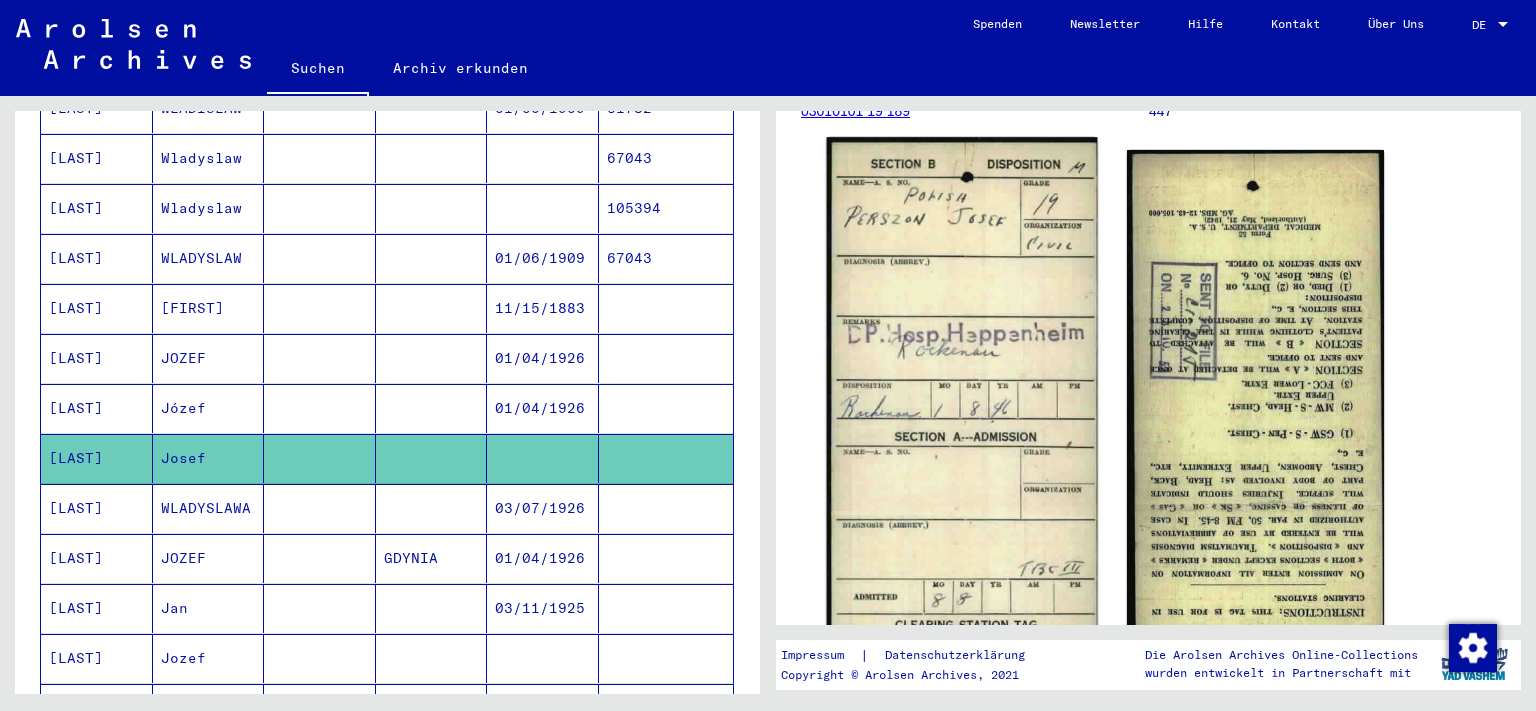 click 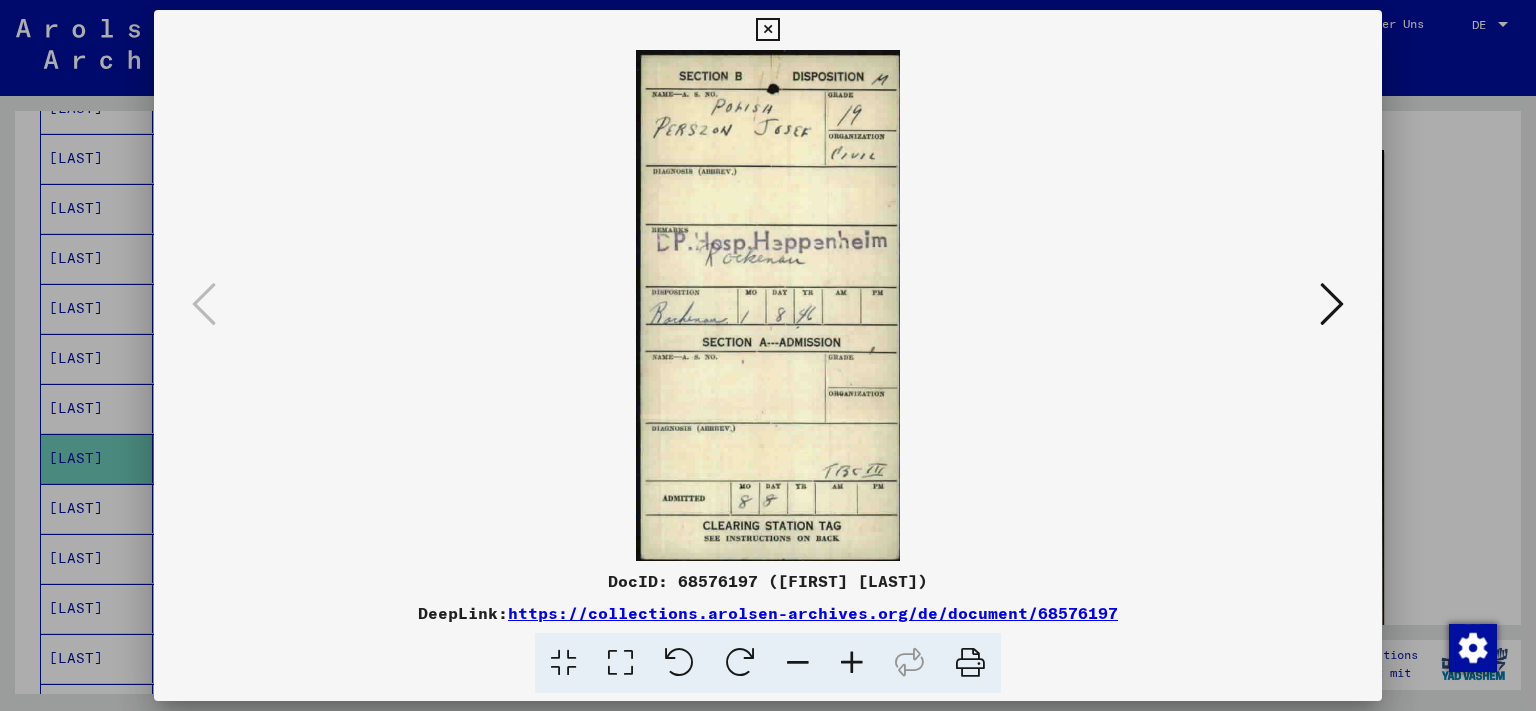 type 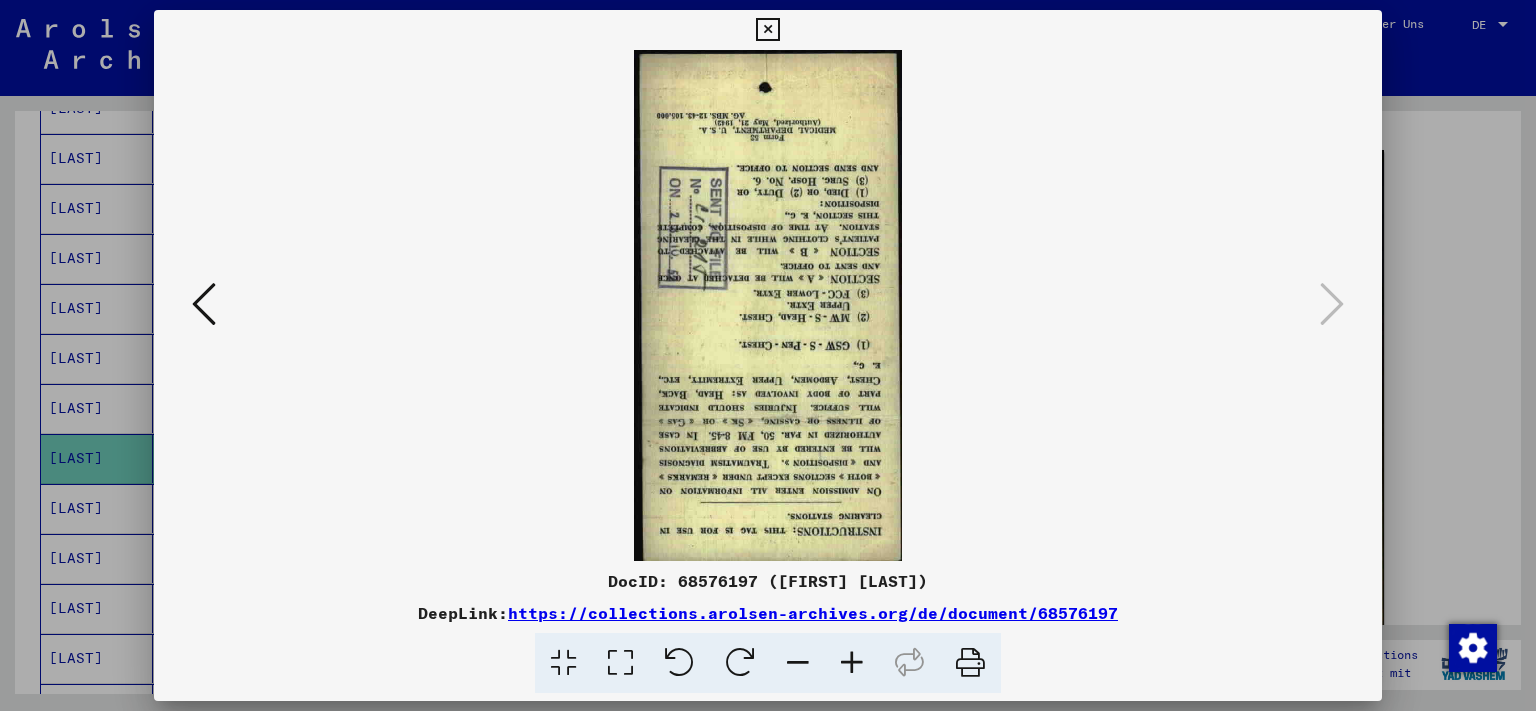 click at bounding box center (767, 30) 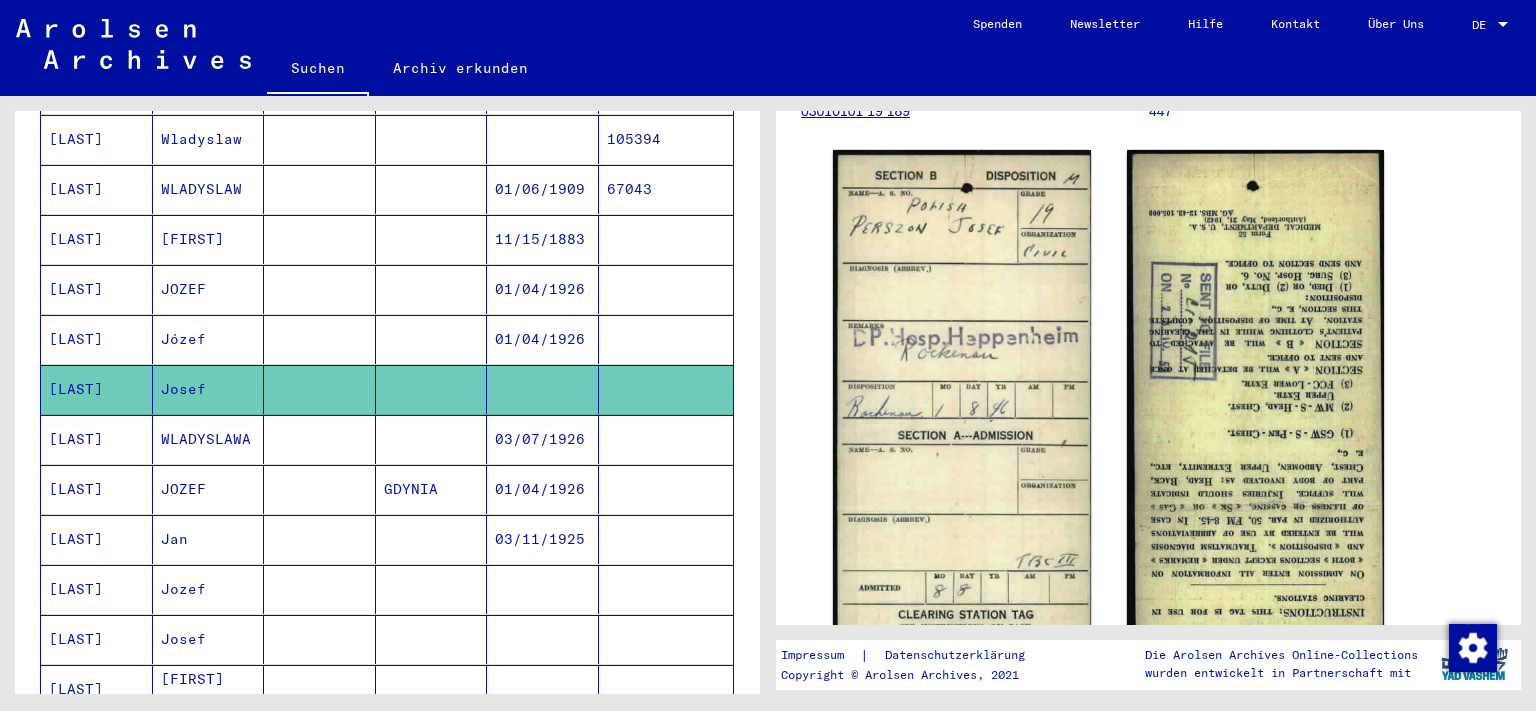 scroll, scrollTop: 552, scrollLeft: 0, axis: vertical 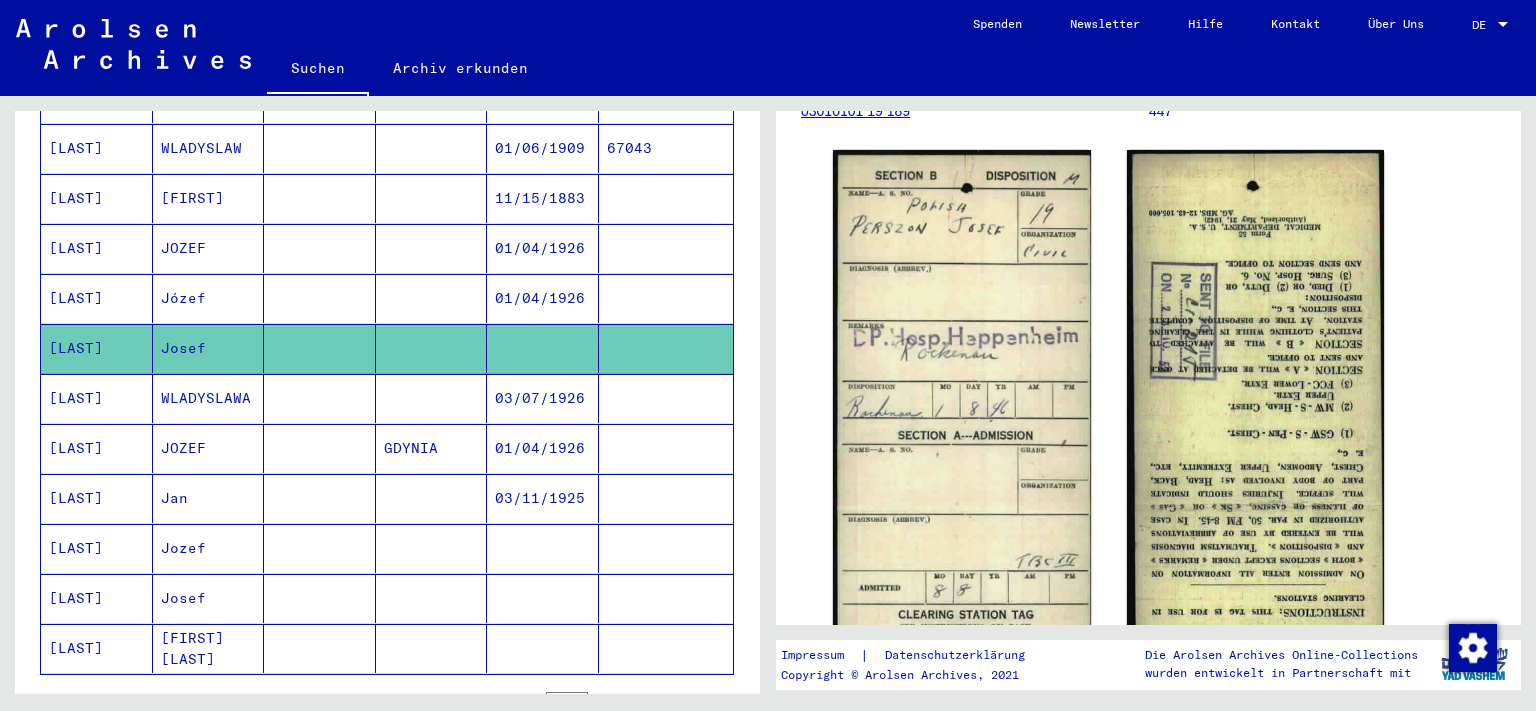click at bounding box center [320, 498] 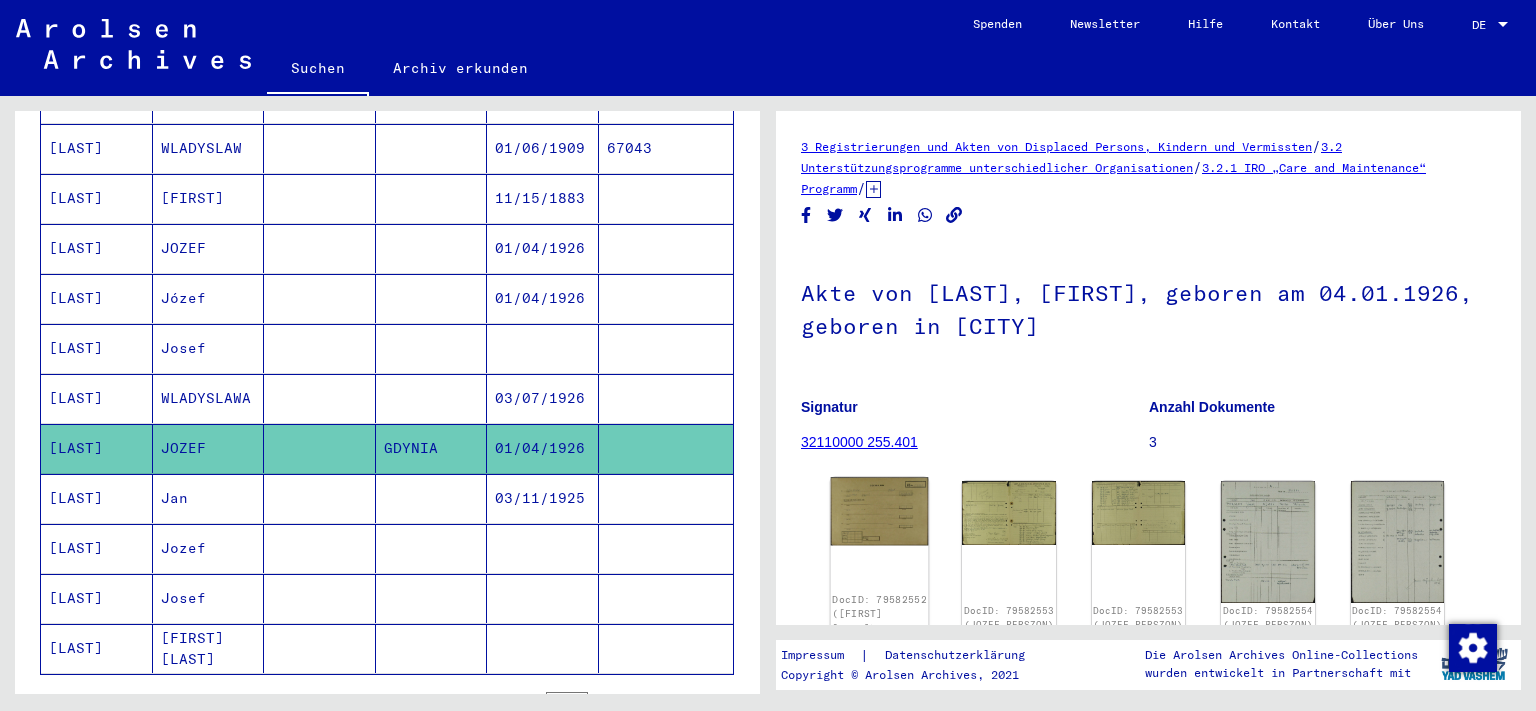 click 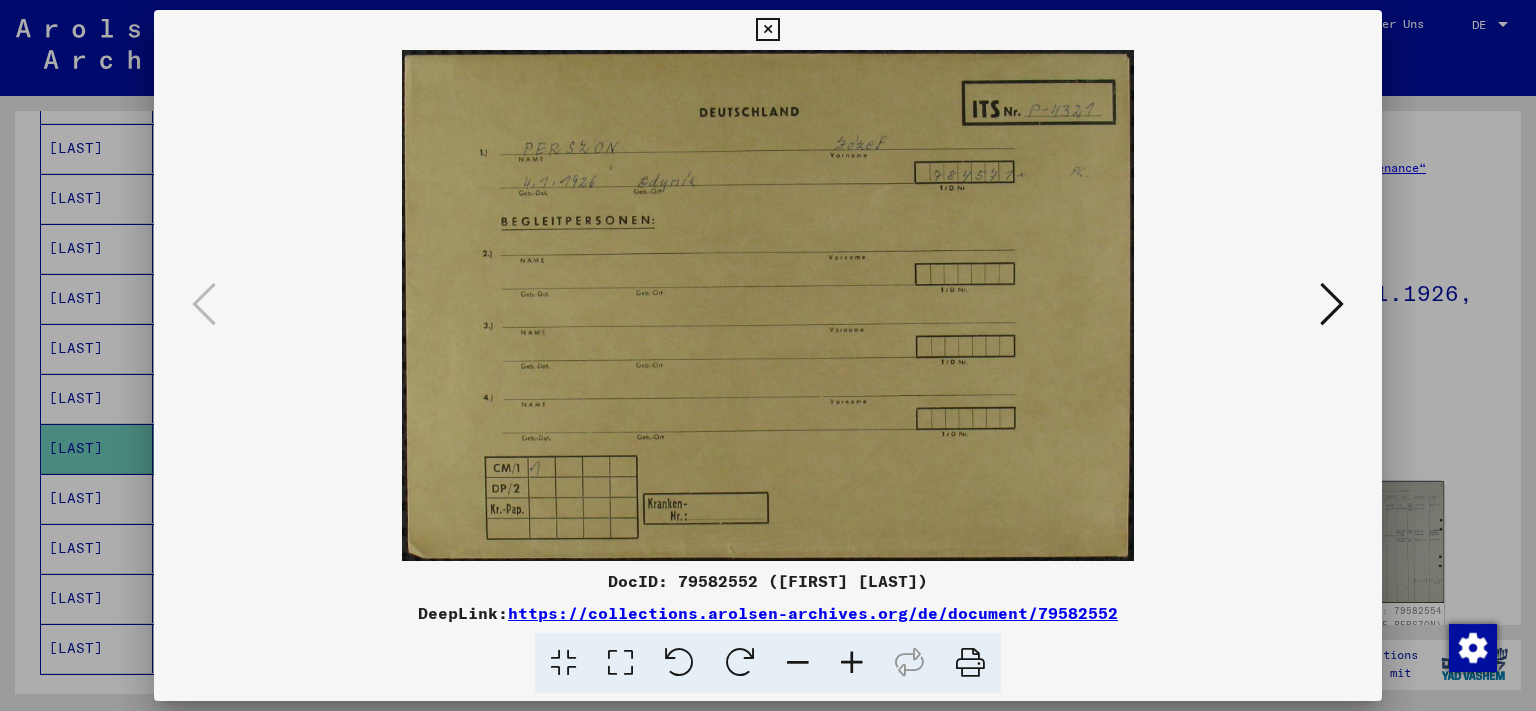 type 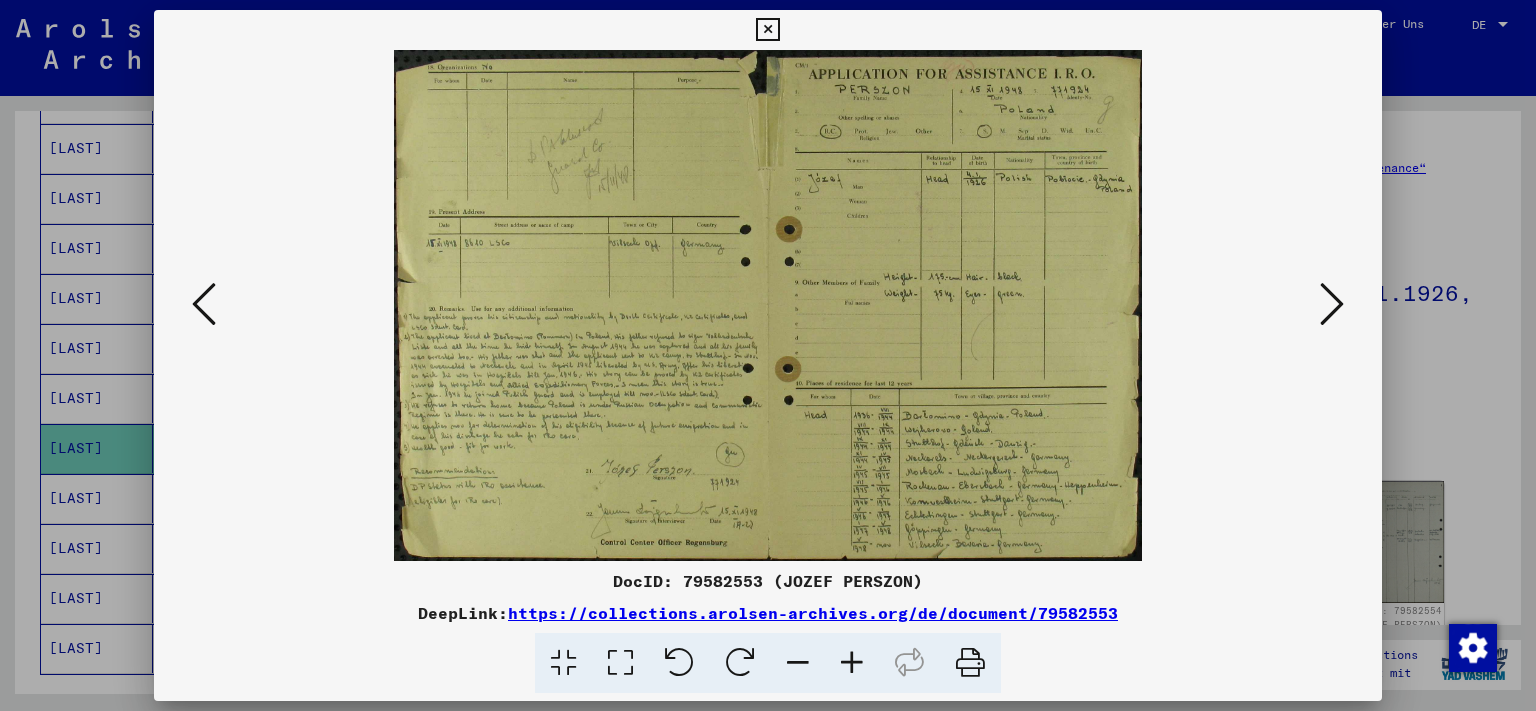 click at bounding box center (1332, 304) 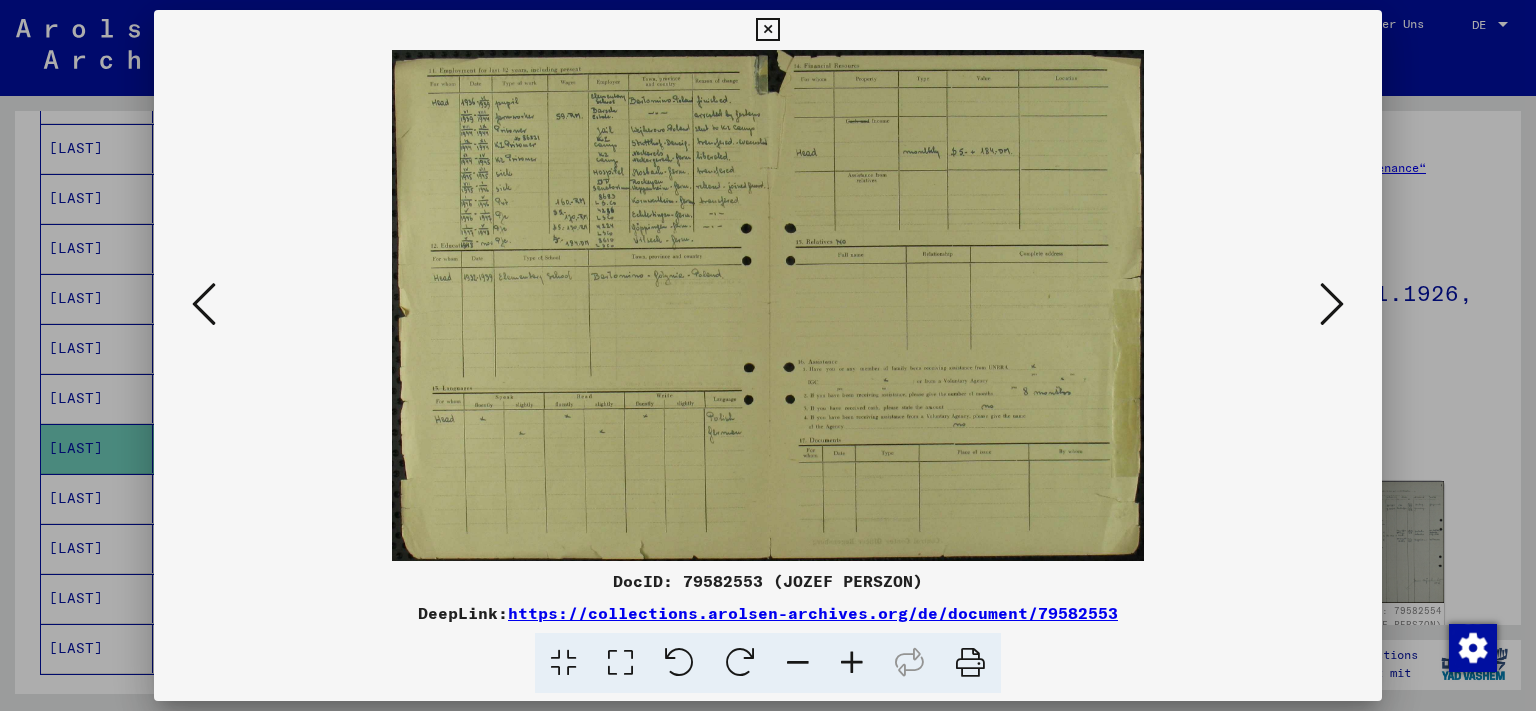 click at bounding box center (1332, 304) 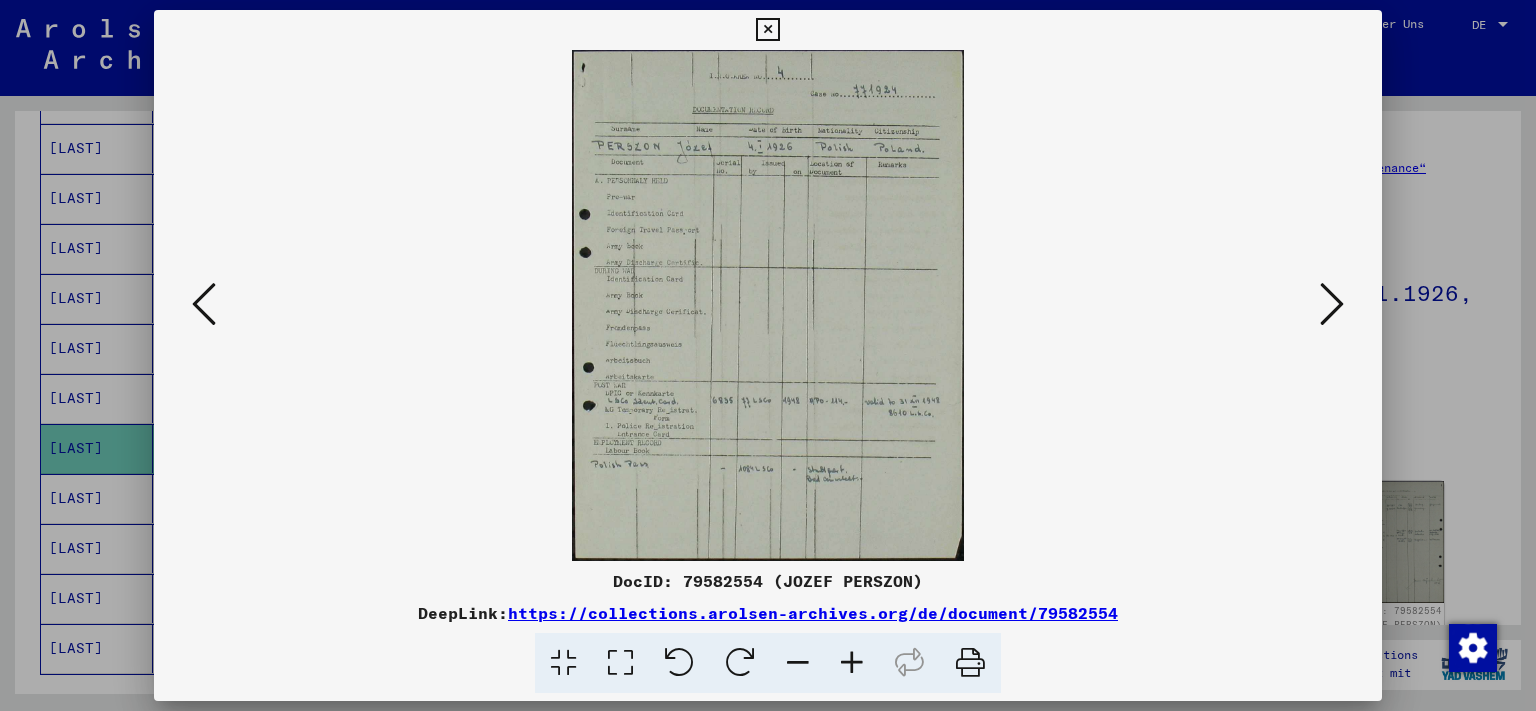 click at bounding box center (1332, 304) 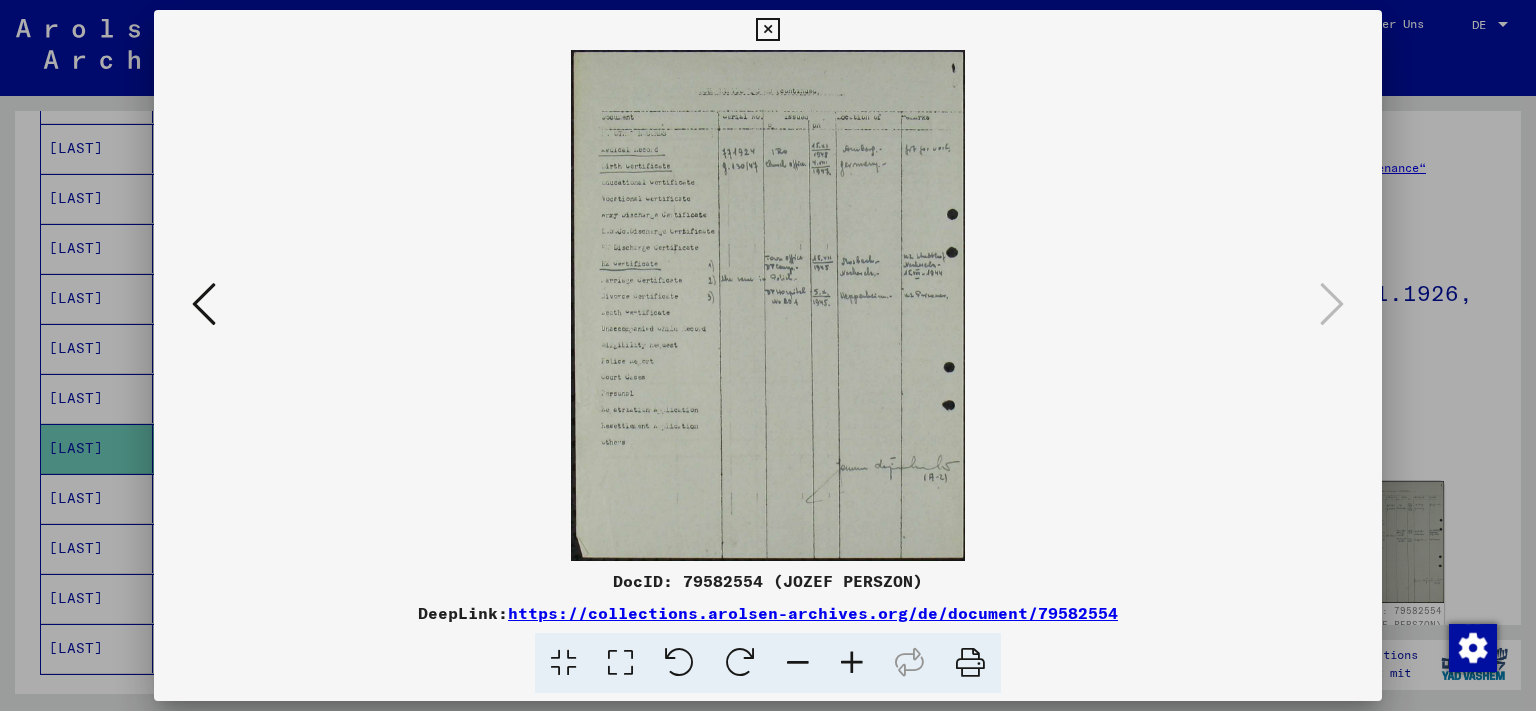 click at bounding box center [767, 30] 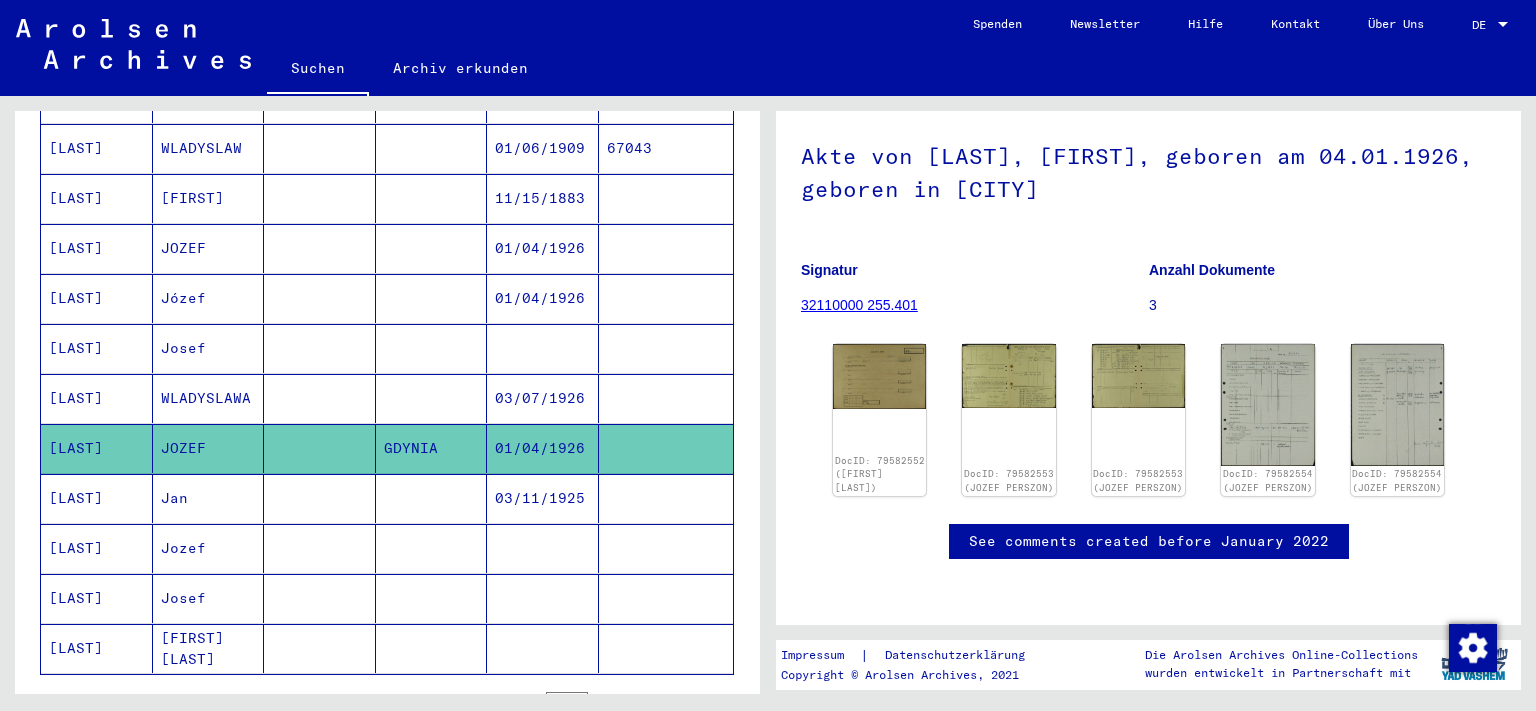 scroll, scrollTop: 0, scrollLeft: 0, axis: both 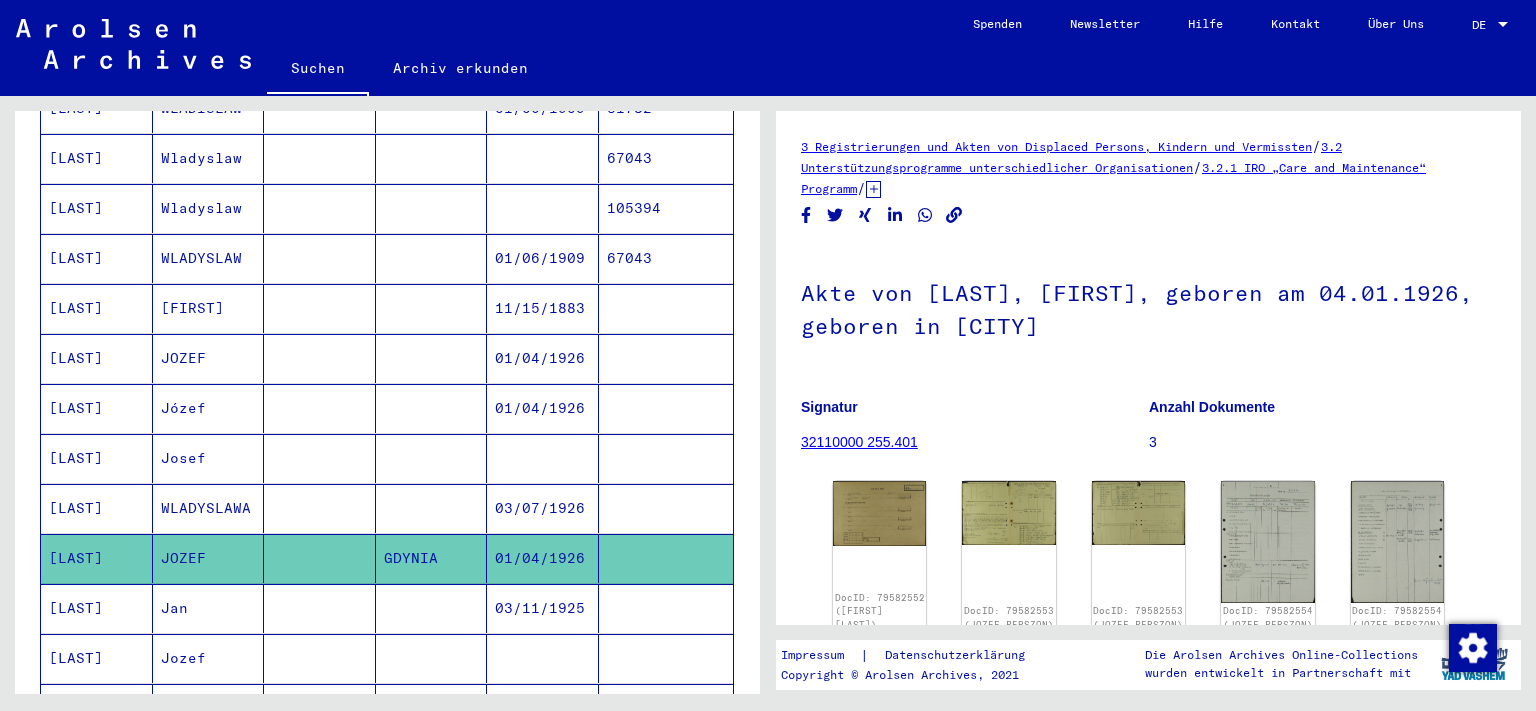 click at bounding box center (432, 458) 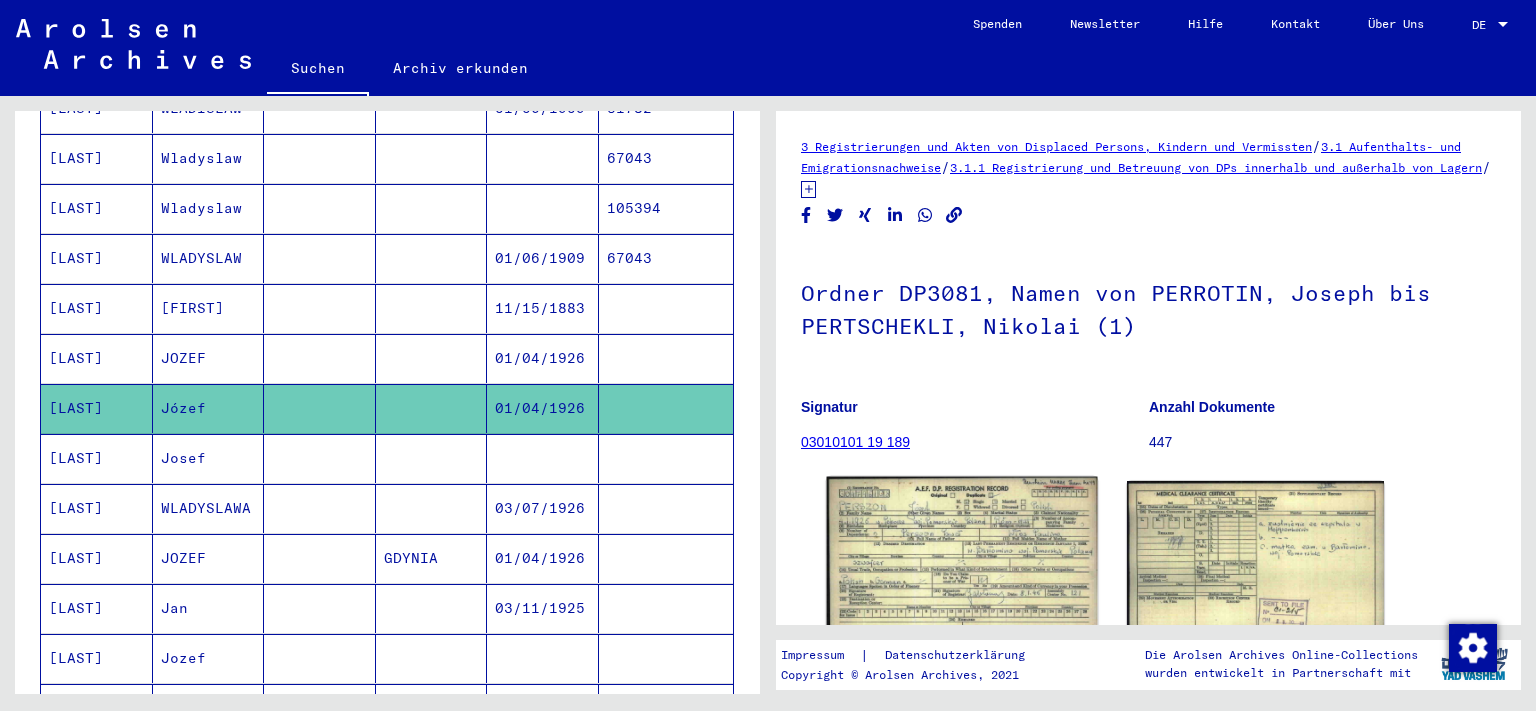 click 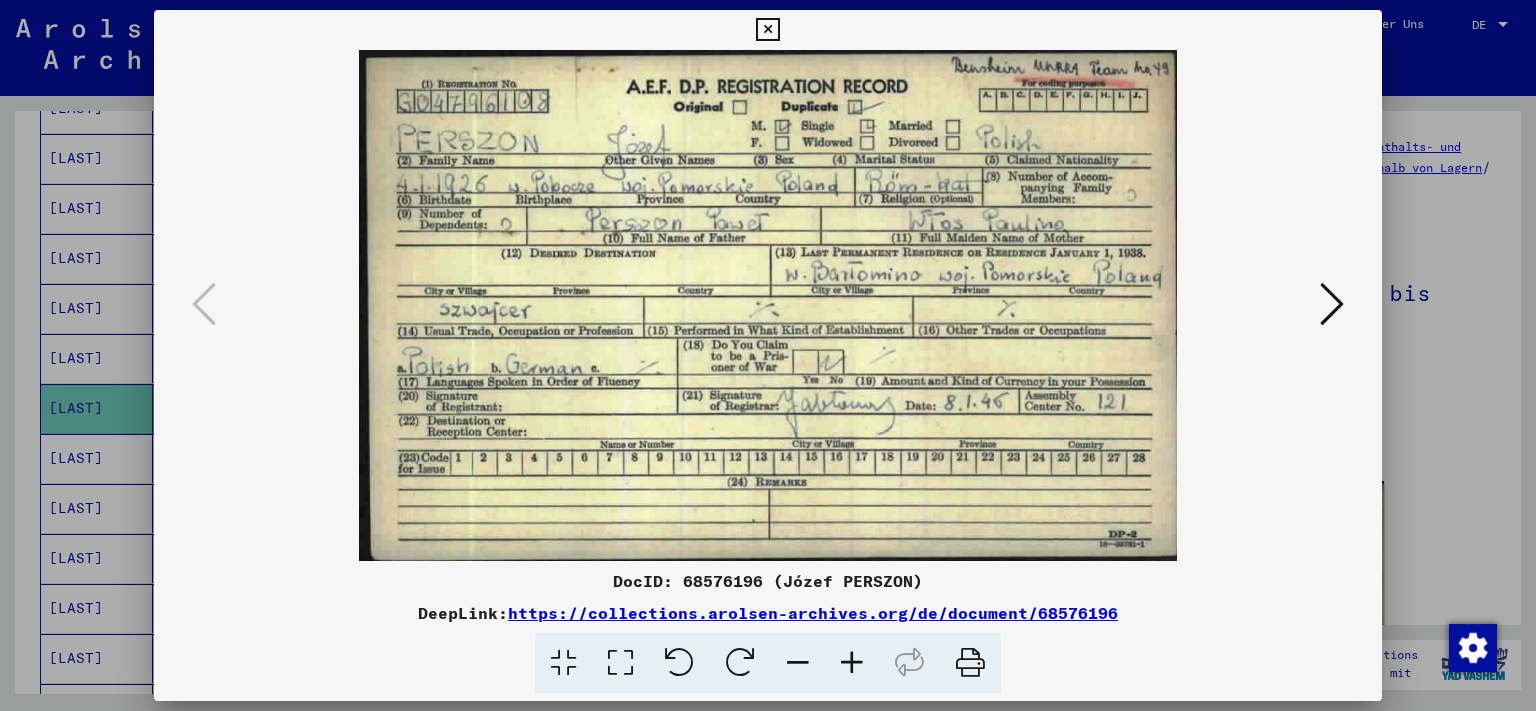 click at bounding box center [768, 305] 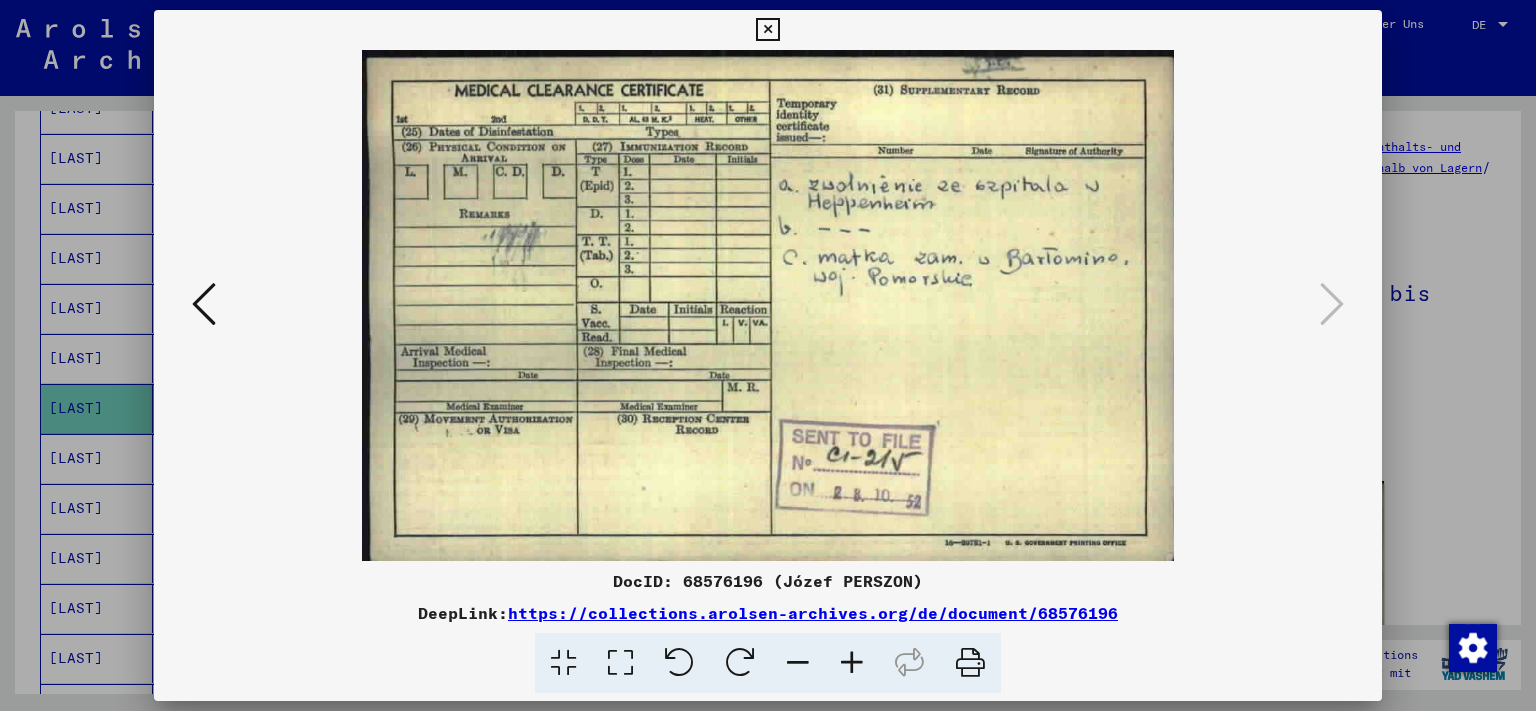 click at bounding box center [768, 305] 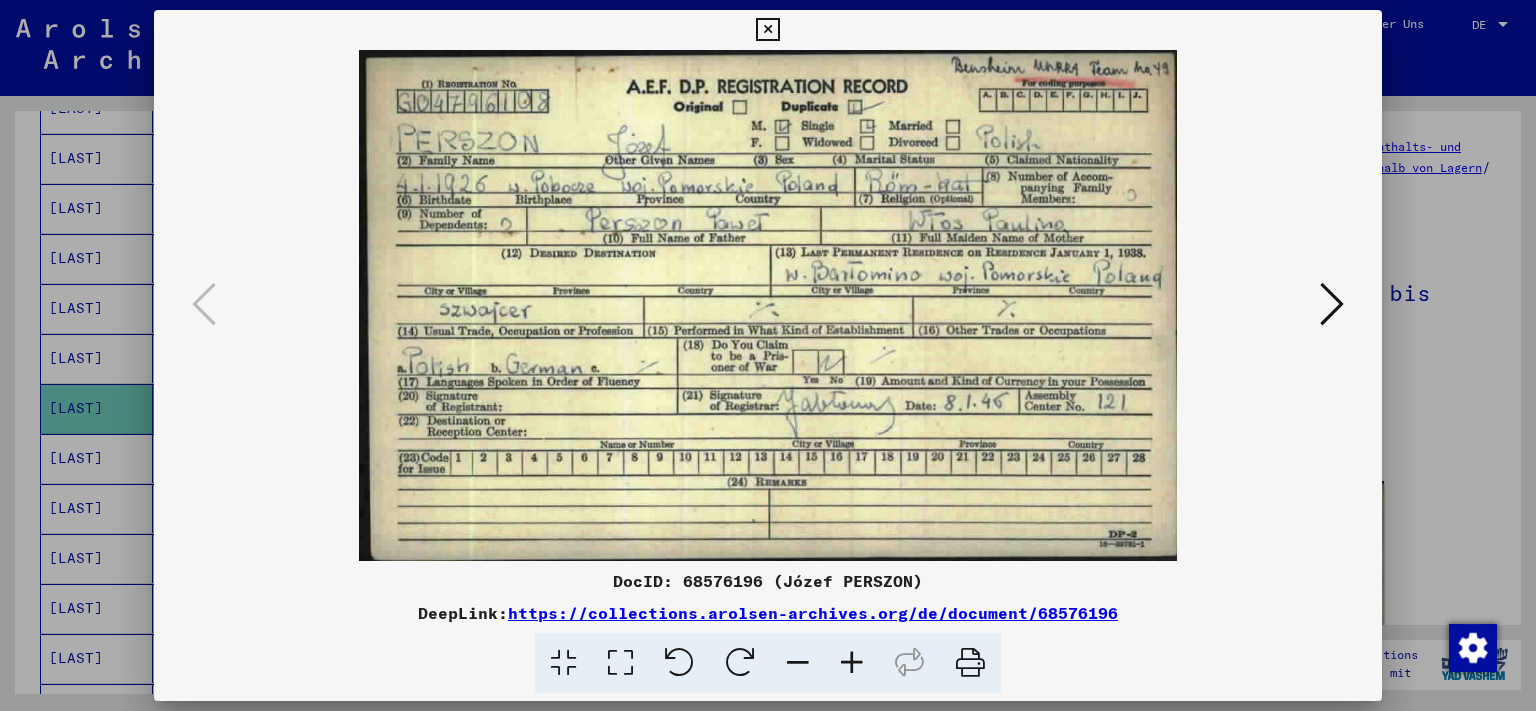 click at bounding box center (767, 30) 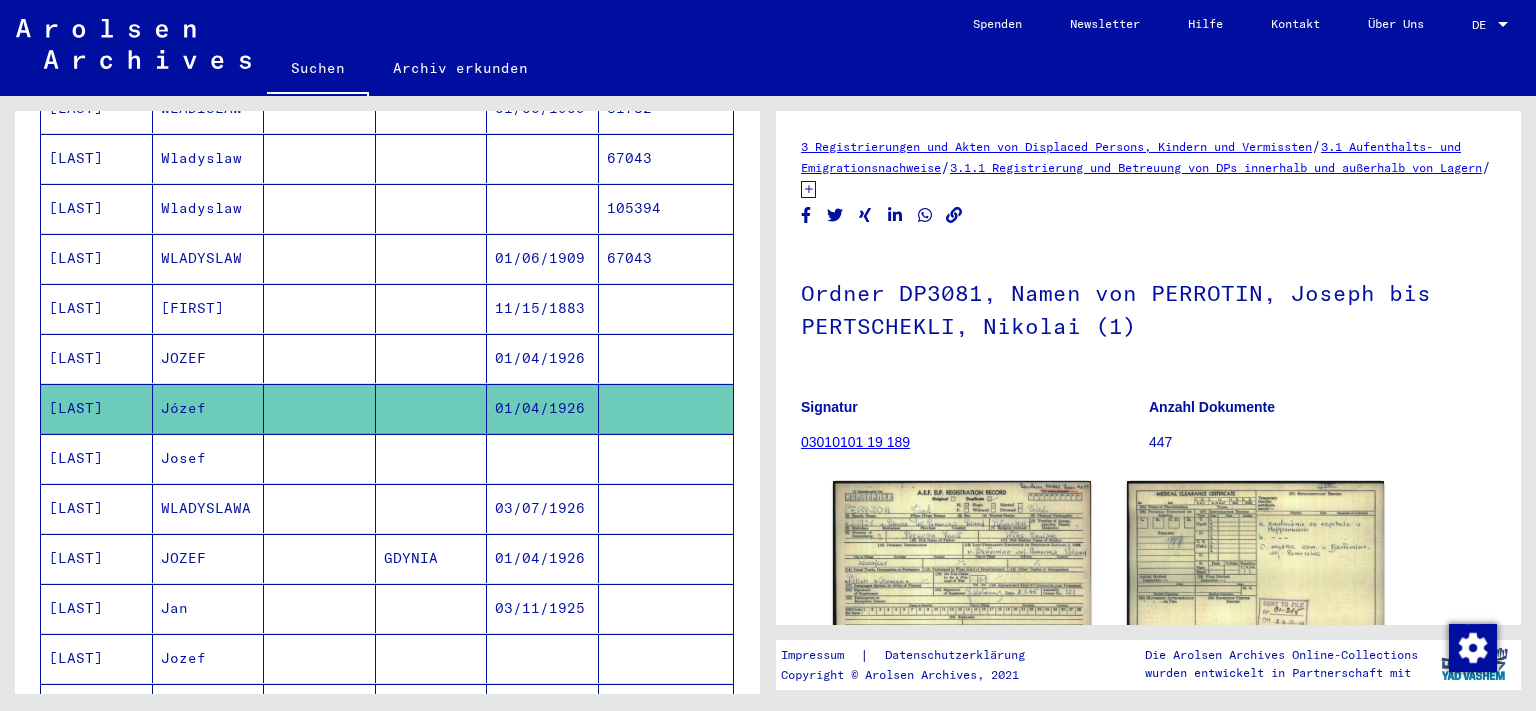 click at bounding box center (320, 358) 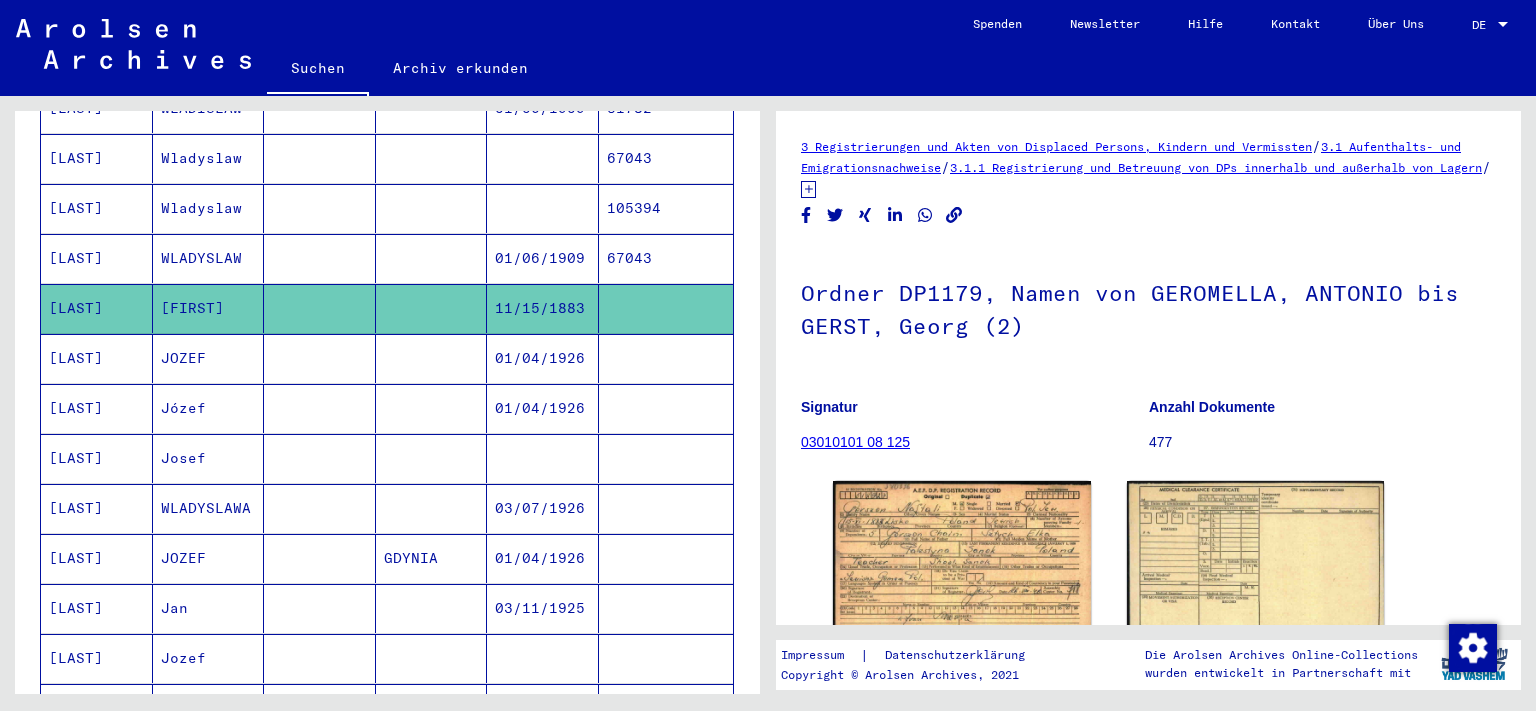 click at bounding box center (320, 408) 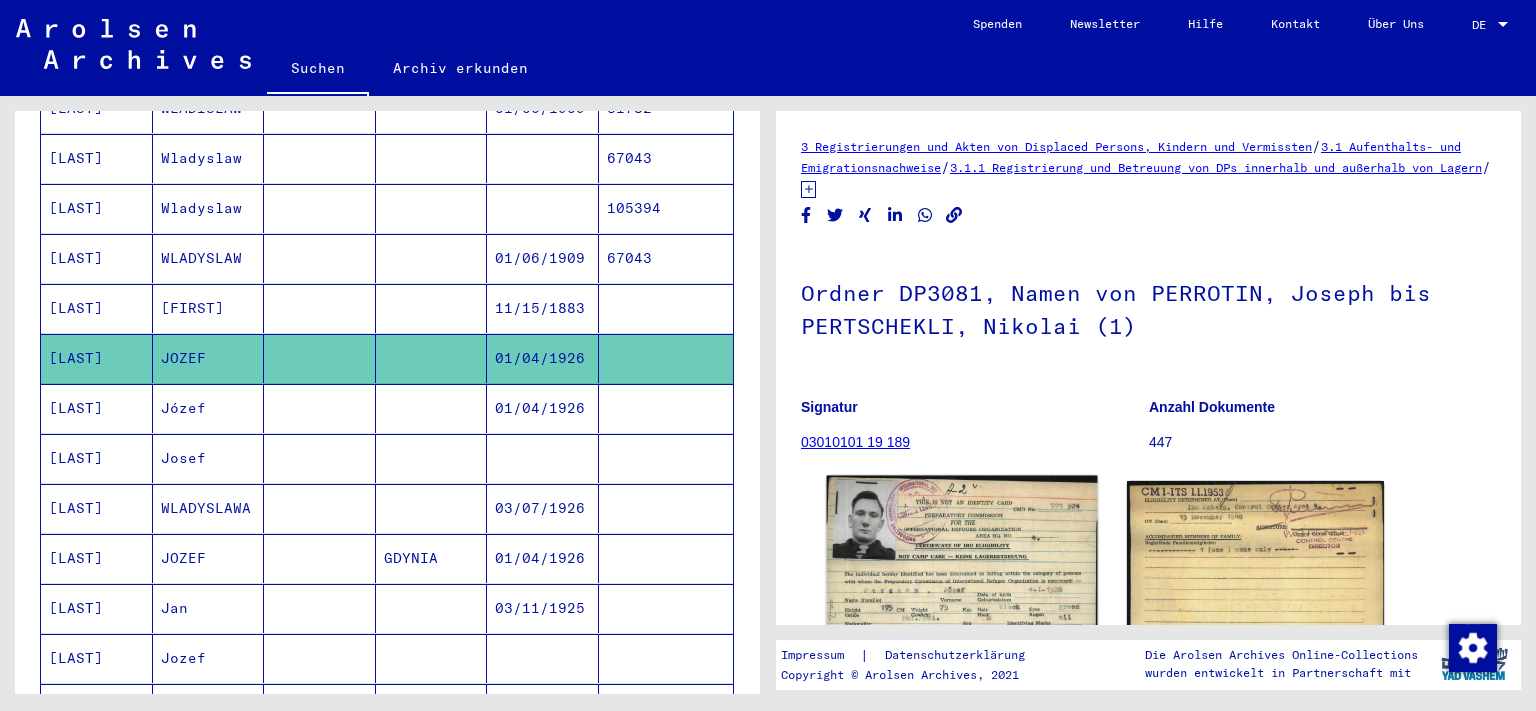 click 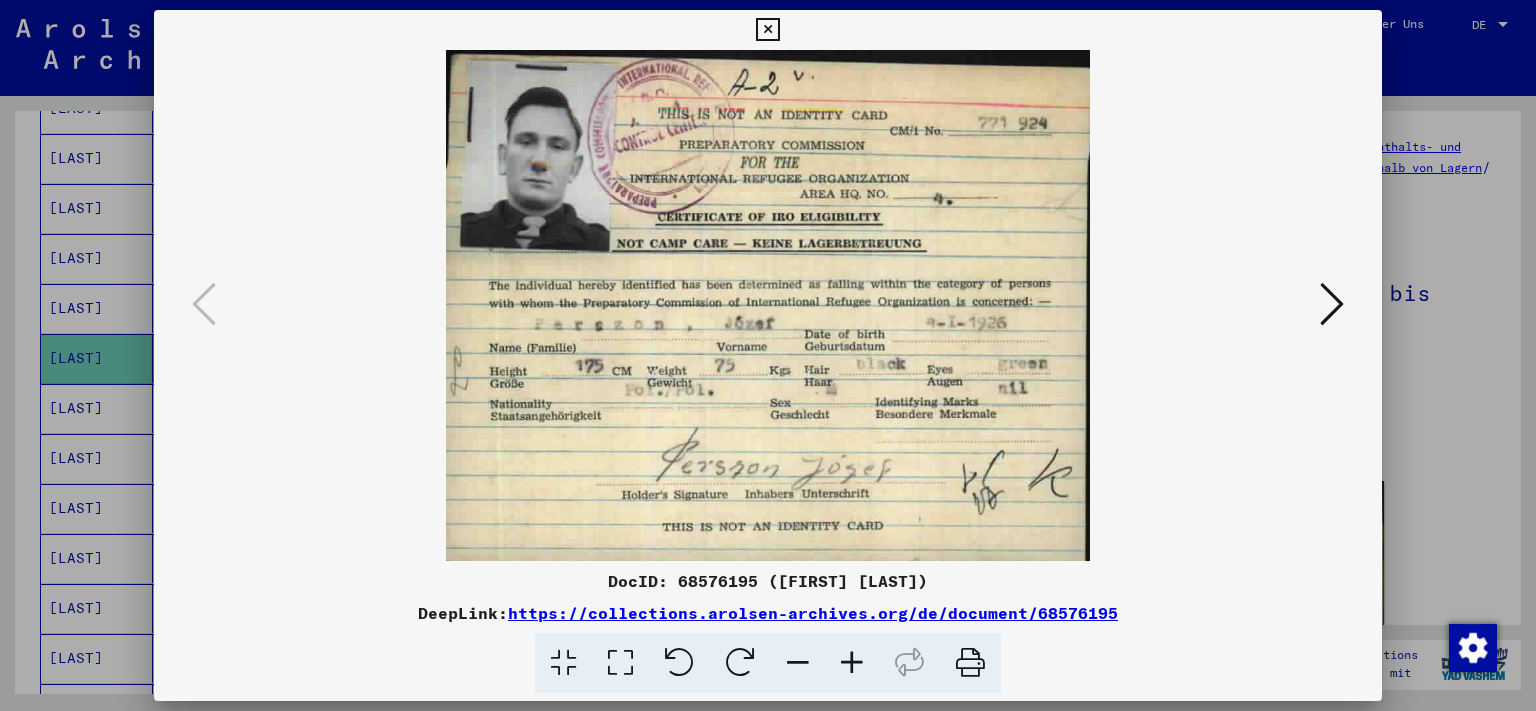 click at bounding box center (1332, 304) 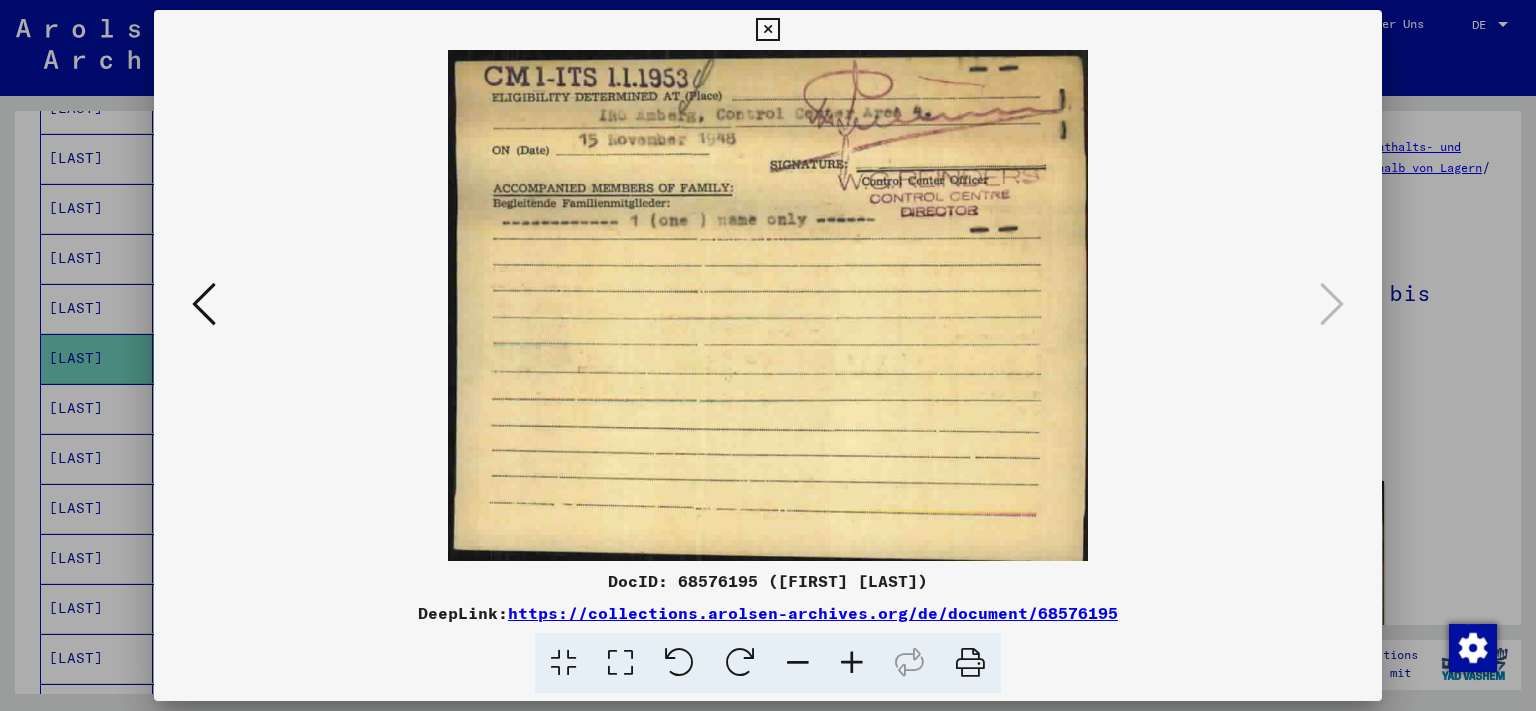 click at bounding box center (204, 304) 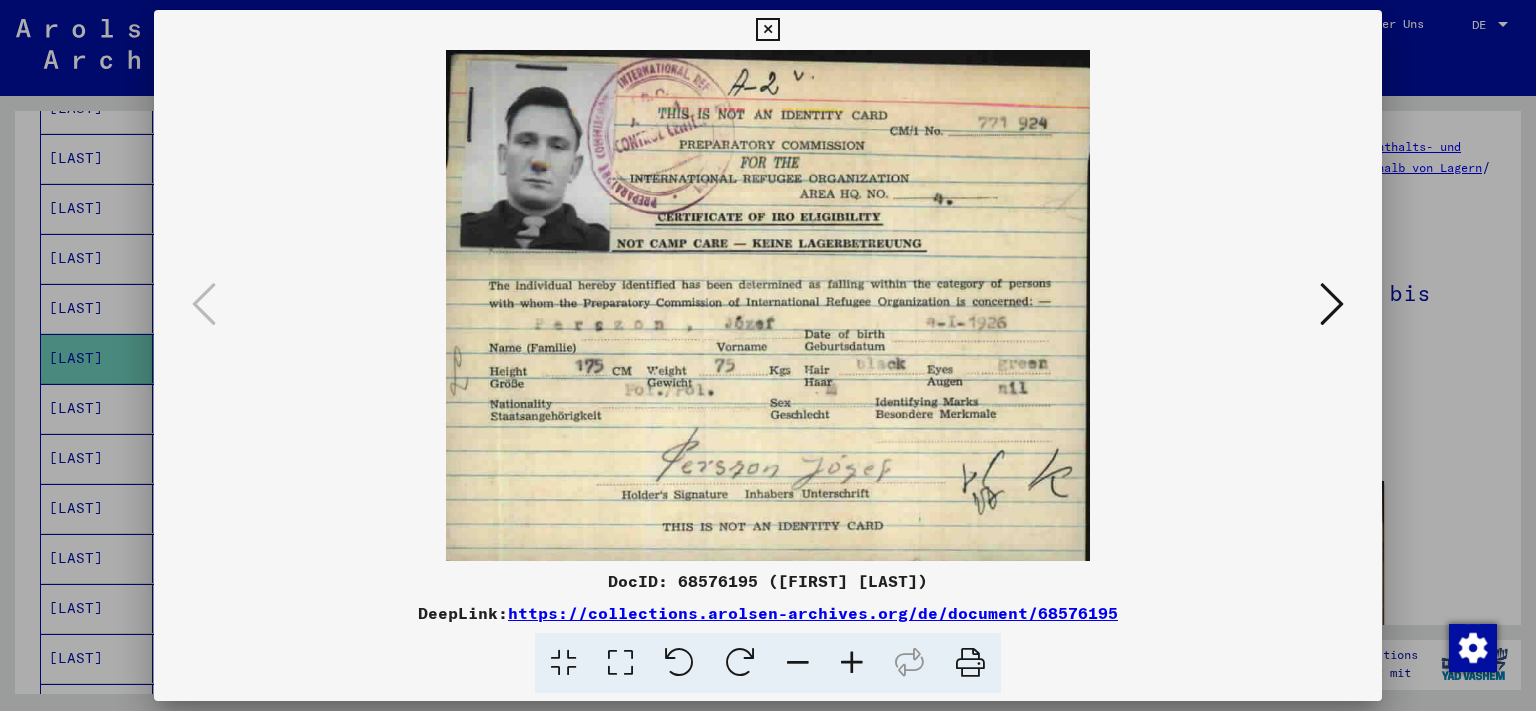 click at bounding box center [767, 30] 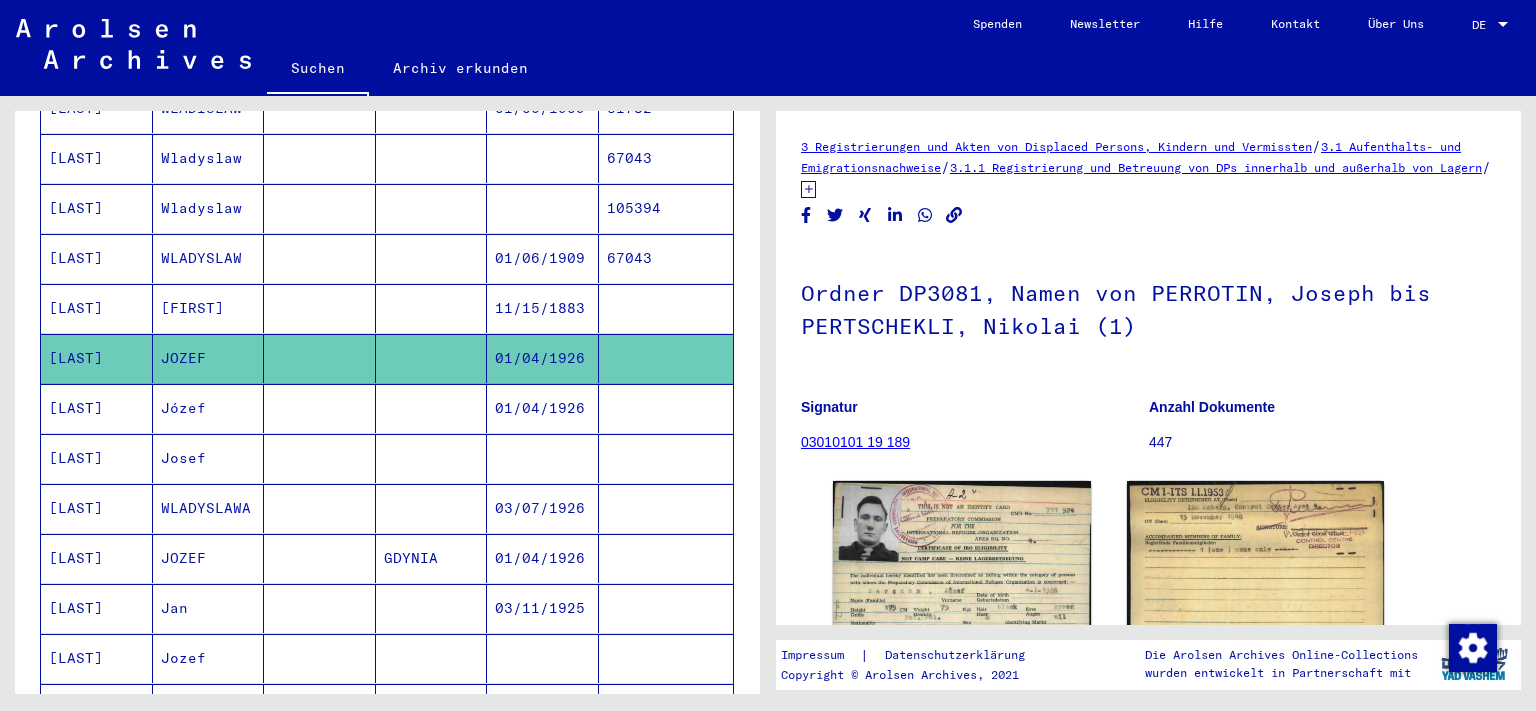 click at bounding box center (320, 608) 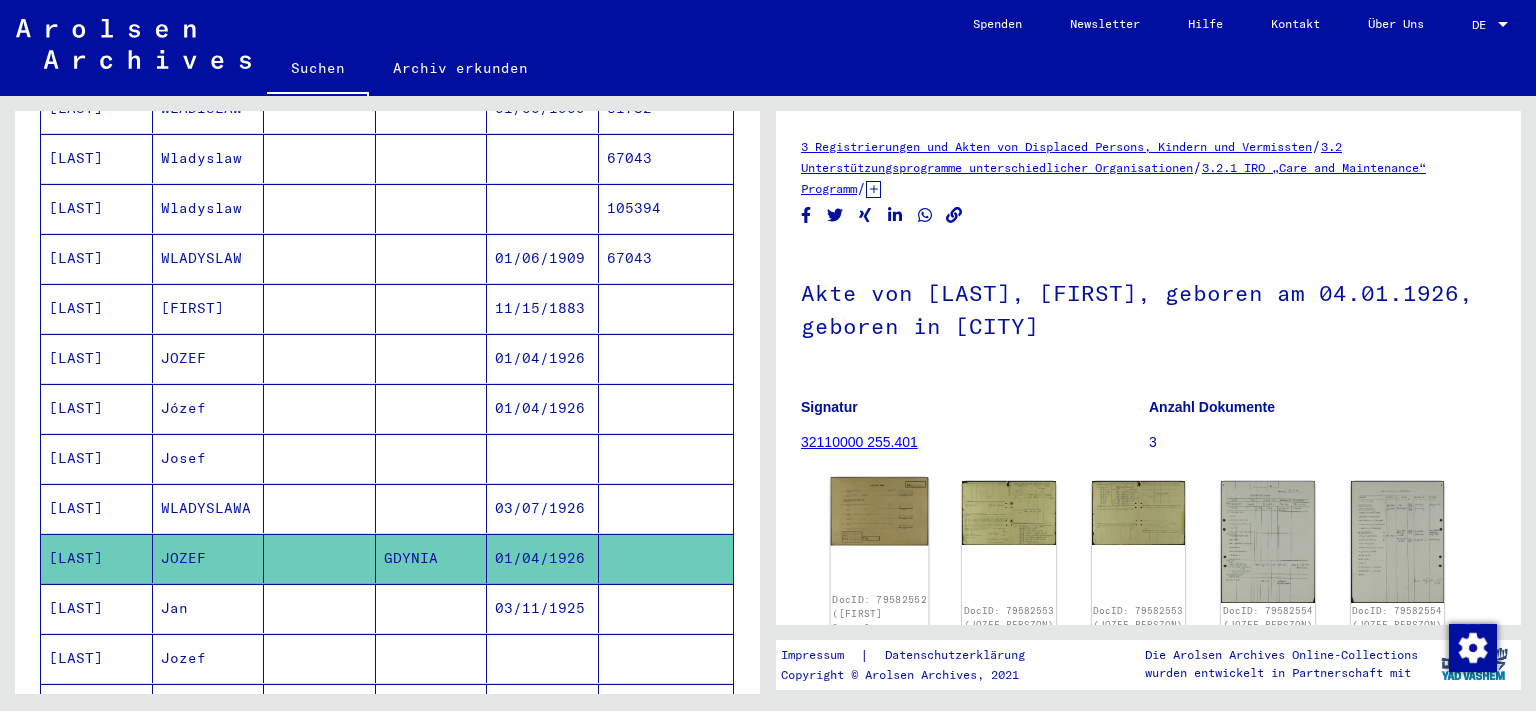 click 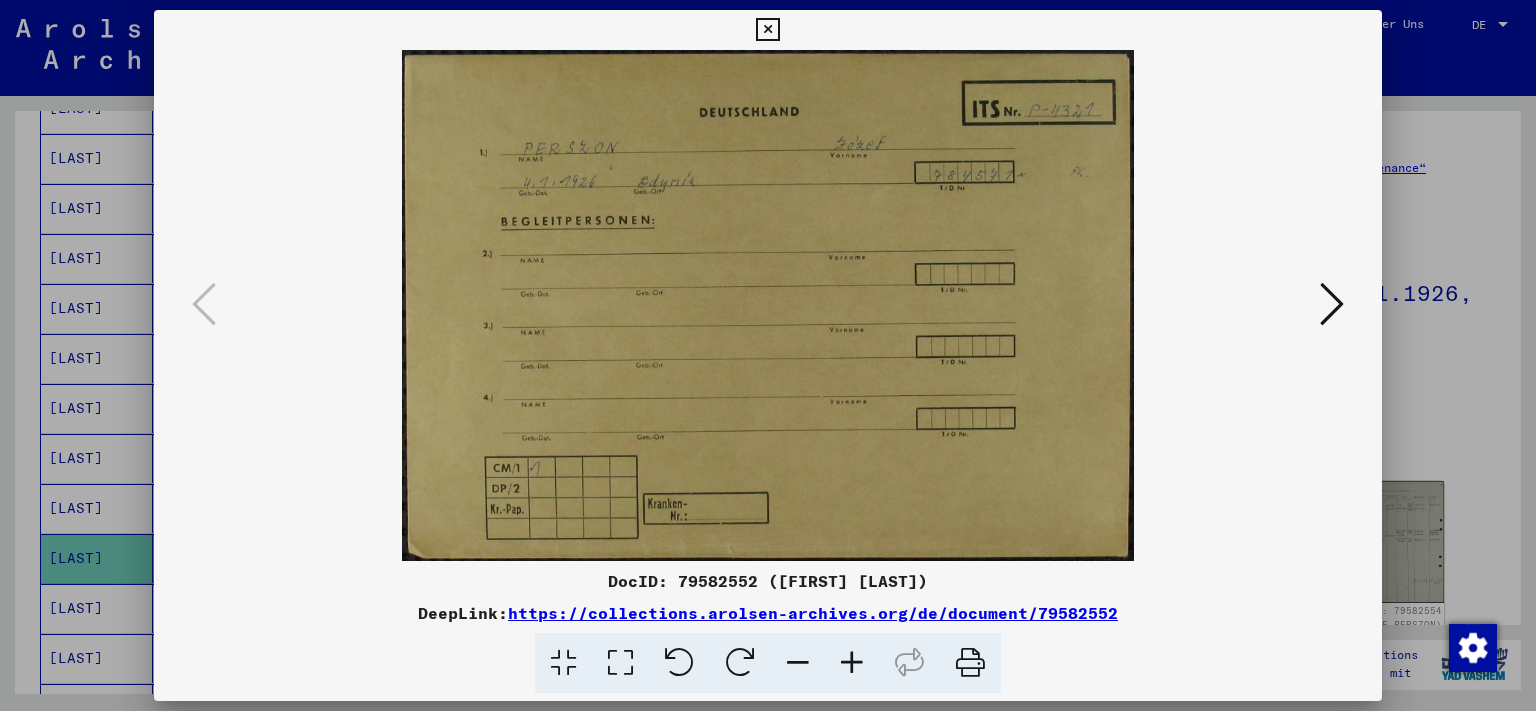 click at bounding box center [1332, 304] 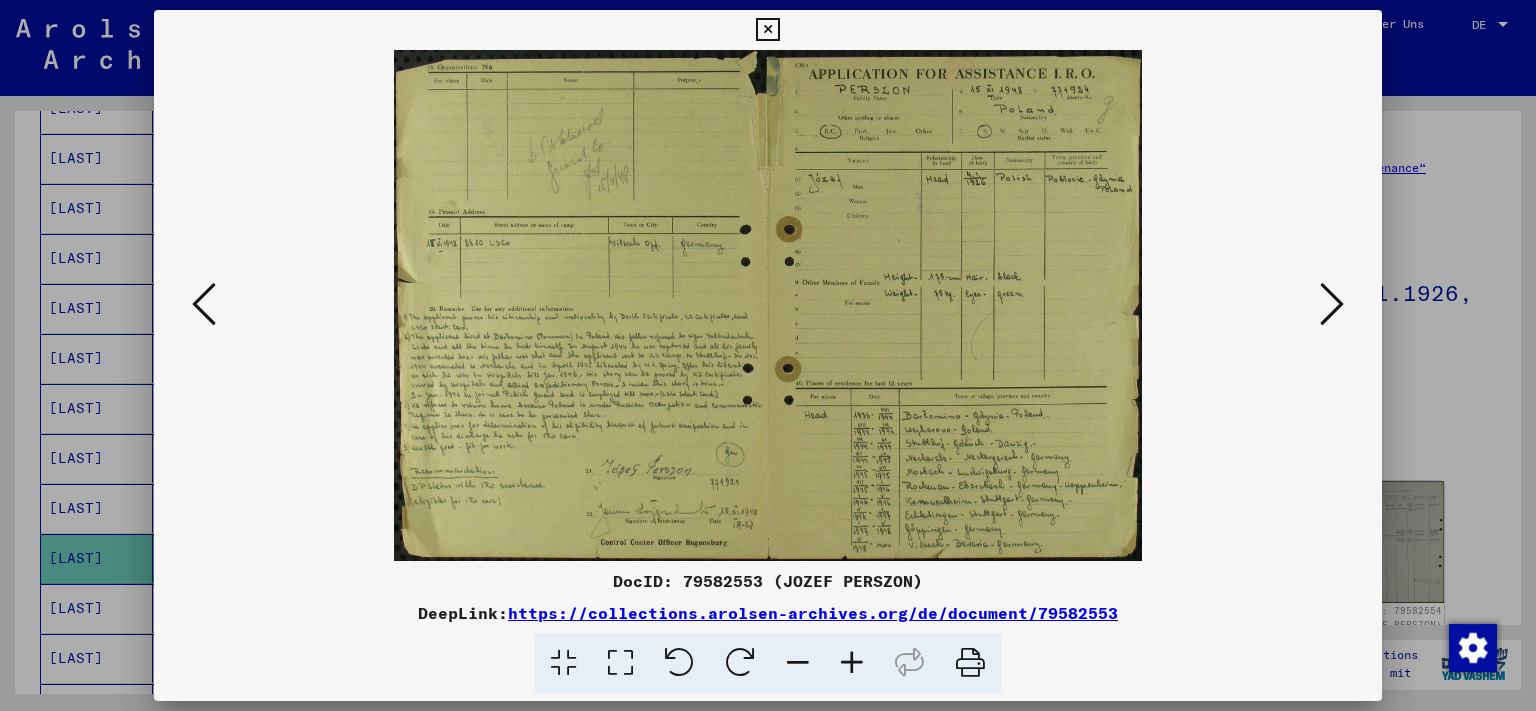 click at bounding box center [1332, 304] 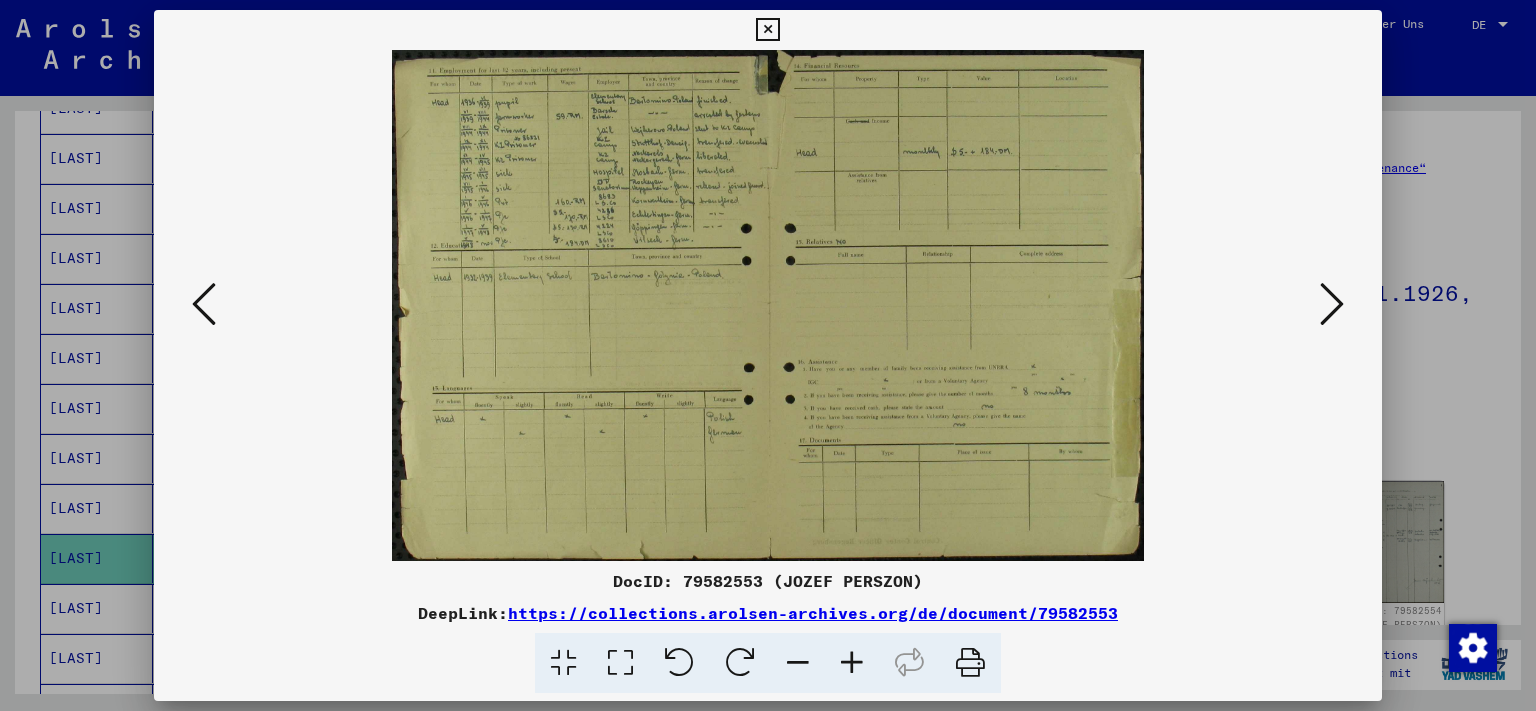 click at bounding box center (1332, 304) 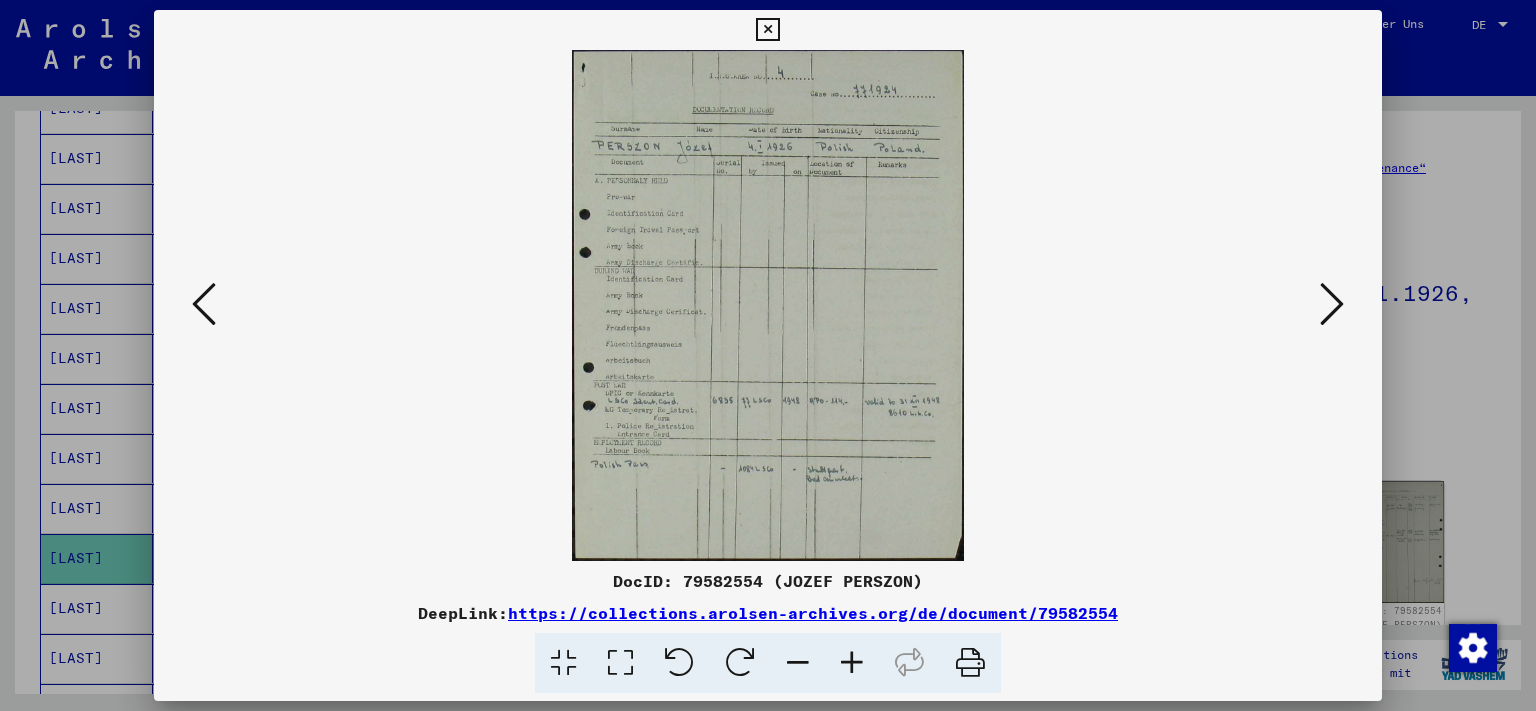 click at bounding box center [204, 304] 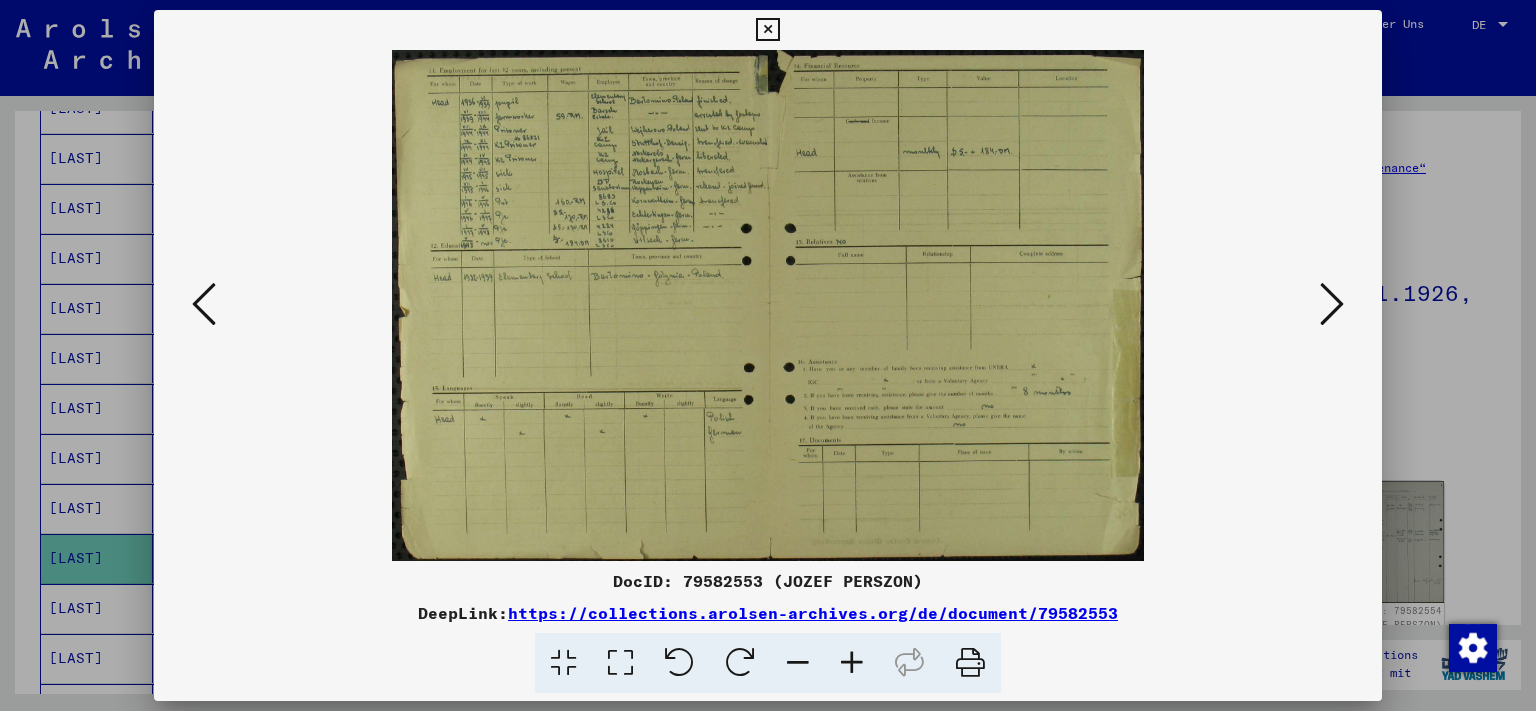 click at bounding box center (204, 304) 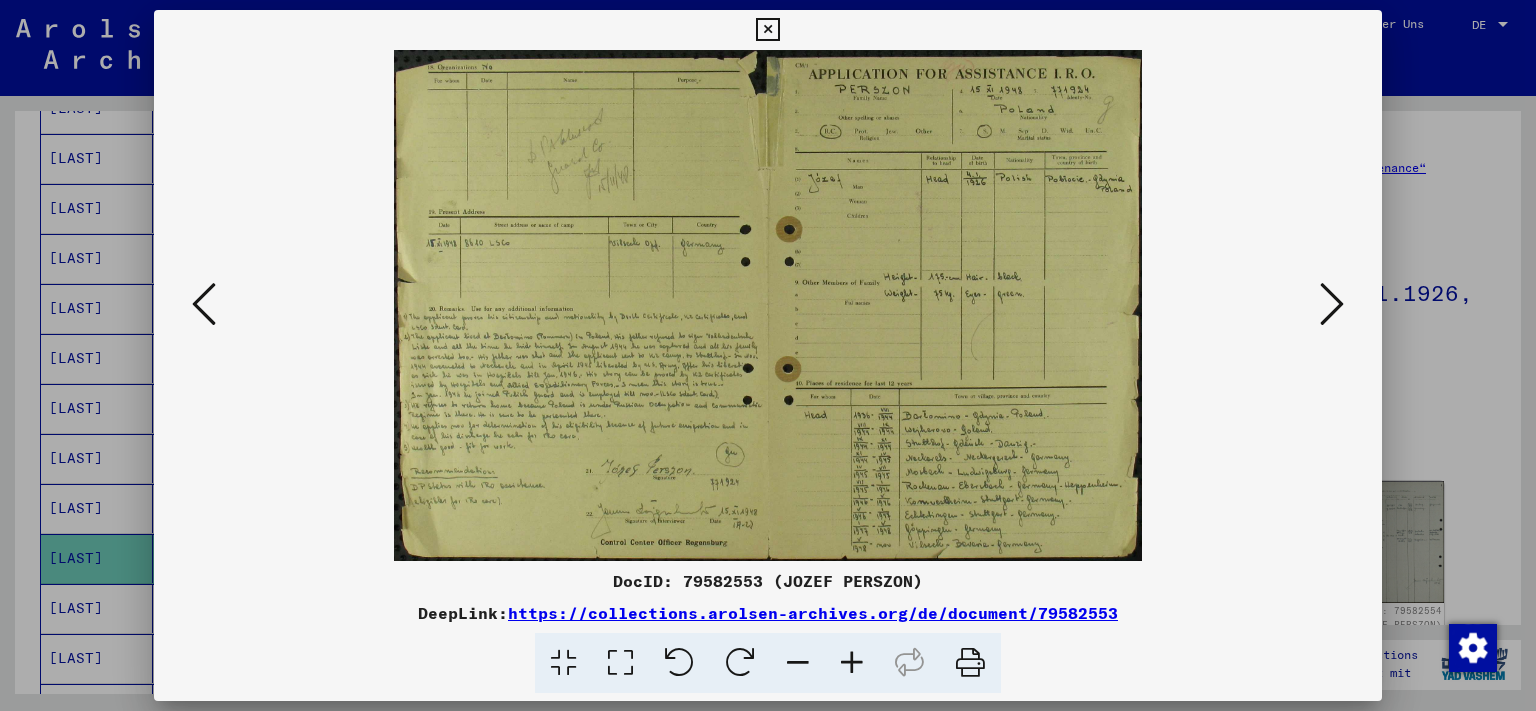 click at bounding box center (767, 30) 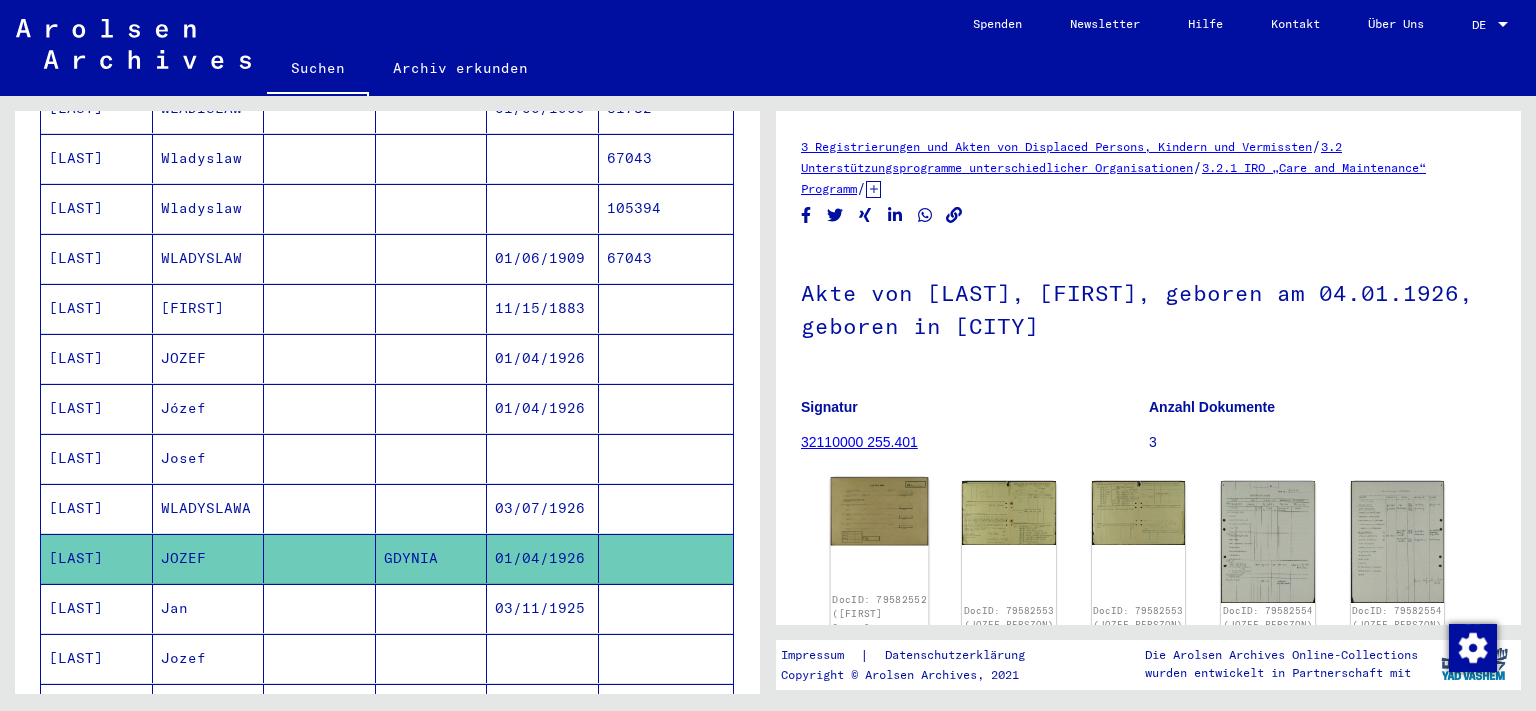 click 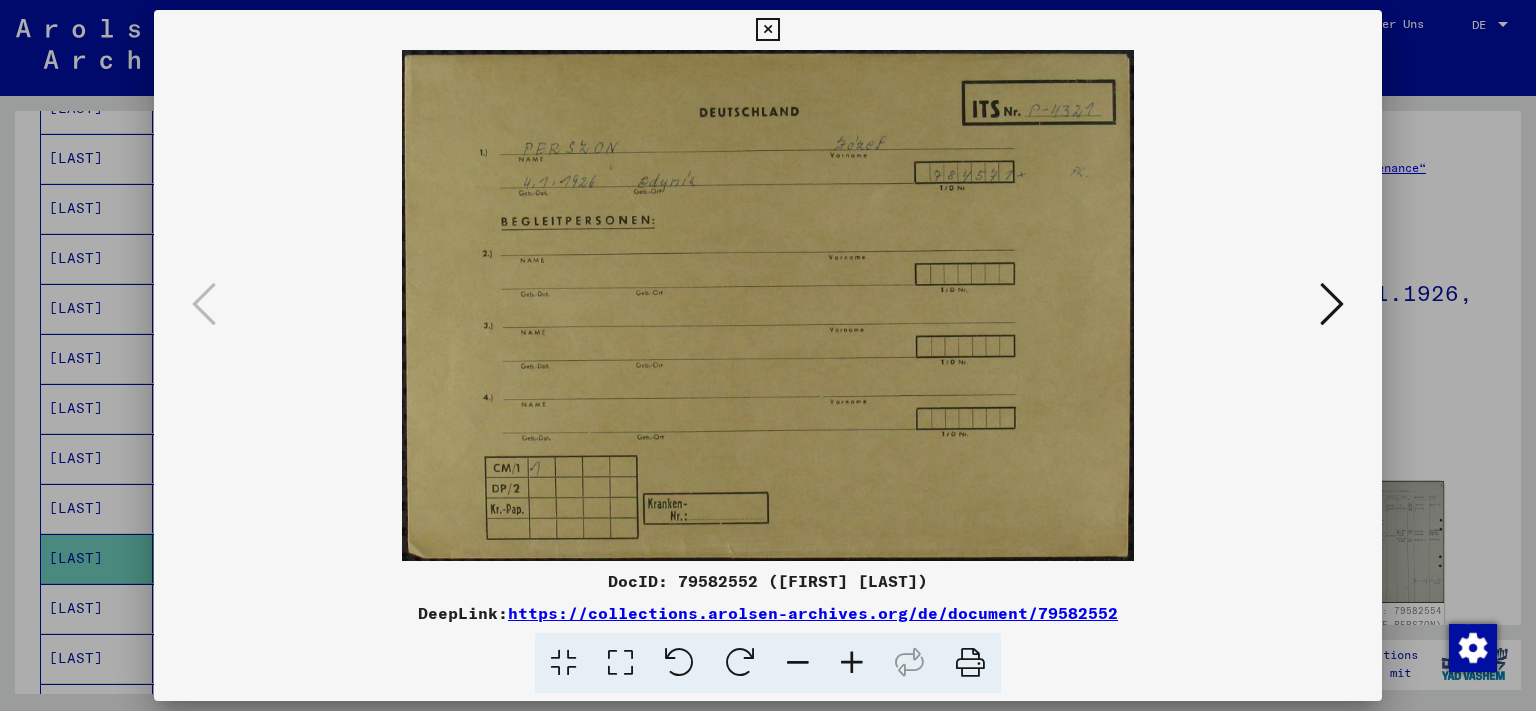 drag, startPoint x: 1114, startPoint y: 652, endPoint x: 1009, endPoint y: 657, distance: 105.11898 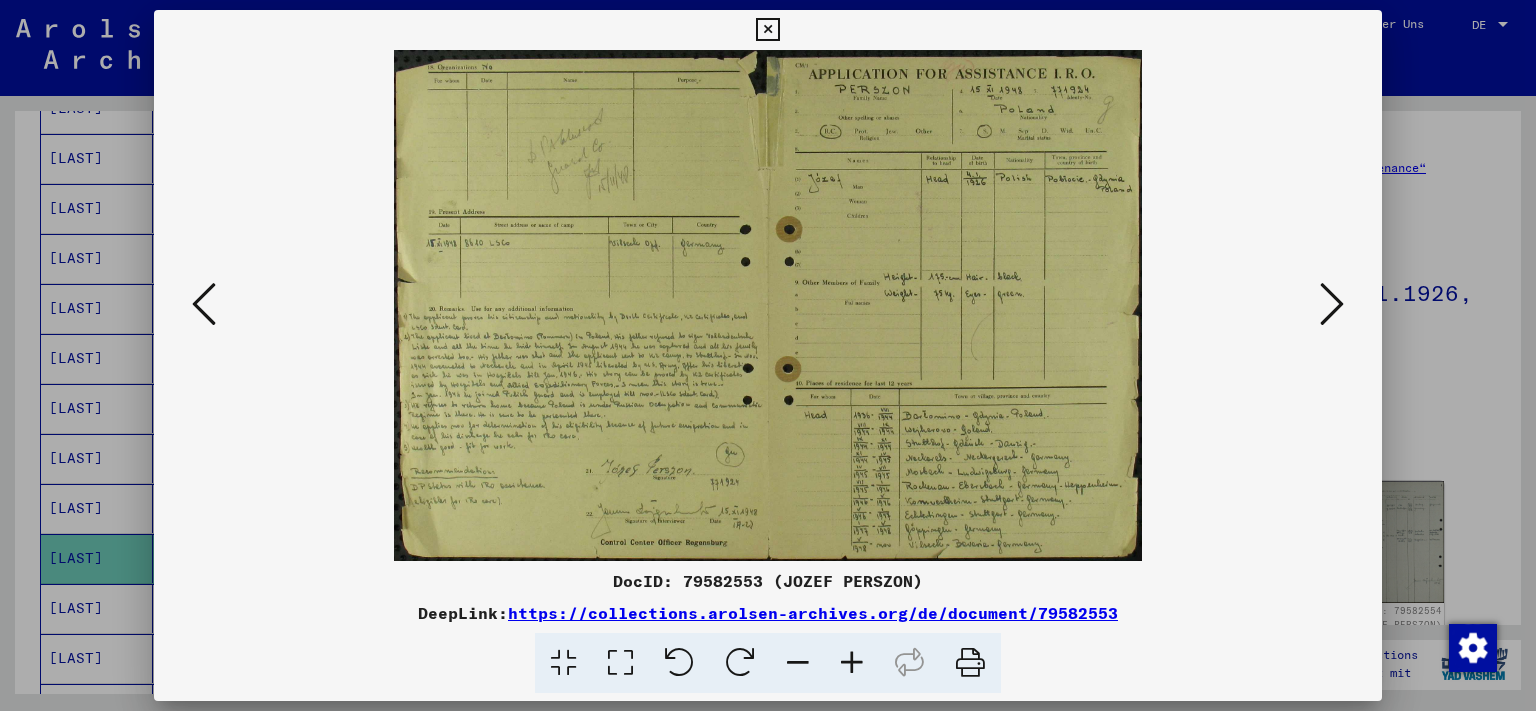 click at bounding box center [767, 30] 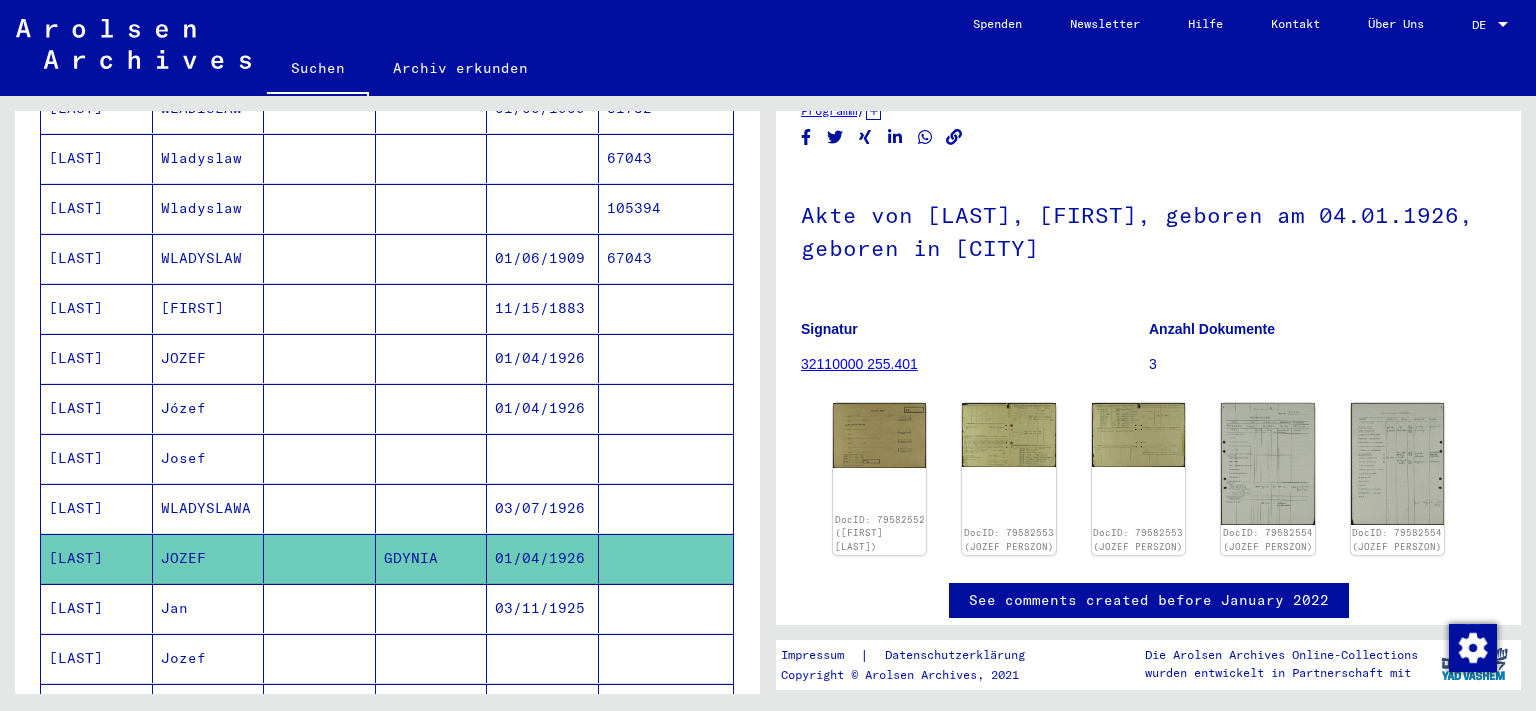 scroll, scrollTop: 221, scrollLeft: 0, axis: vertical 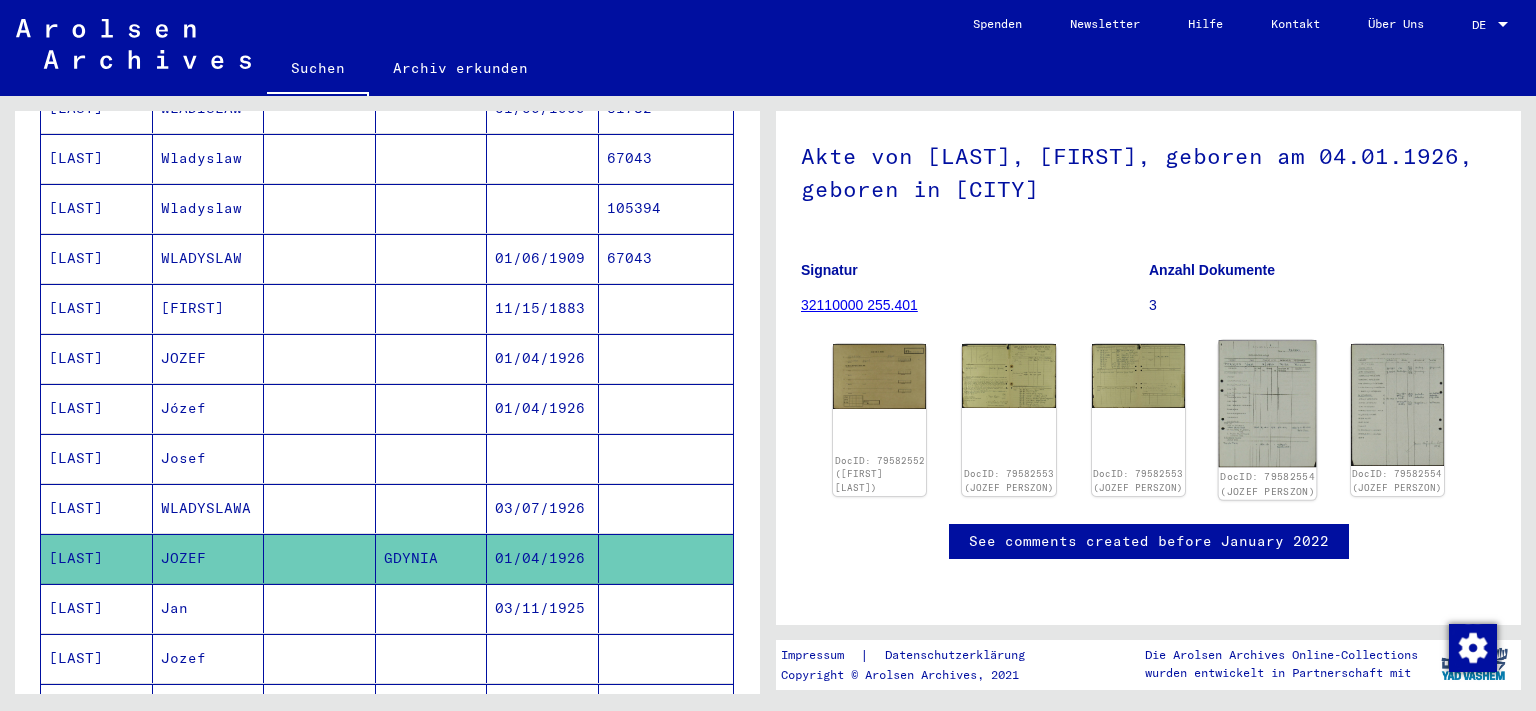 click 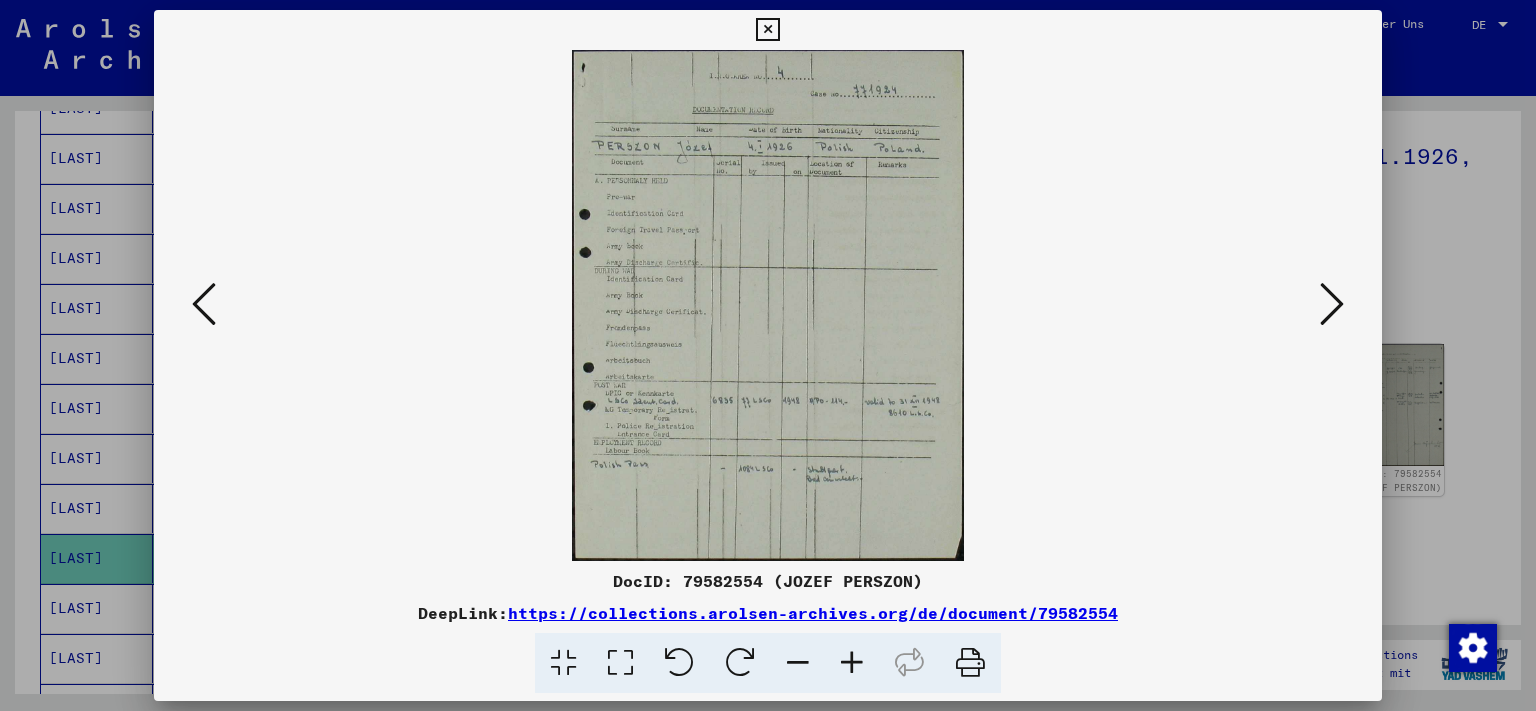 type 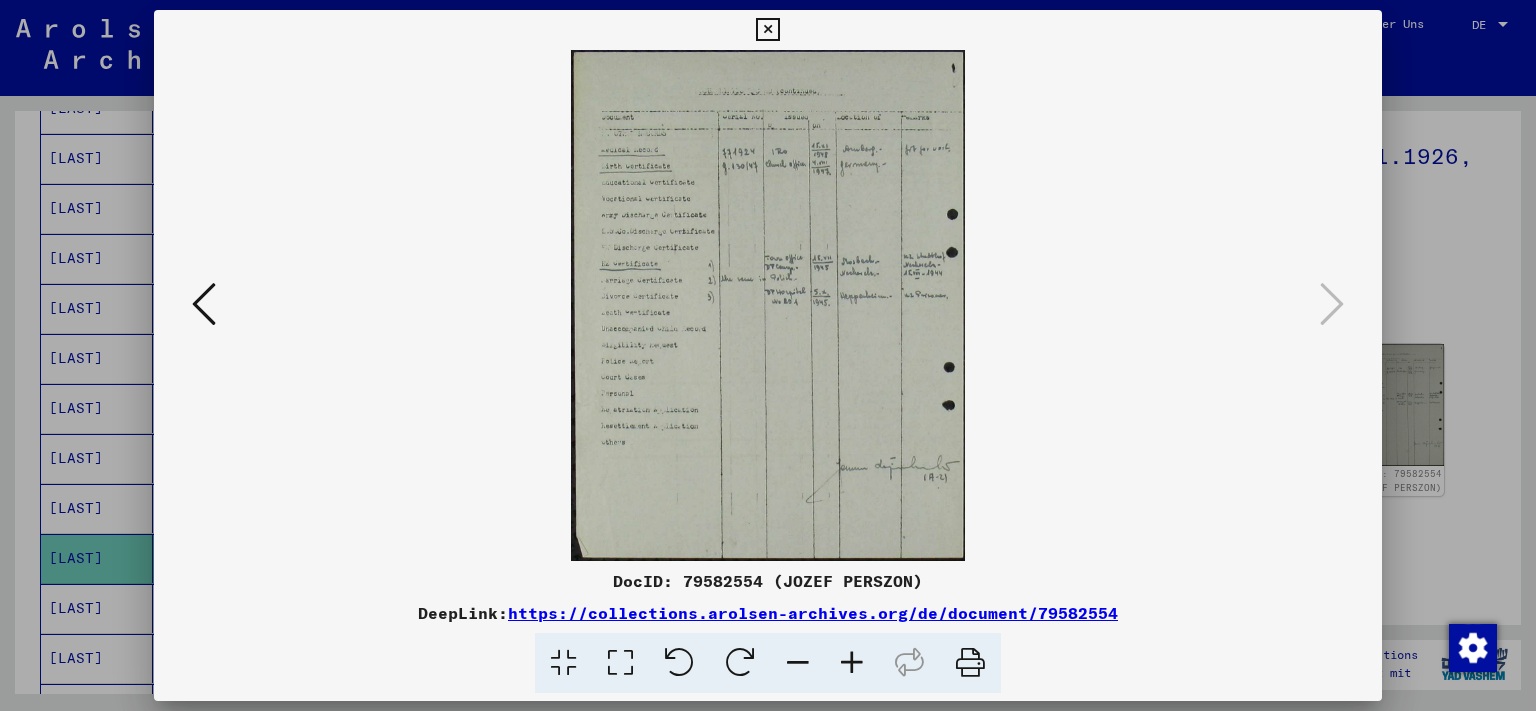 click at bounding box center [767, 30] 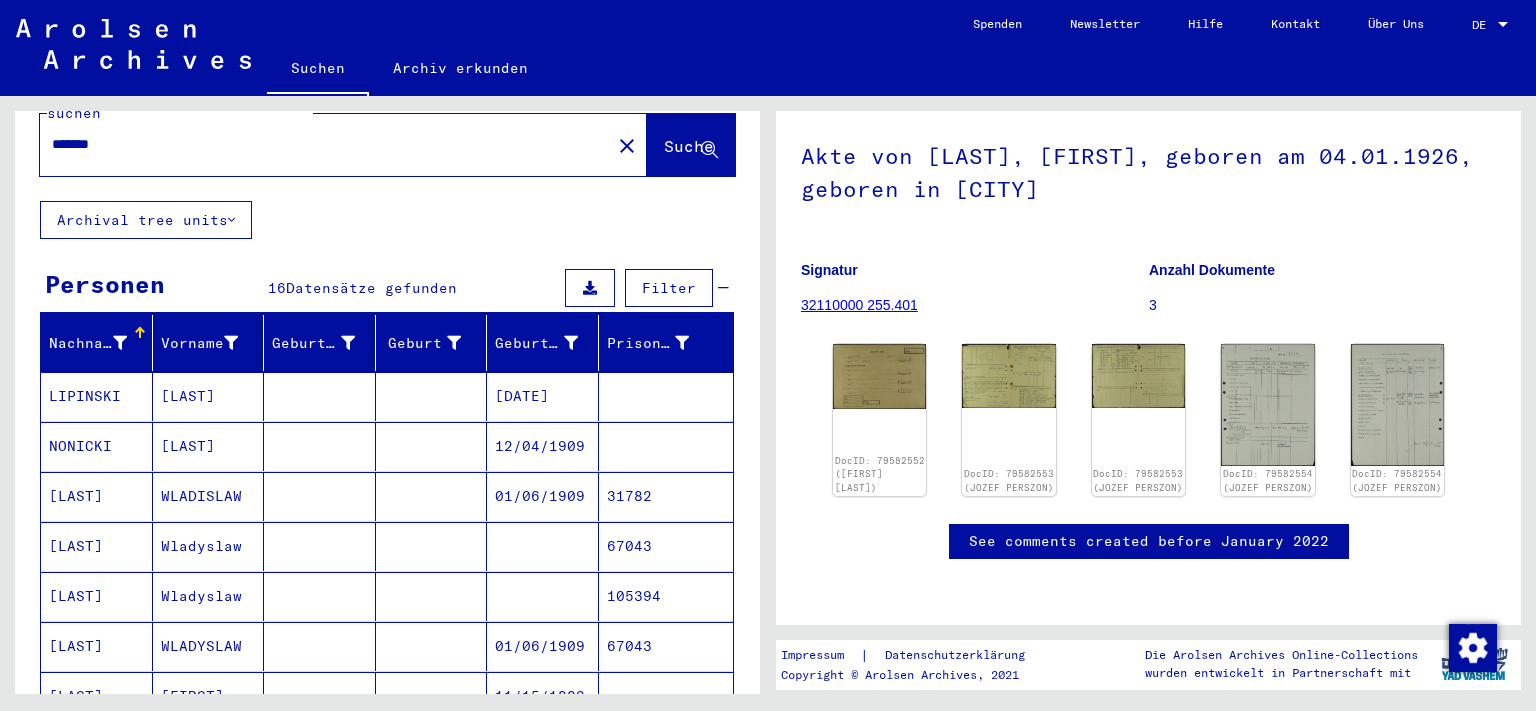 scroll, scrollTop: 0, scrollLeft: 0, axis: both 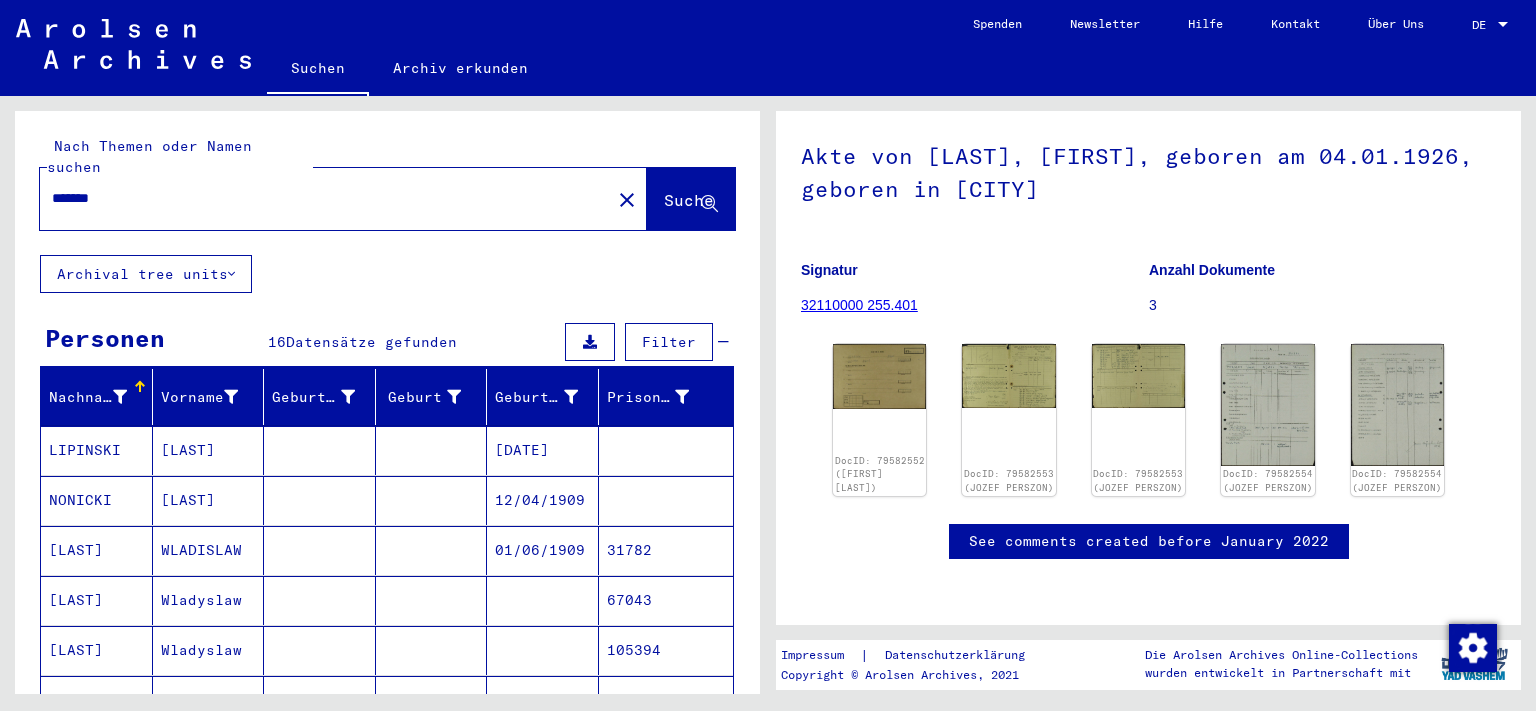 drag, startPoint x: 263, startPoint y: 187, endPoint x: 0, endPoint y: 157, distance: 264.7055 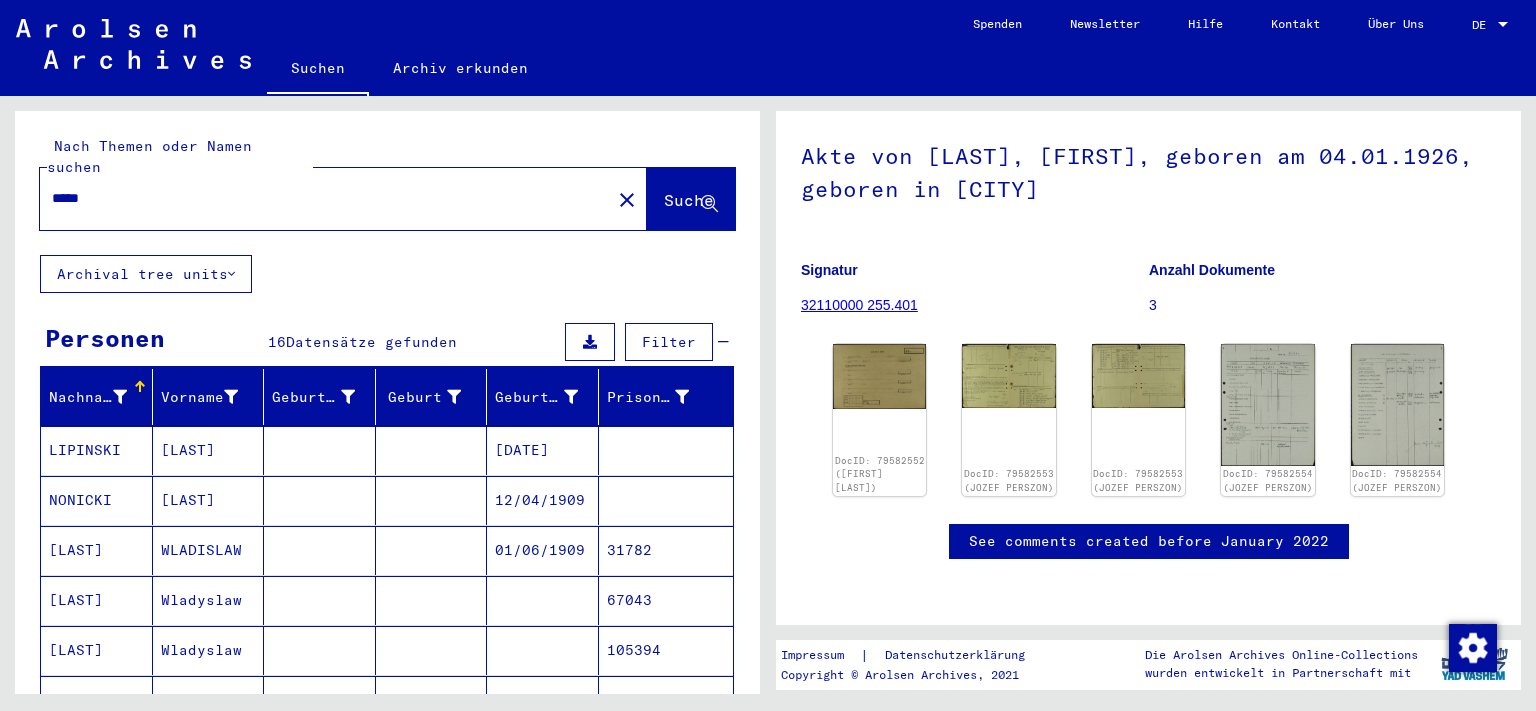 type on "*****" 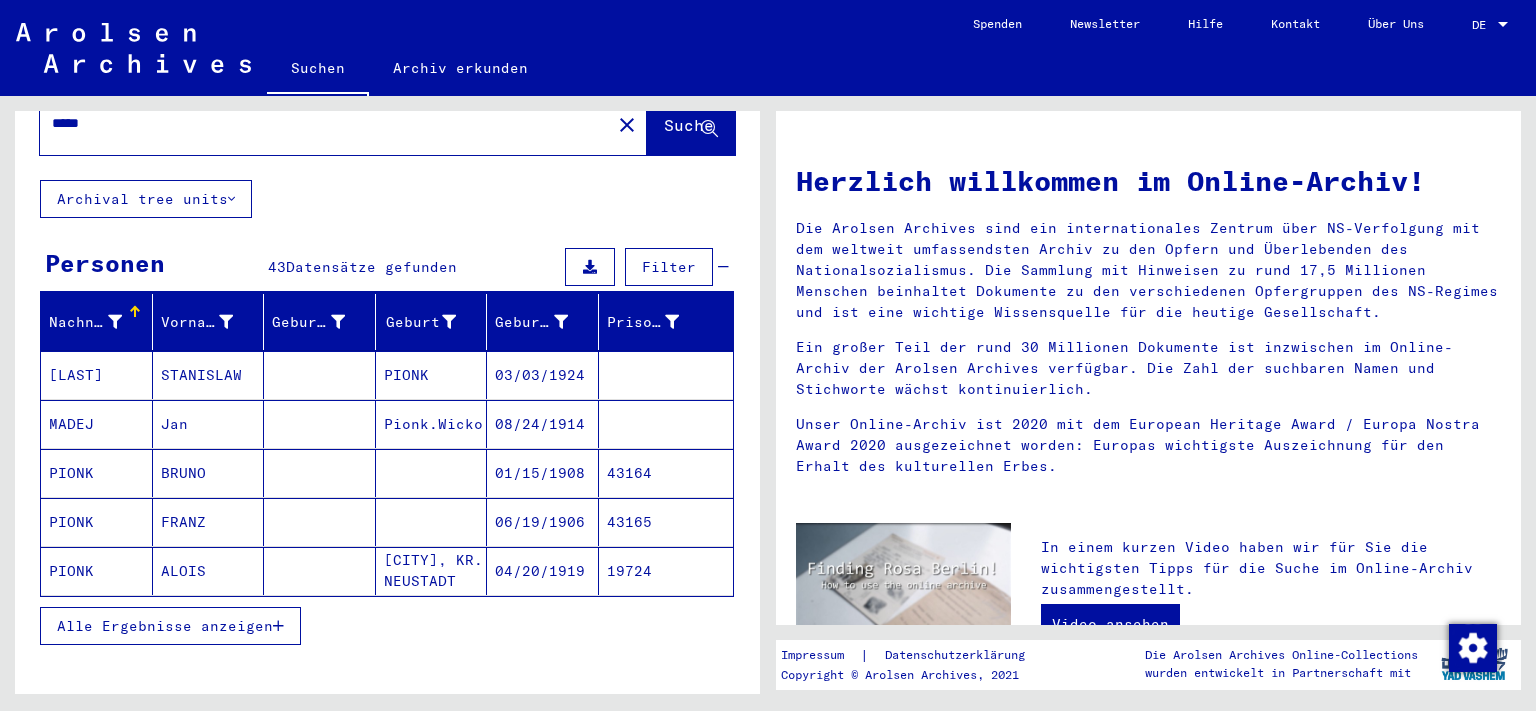 scroll, scrollTop: 110, scrollLeft: 0, axis: vertical 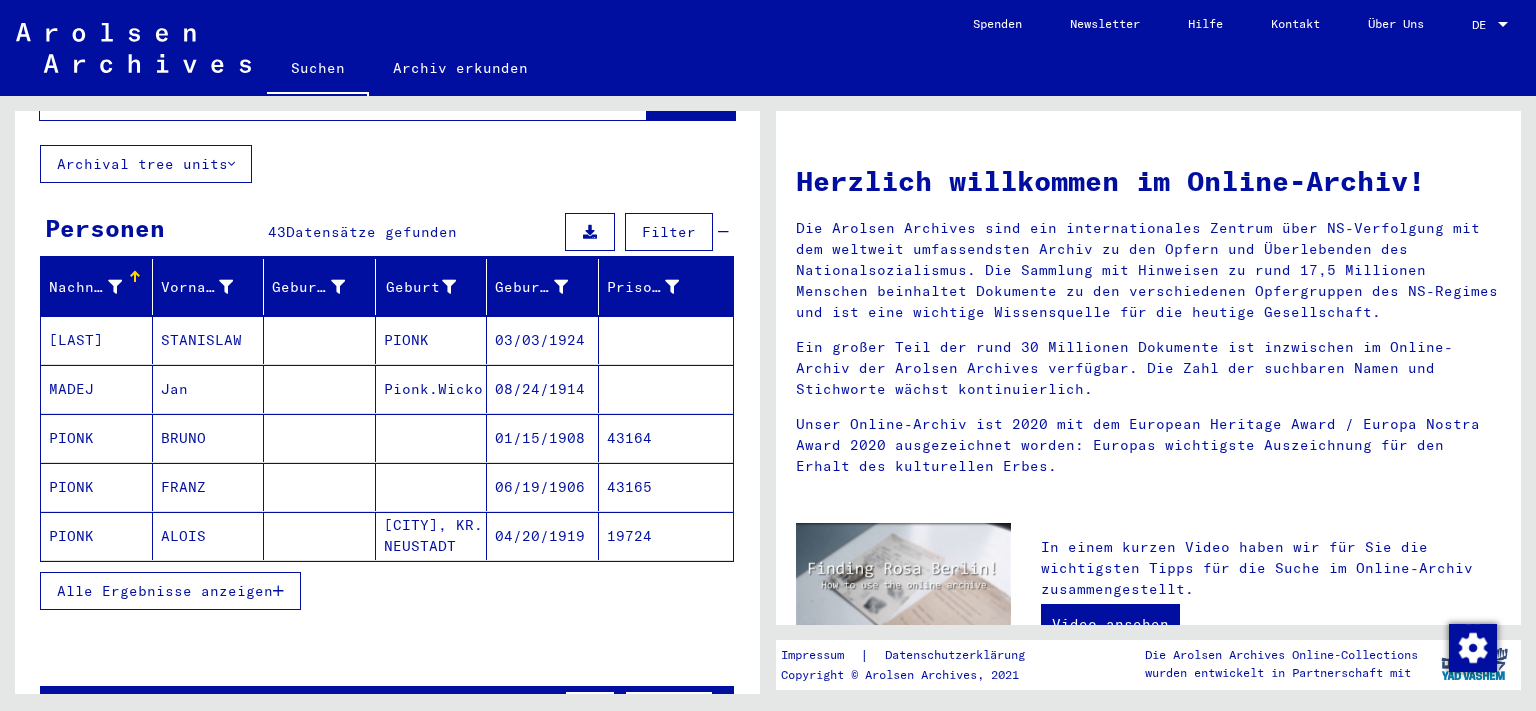 click on "Alle Ergebnisse anzeigen" at bounding box center (170, 591) 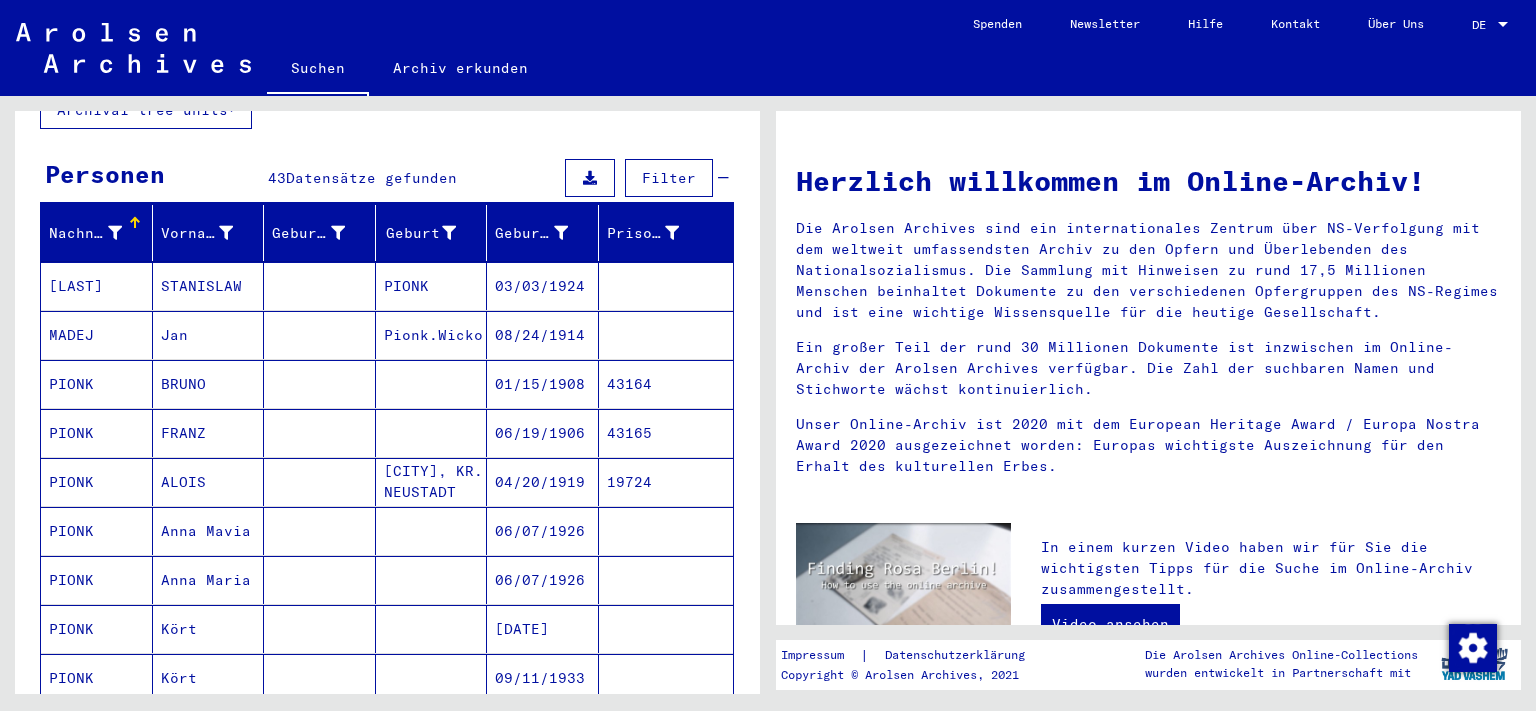 scroll, scrollTop: 221, scrollLeft: 0, axis: vertical 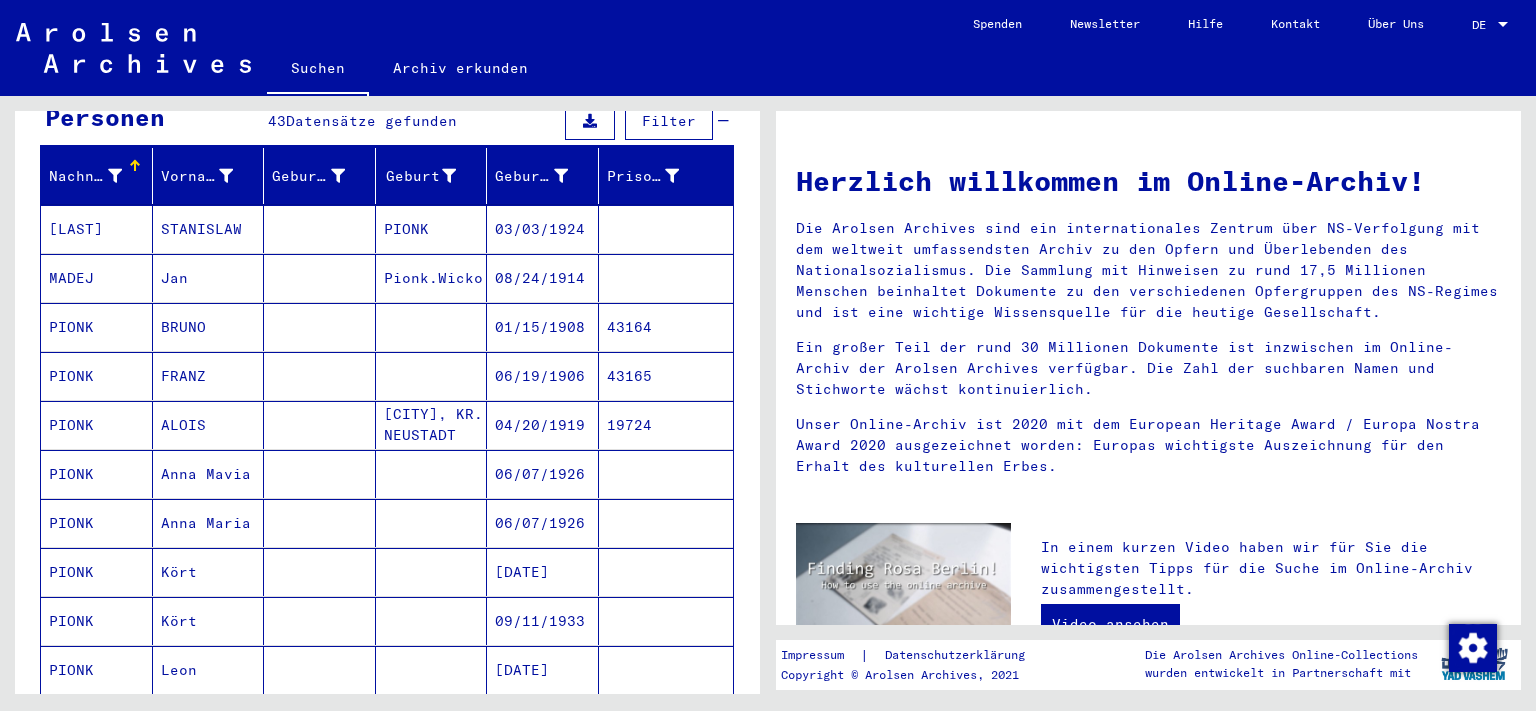 click on "Jan" at bounding box center [209, 327] 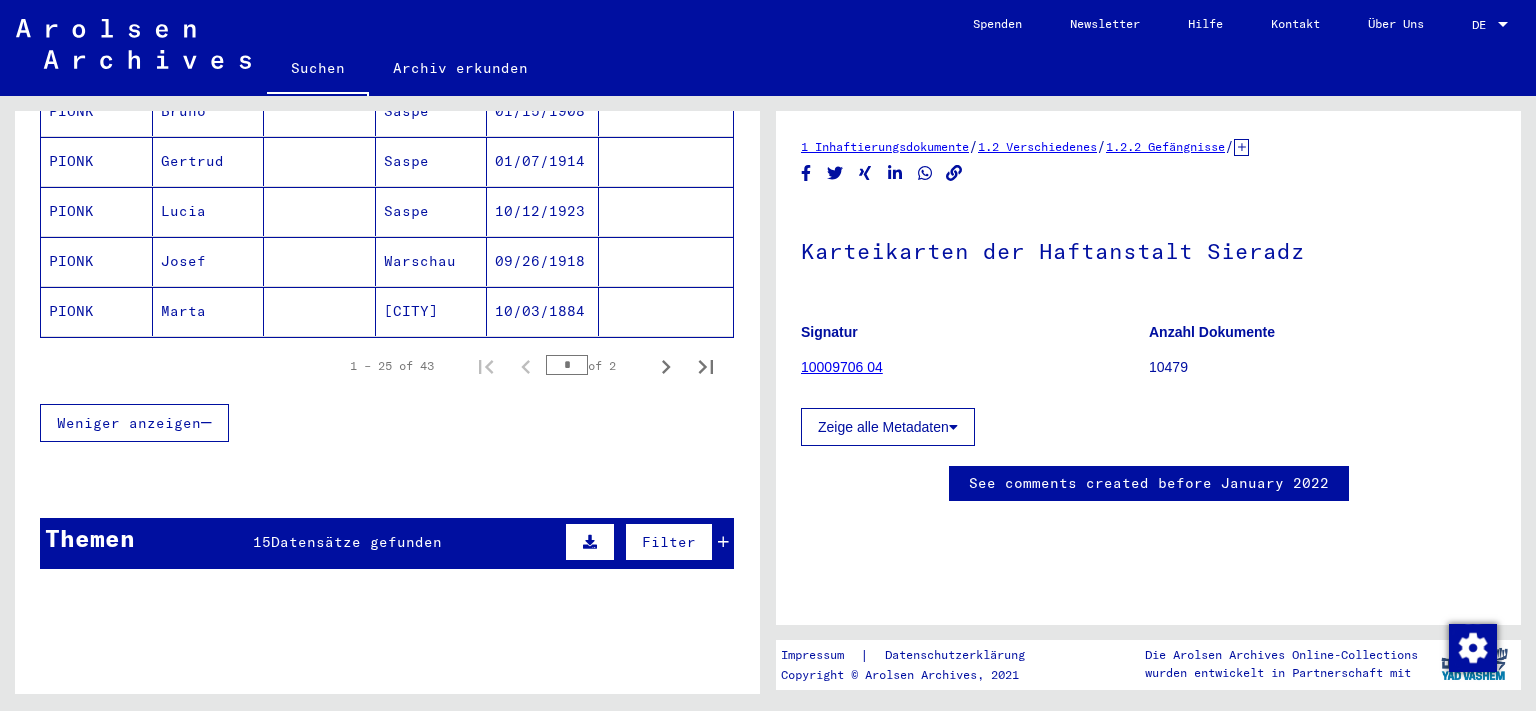 scroll, scrollTop: 1320, scrollLeft: 0, axis: vertical 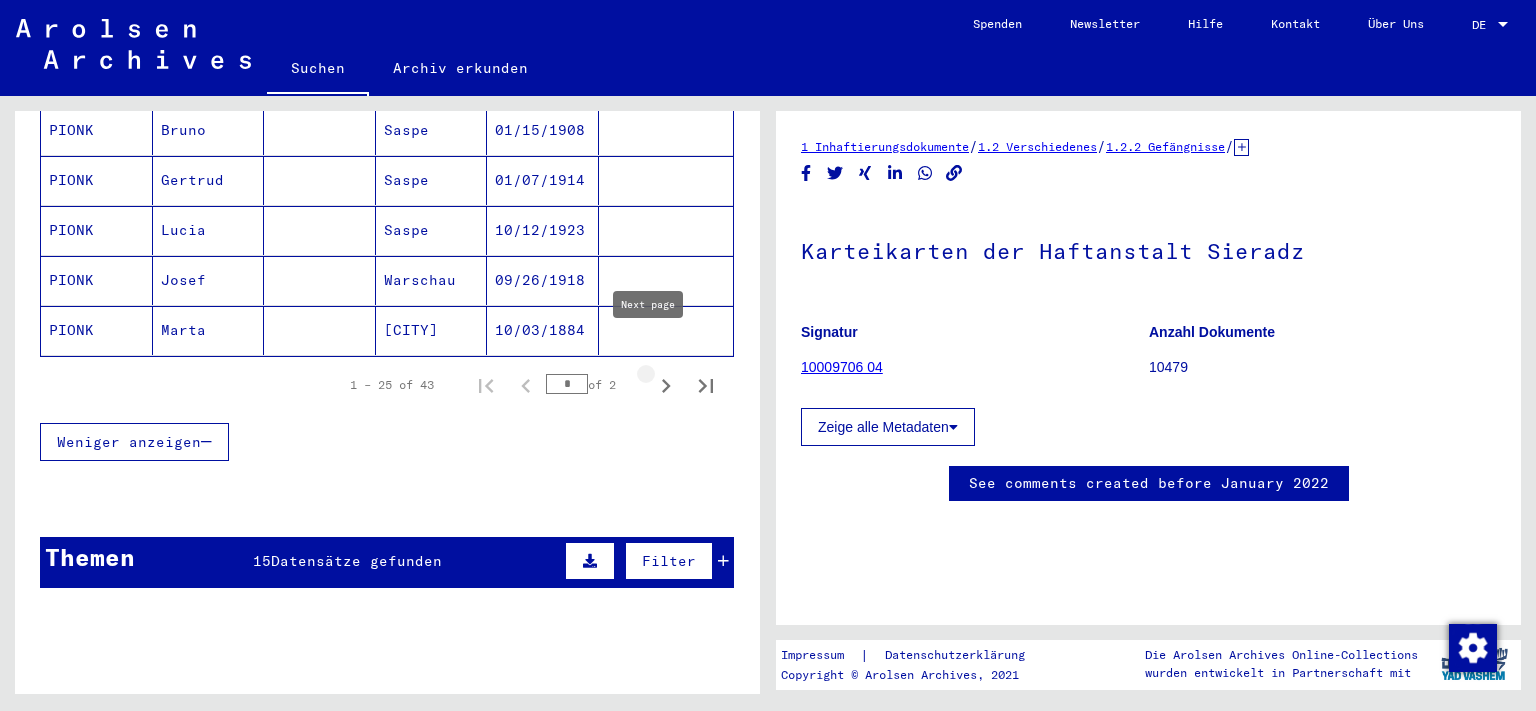 click 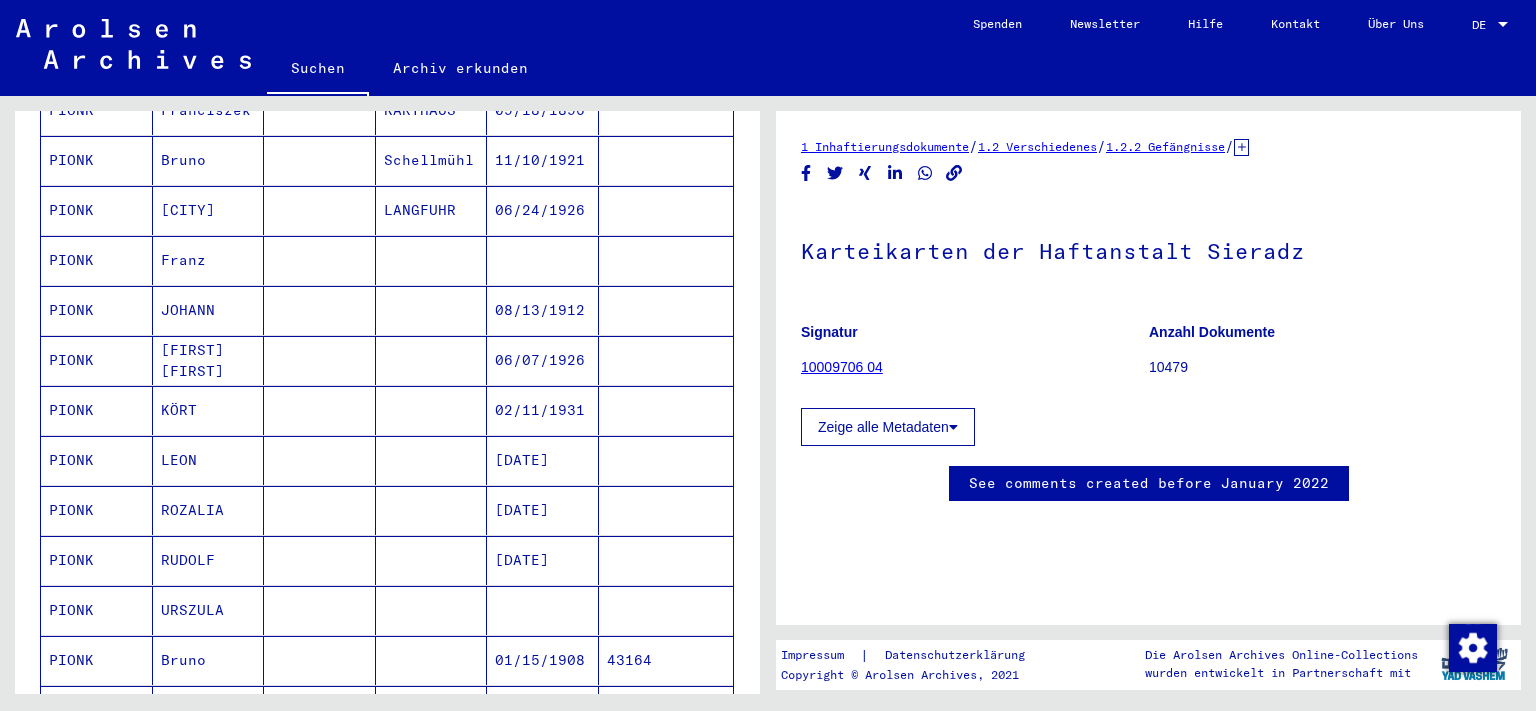 scroll, scrollTop: 437, scrollLeft: 0, axis: vertical 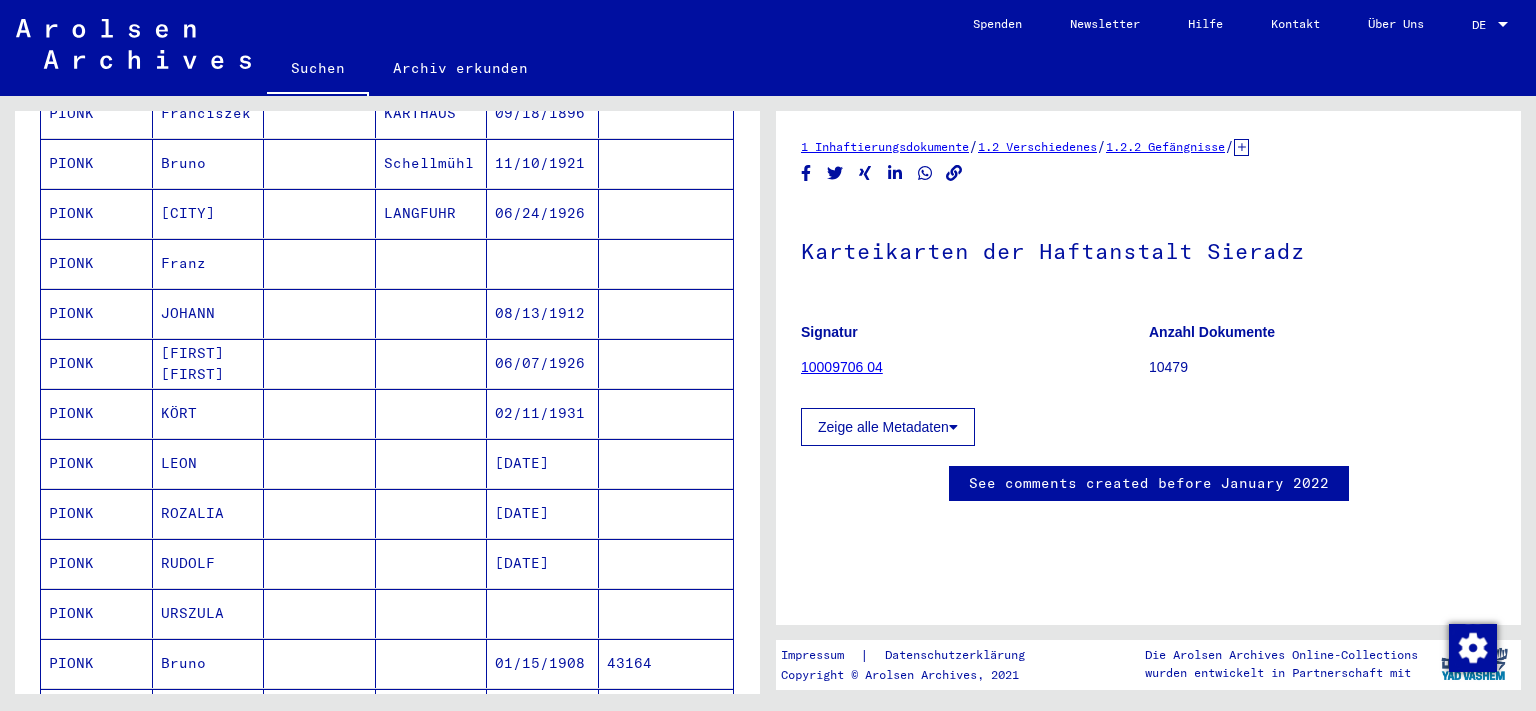 click on "JOHANN" at bounding box center (209, 363) 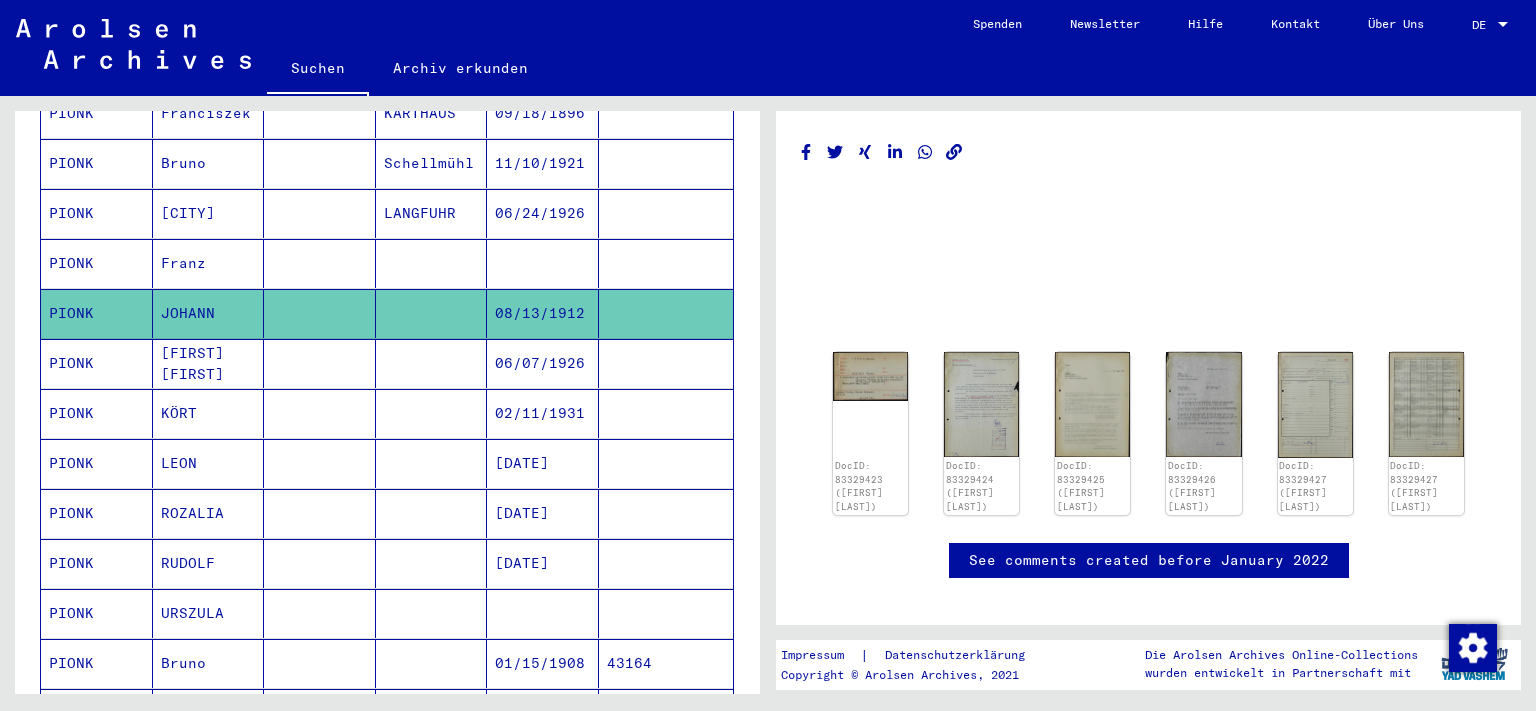 scroll, scrollTop: 326, scrollLeft: 0, axis: vertical 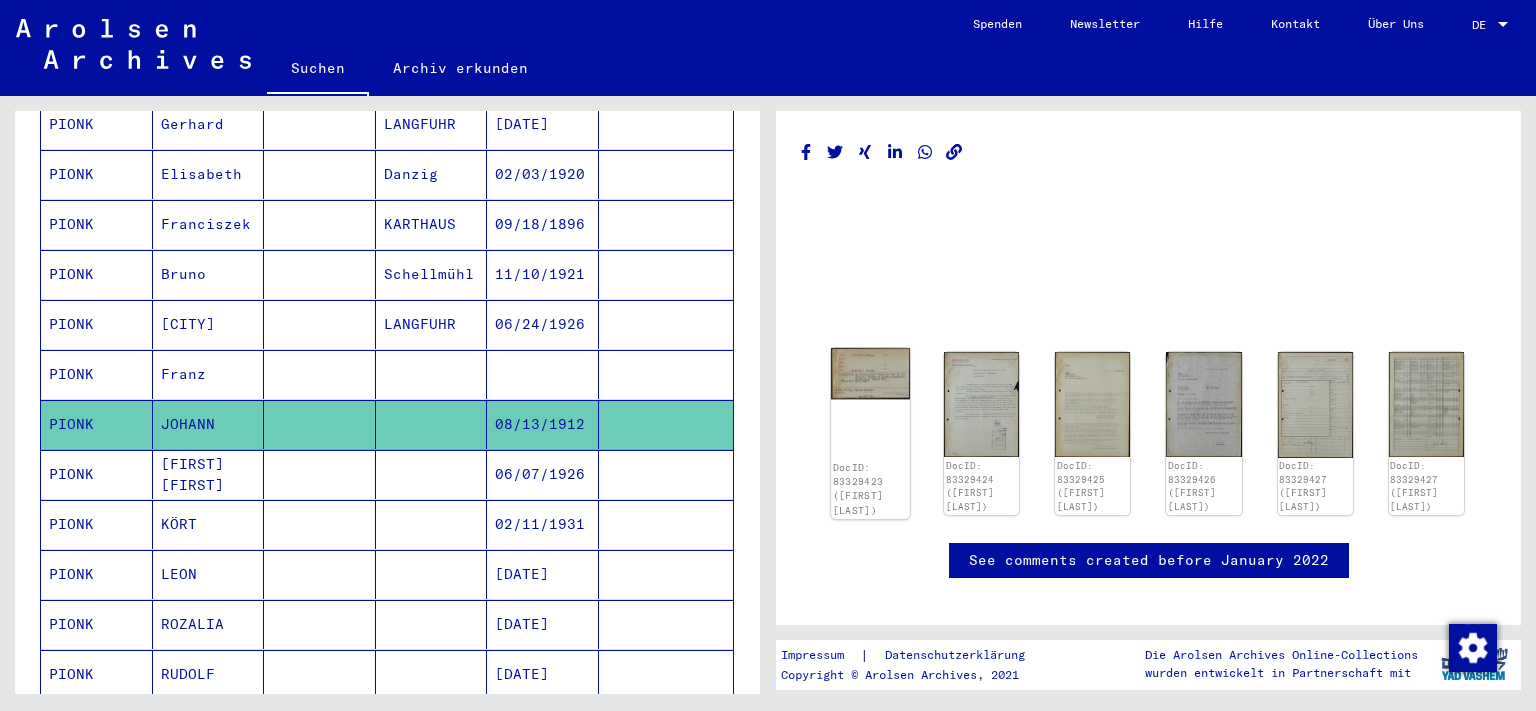 click 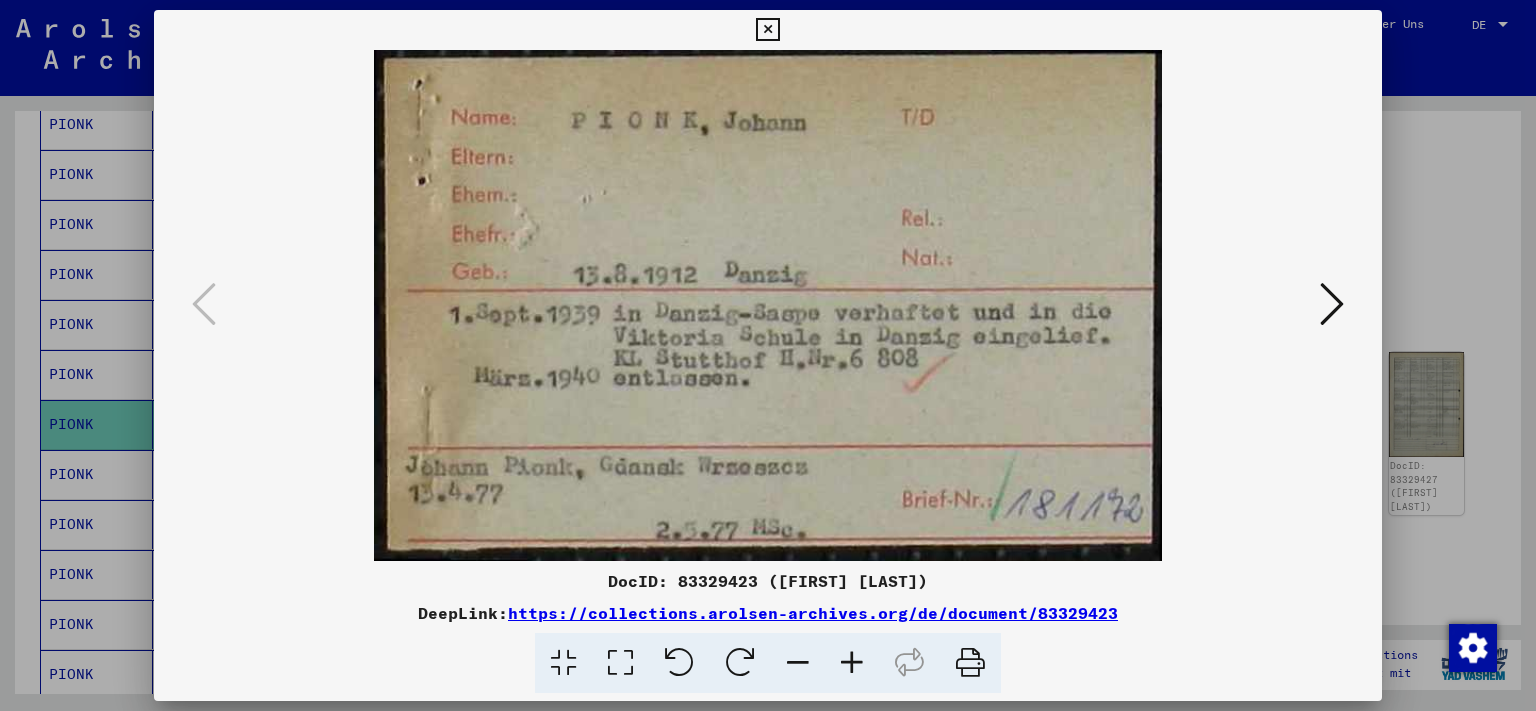 type 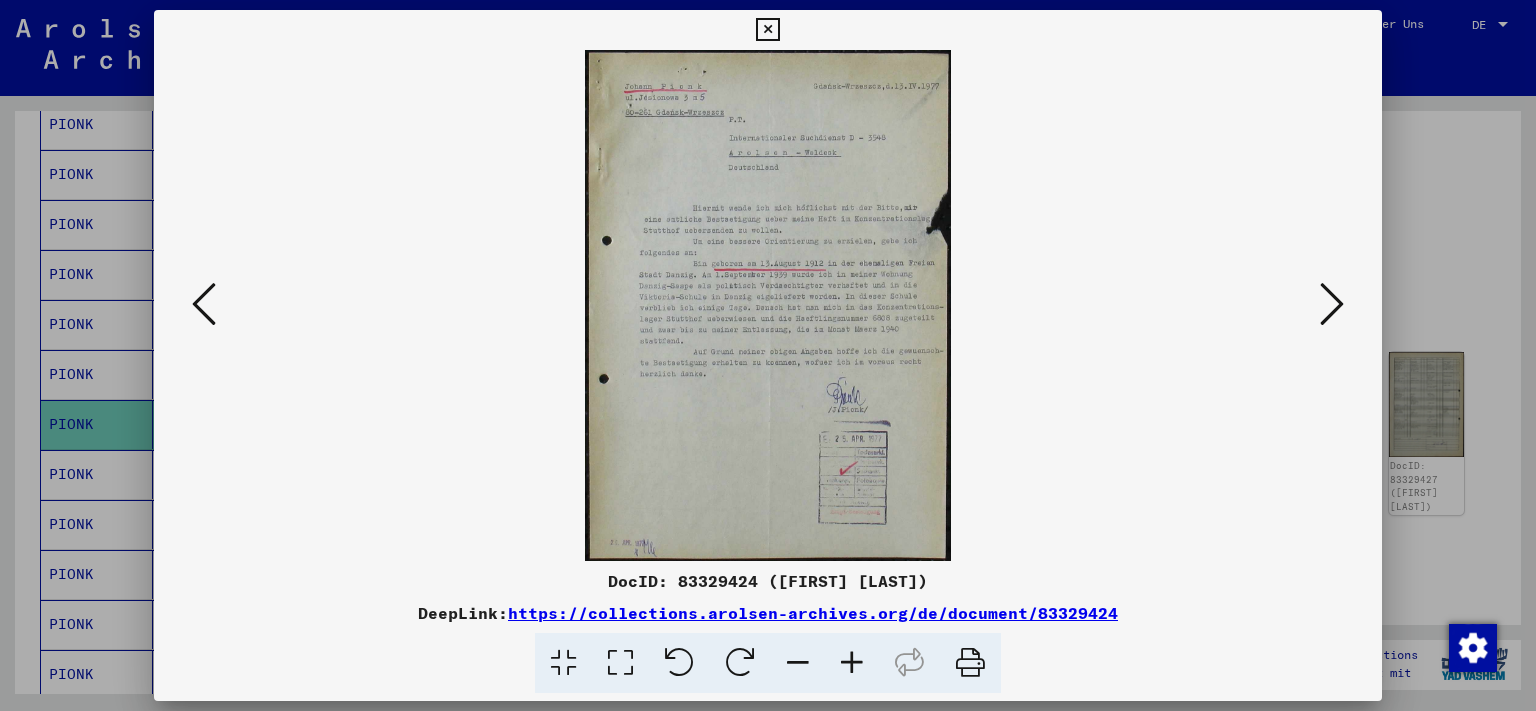 click at bounding box center (1332, 304) 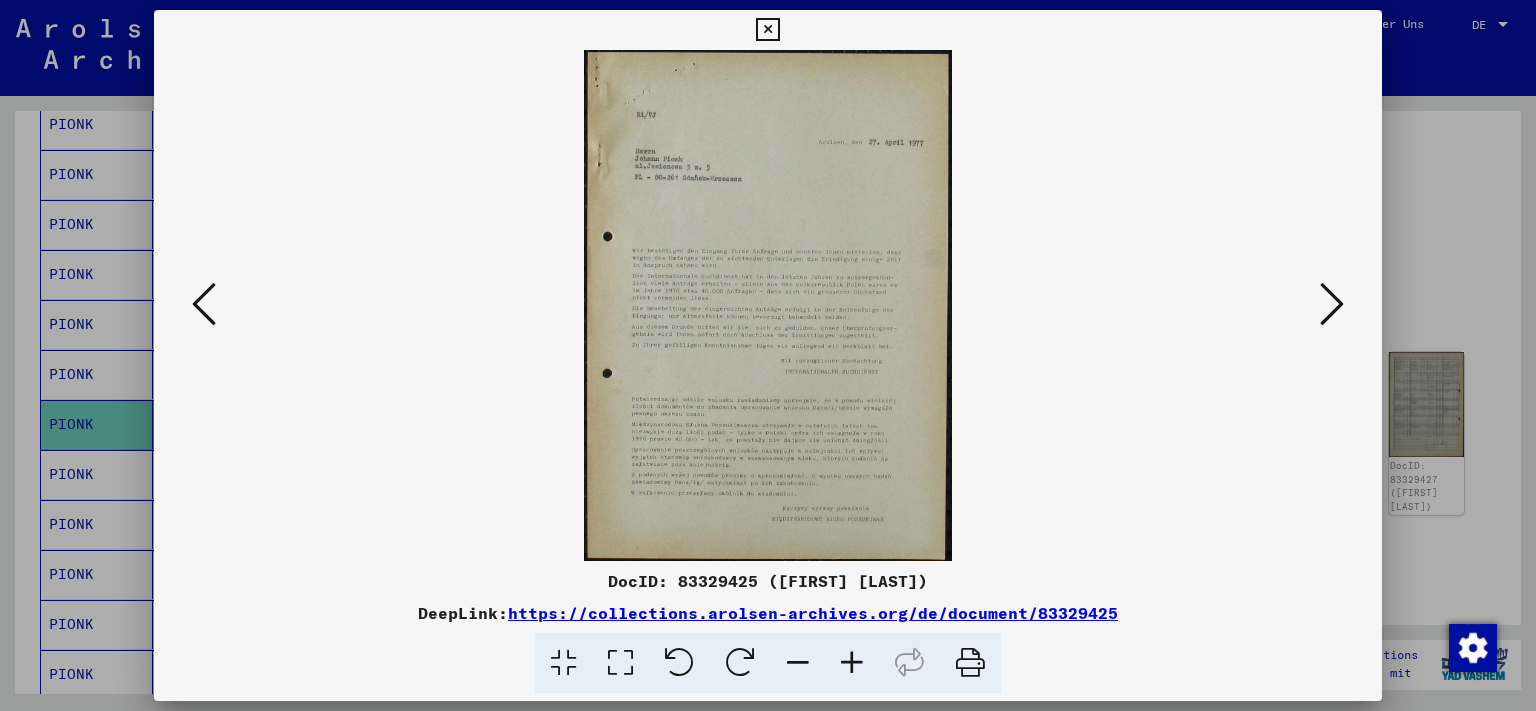 click at bounding box center [1332, 304] 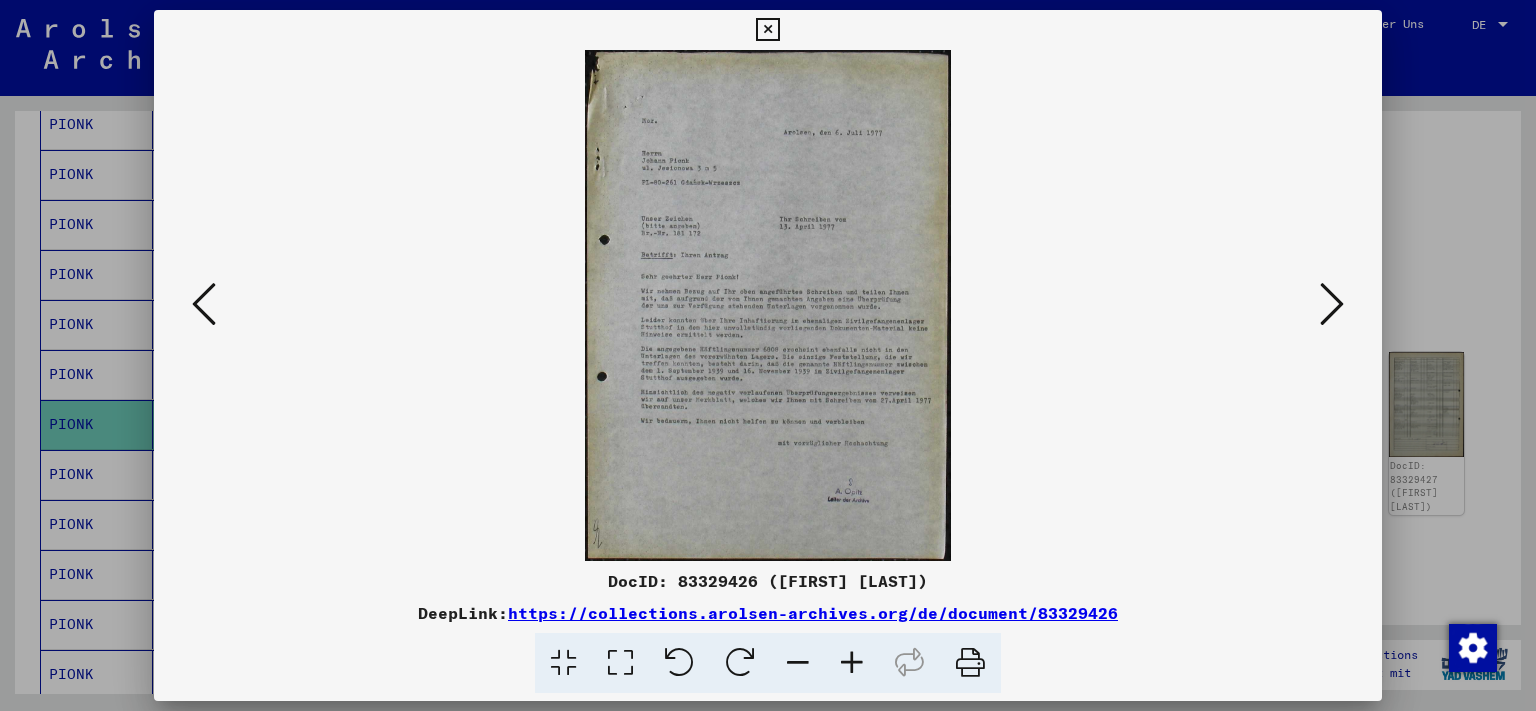 drag, startPoint x: 1373, startPoint y: 24, endPoint x: 1261, endPoint y: 147, distance: 166.35204 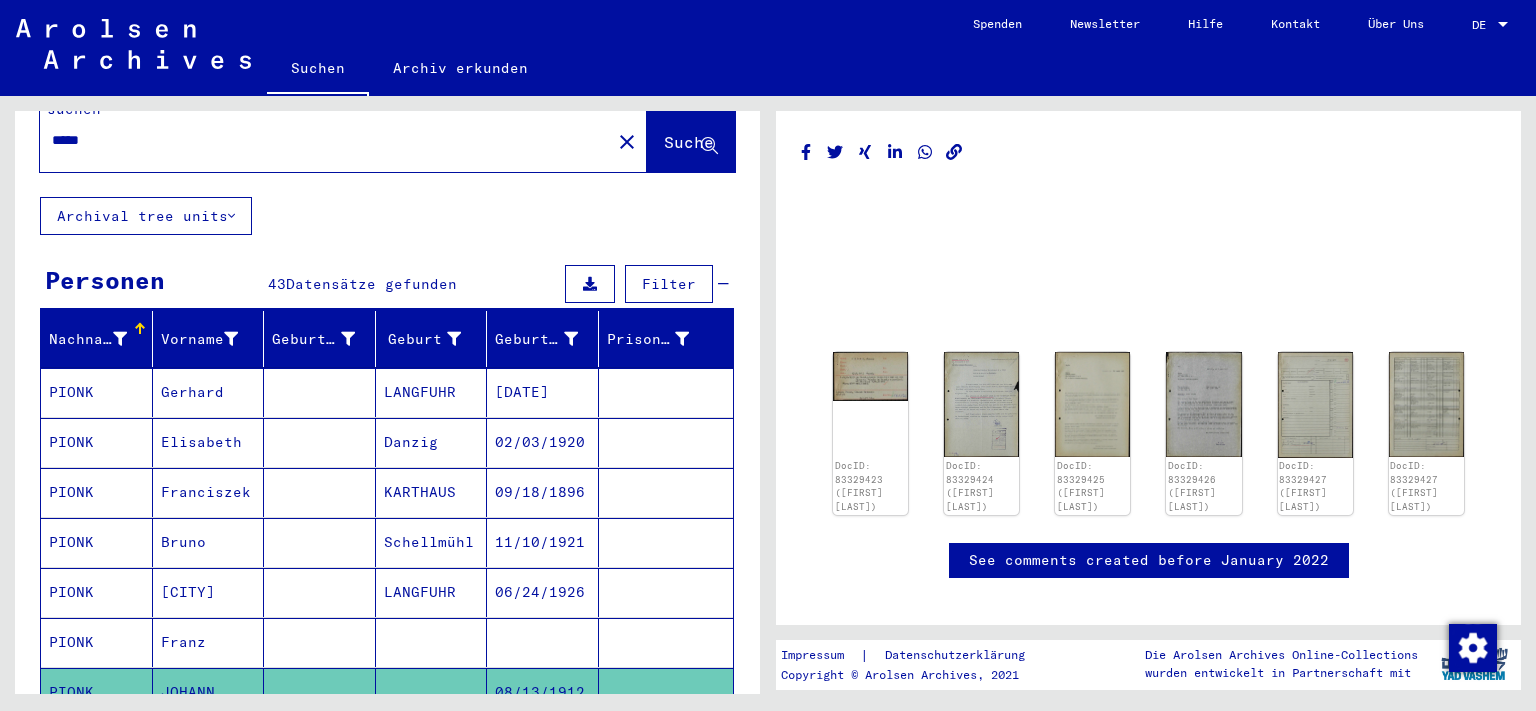 scroll, scrollTop: 0, scrollLeft: 0, axis: both 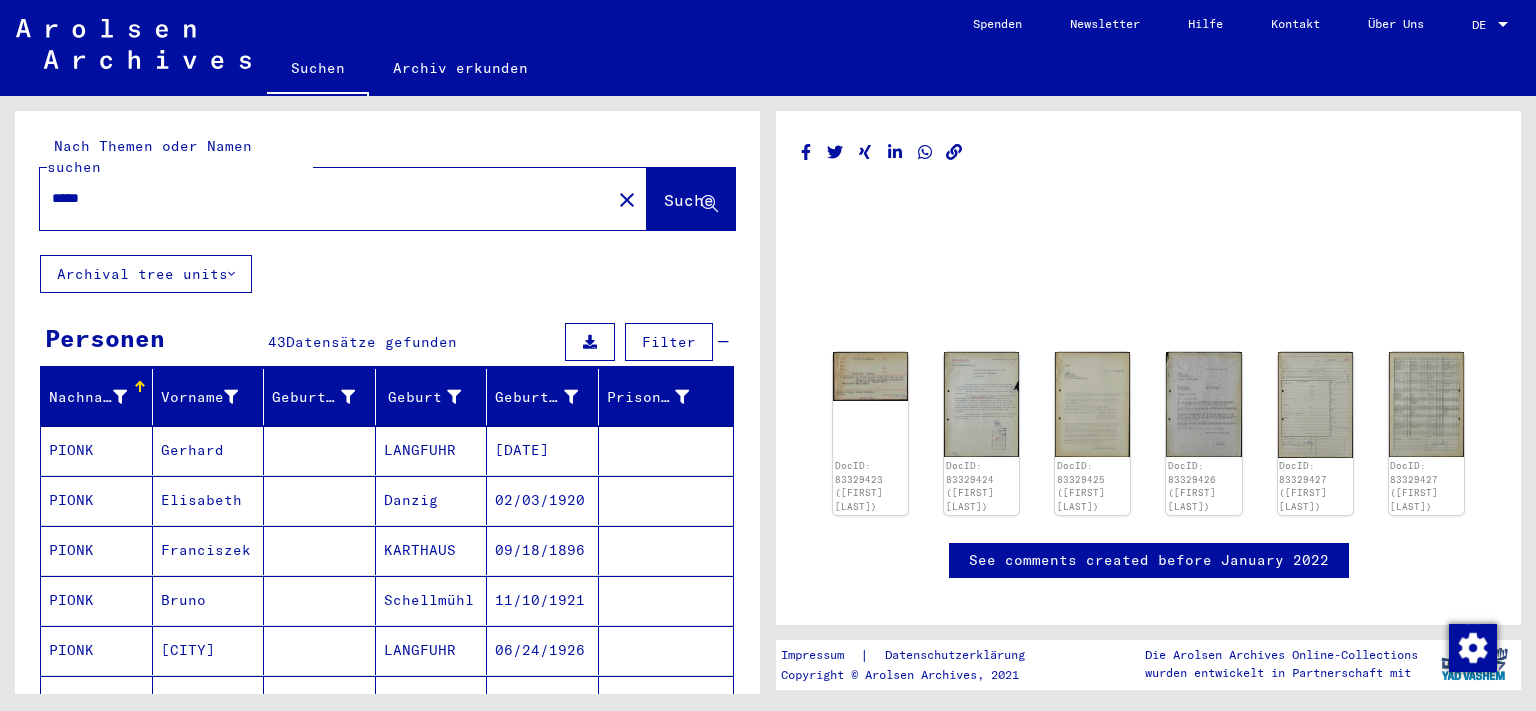 click on "*****" at bounding box center (325, 198) 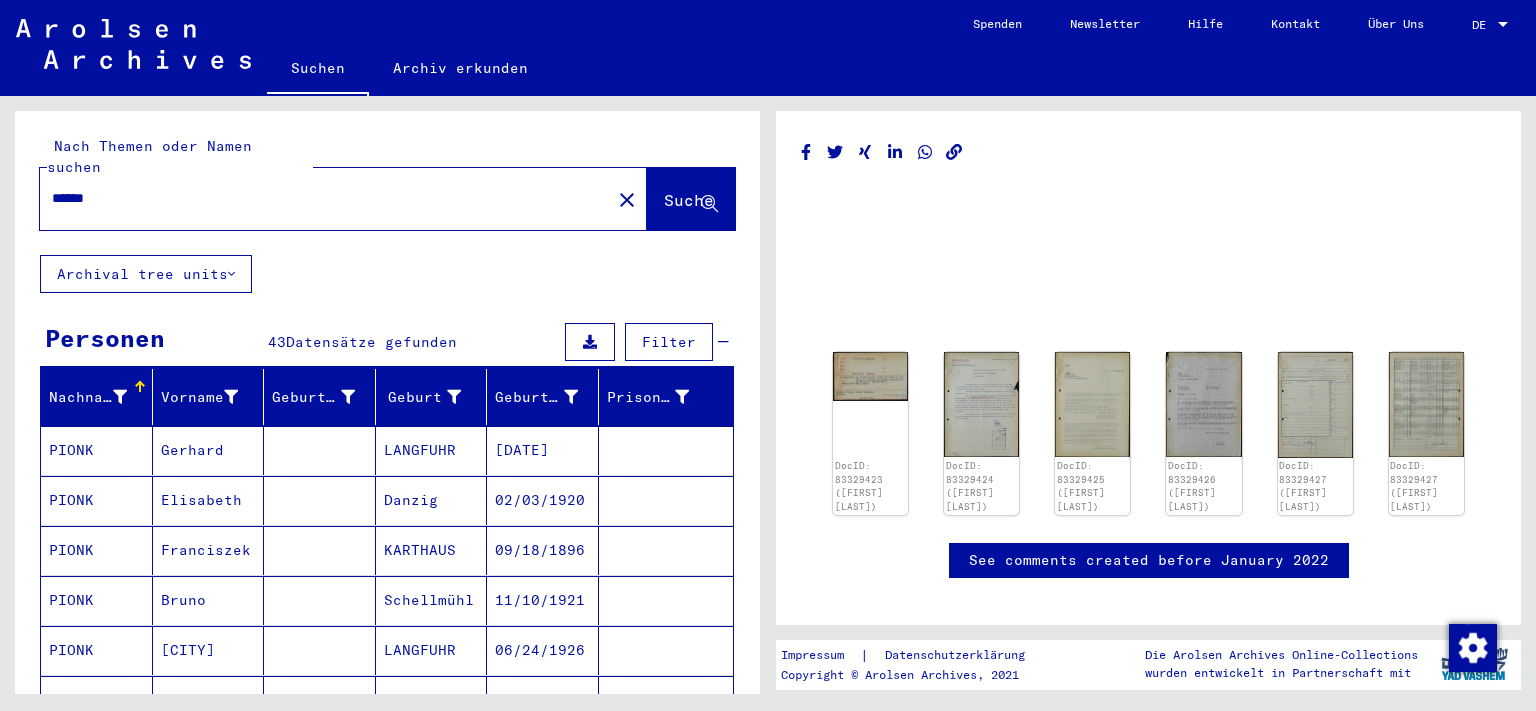 type on "******" 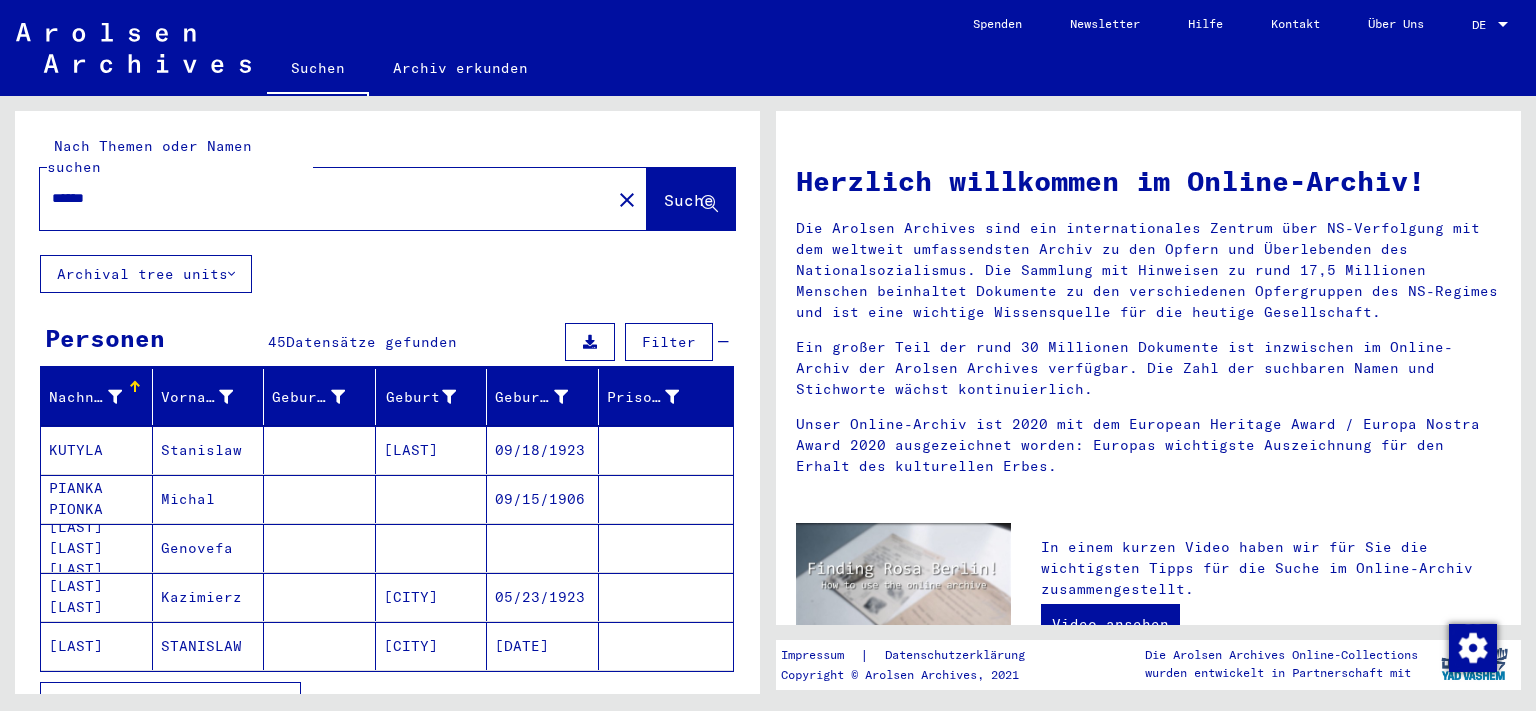 click on "Alle Ergebnisse anzeigen" at bounding box center [165, 701] 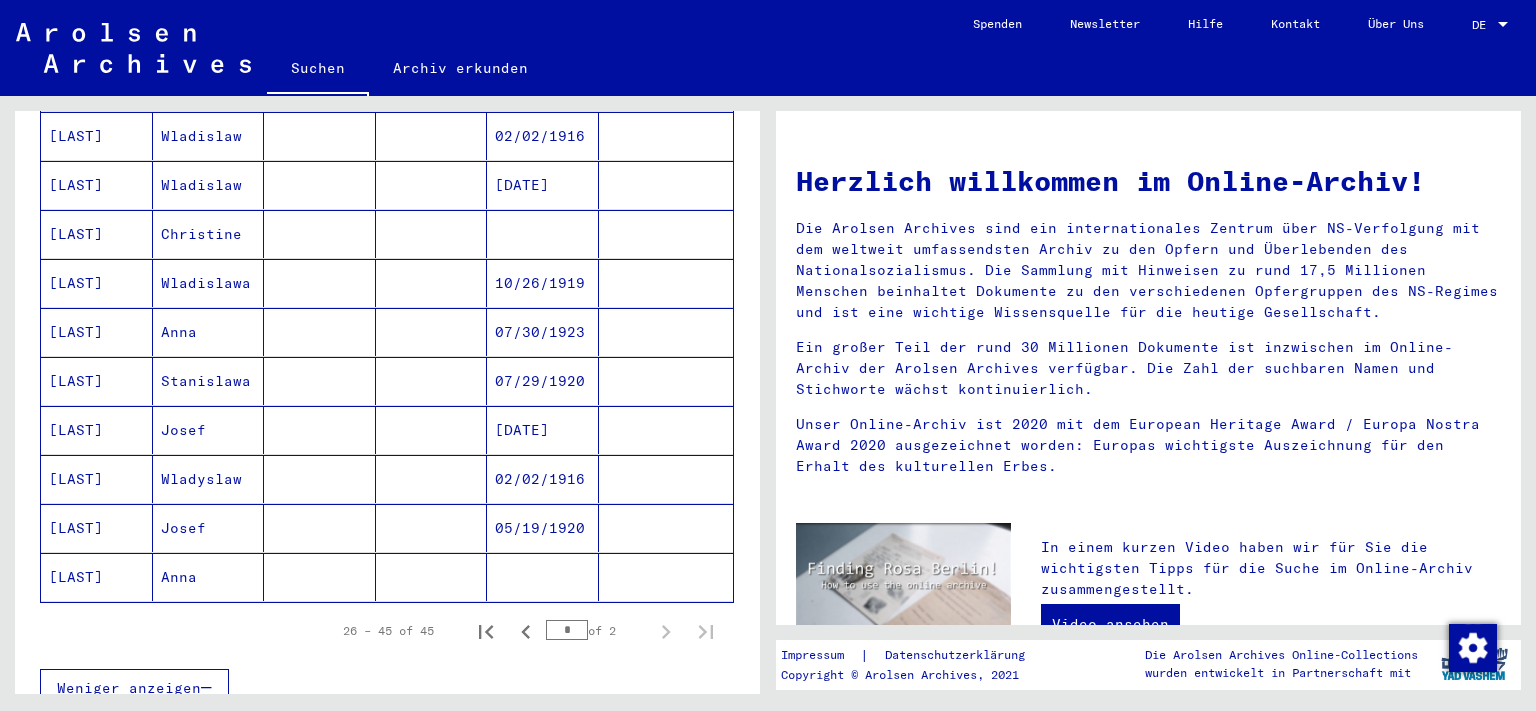 scroll, scrollTop: 1104, scrollLeft: 0, axis: vertical 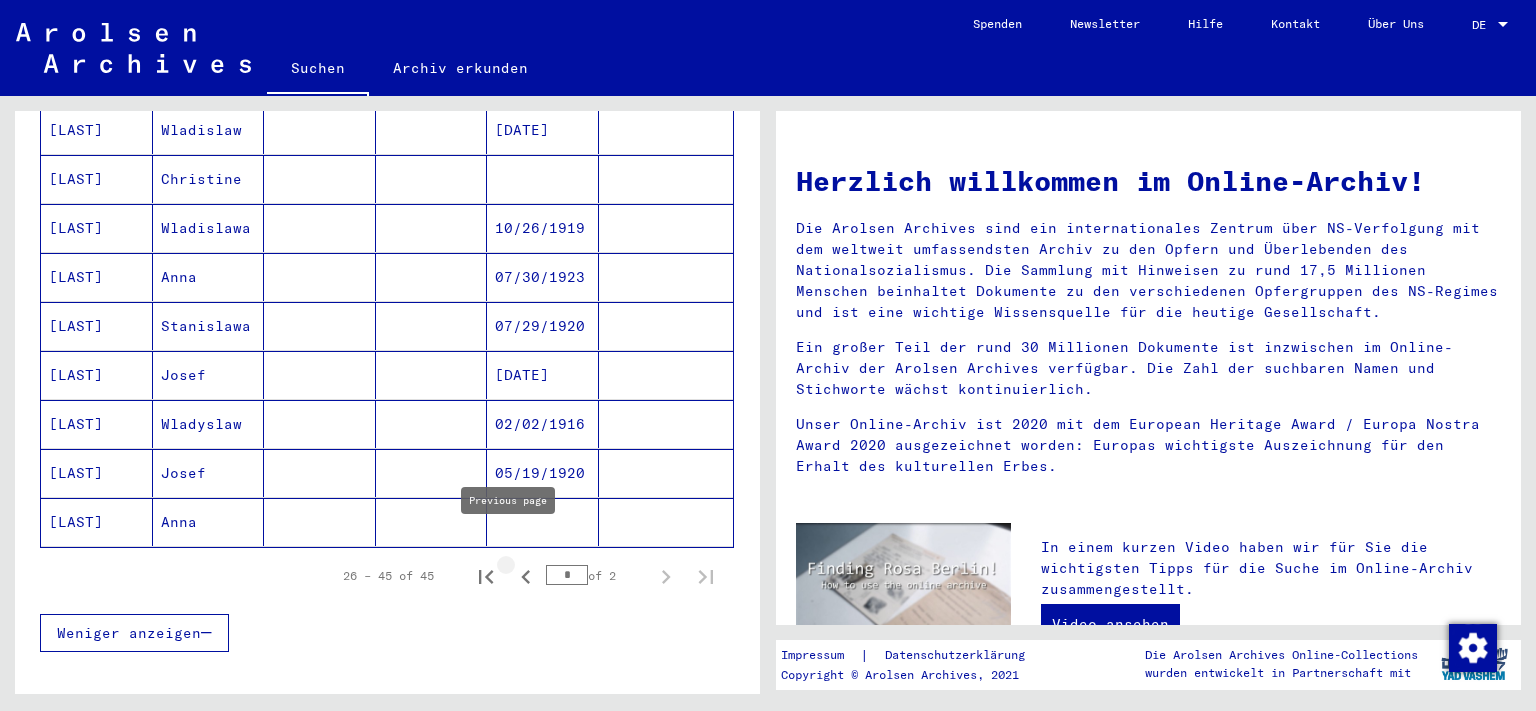 click 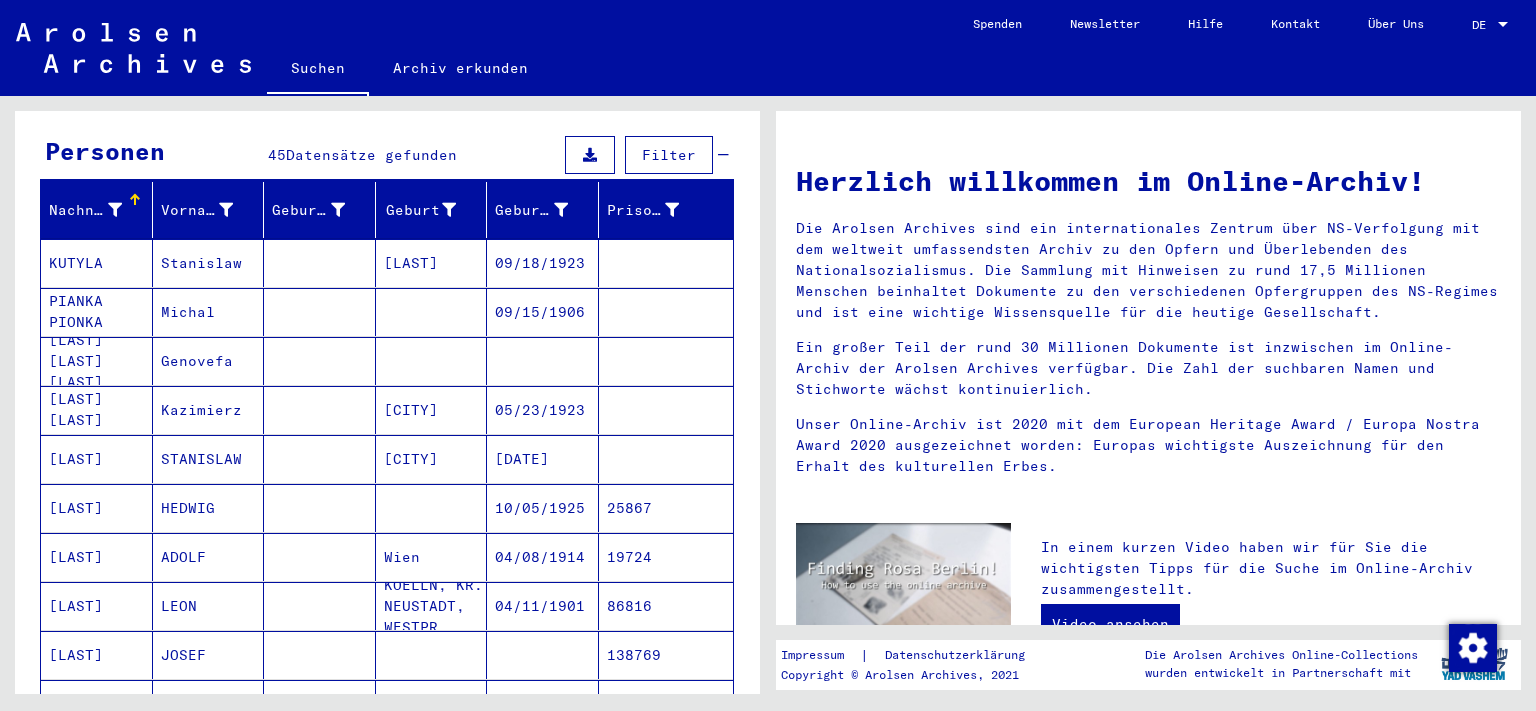 scroll, scrollTop: 0, scrollLeft: 0, axis: both 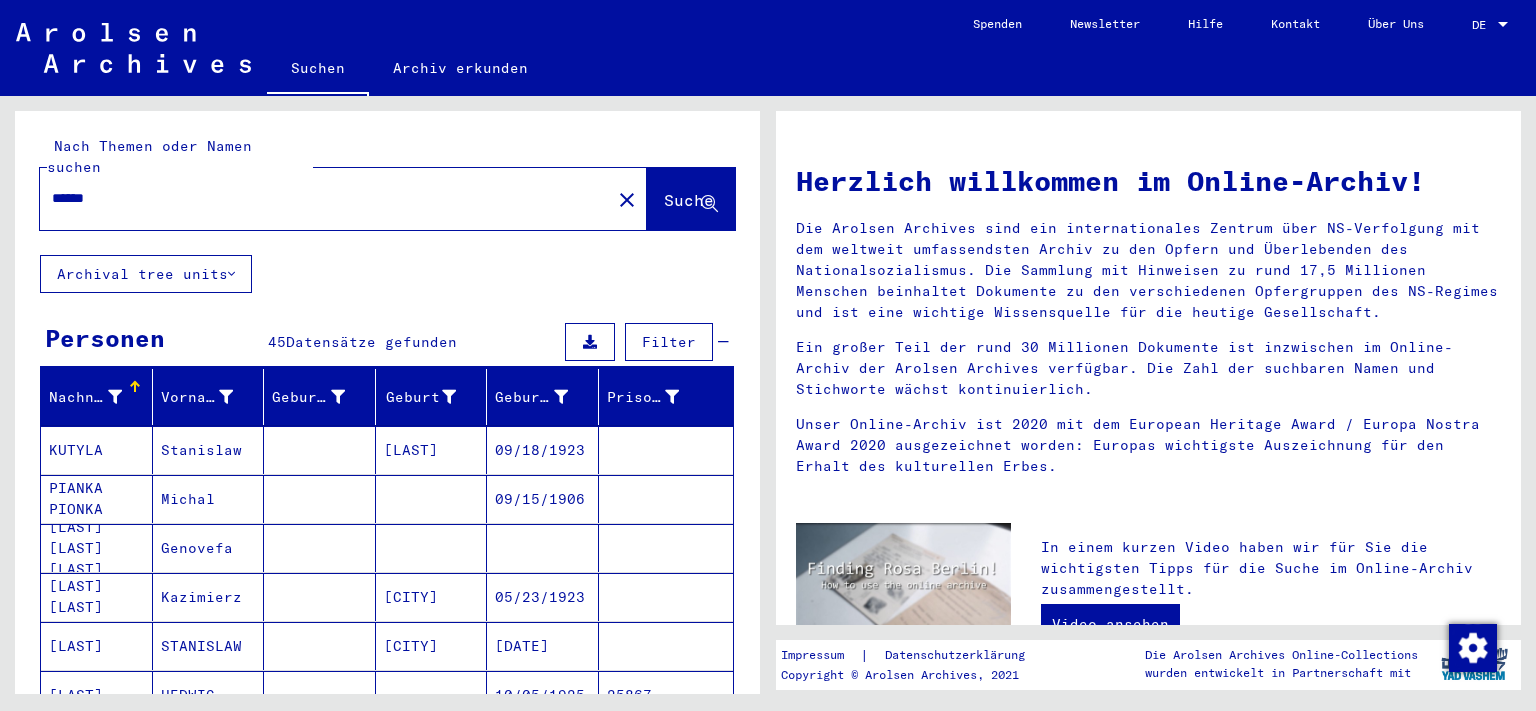 click on "******" at bounding box center (319, 198) 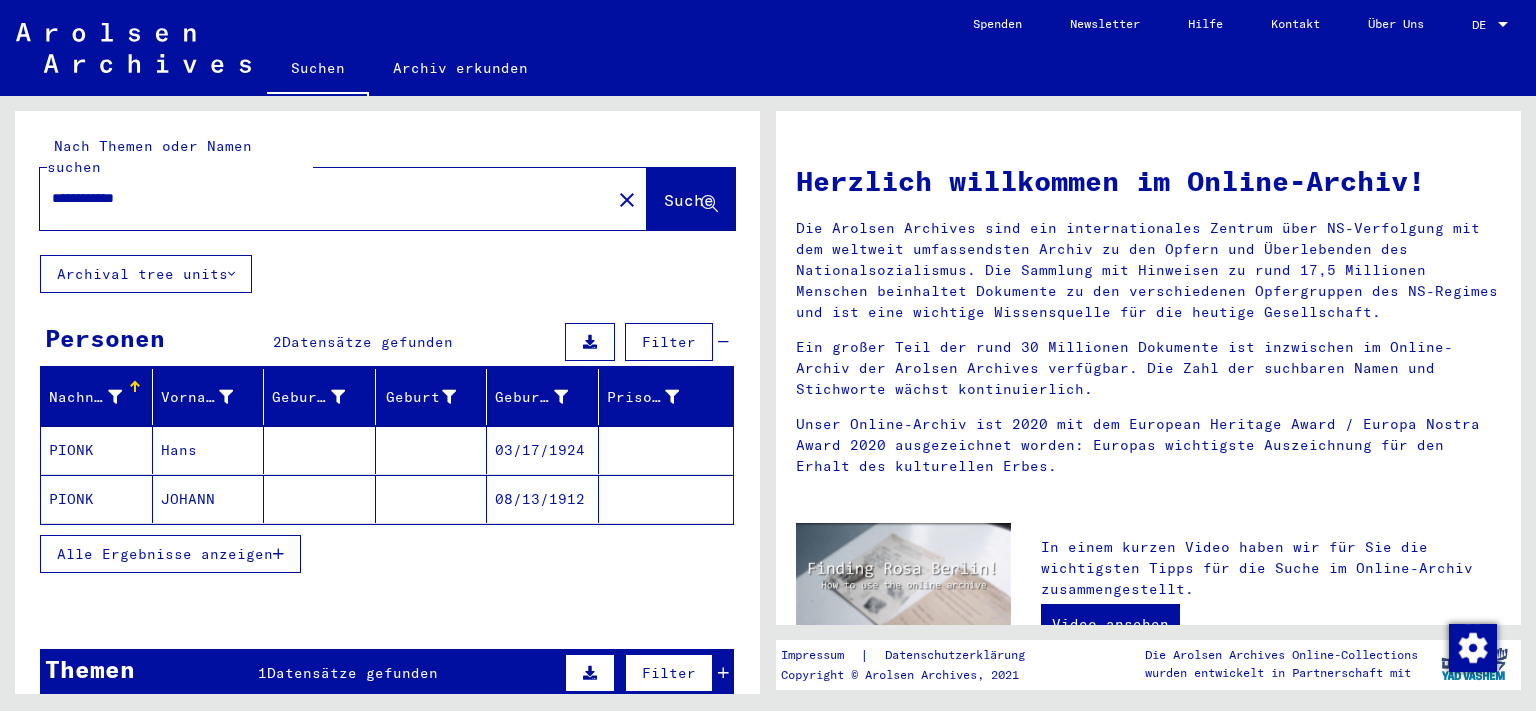 click 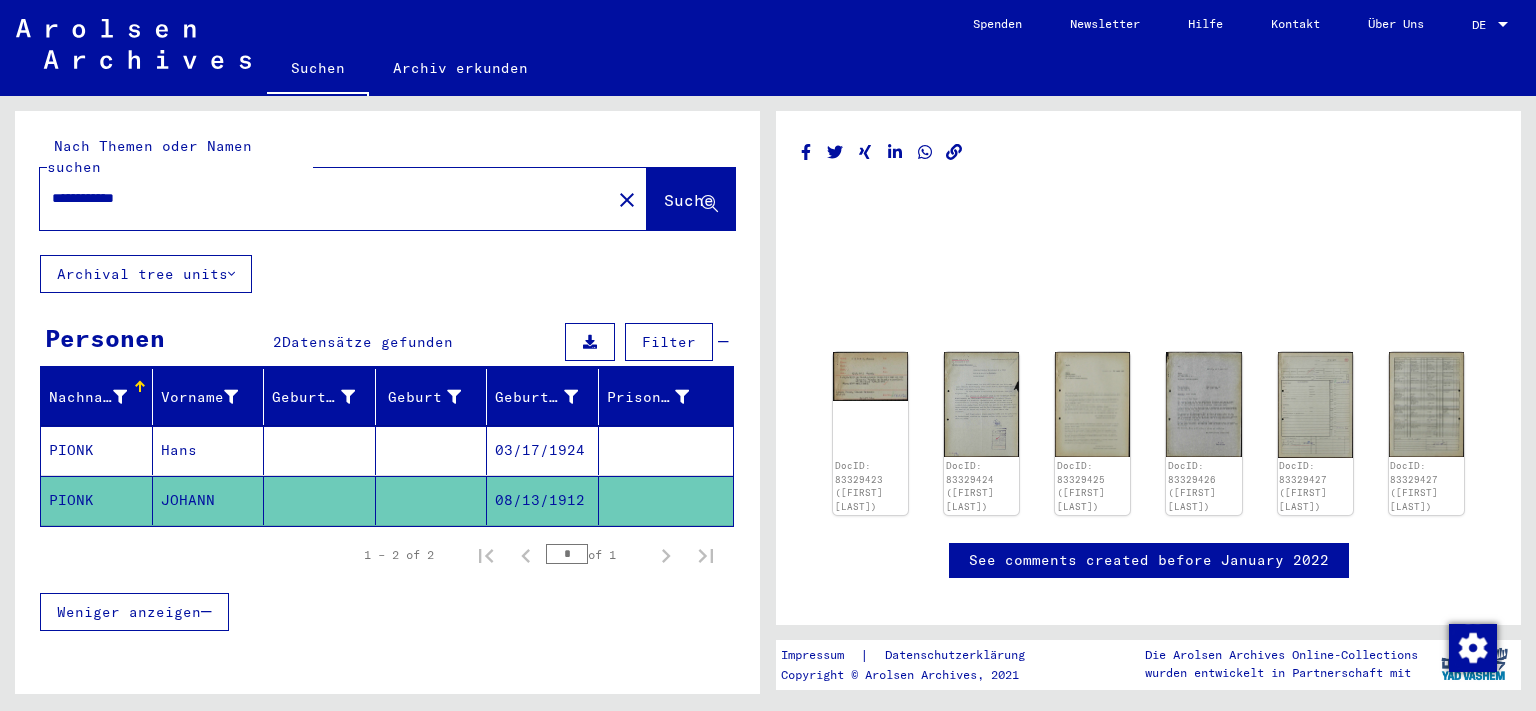 click on "**********" 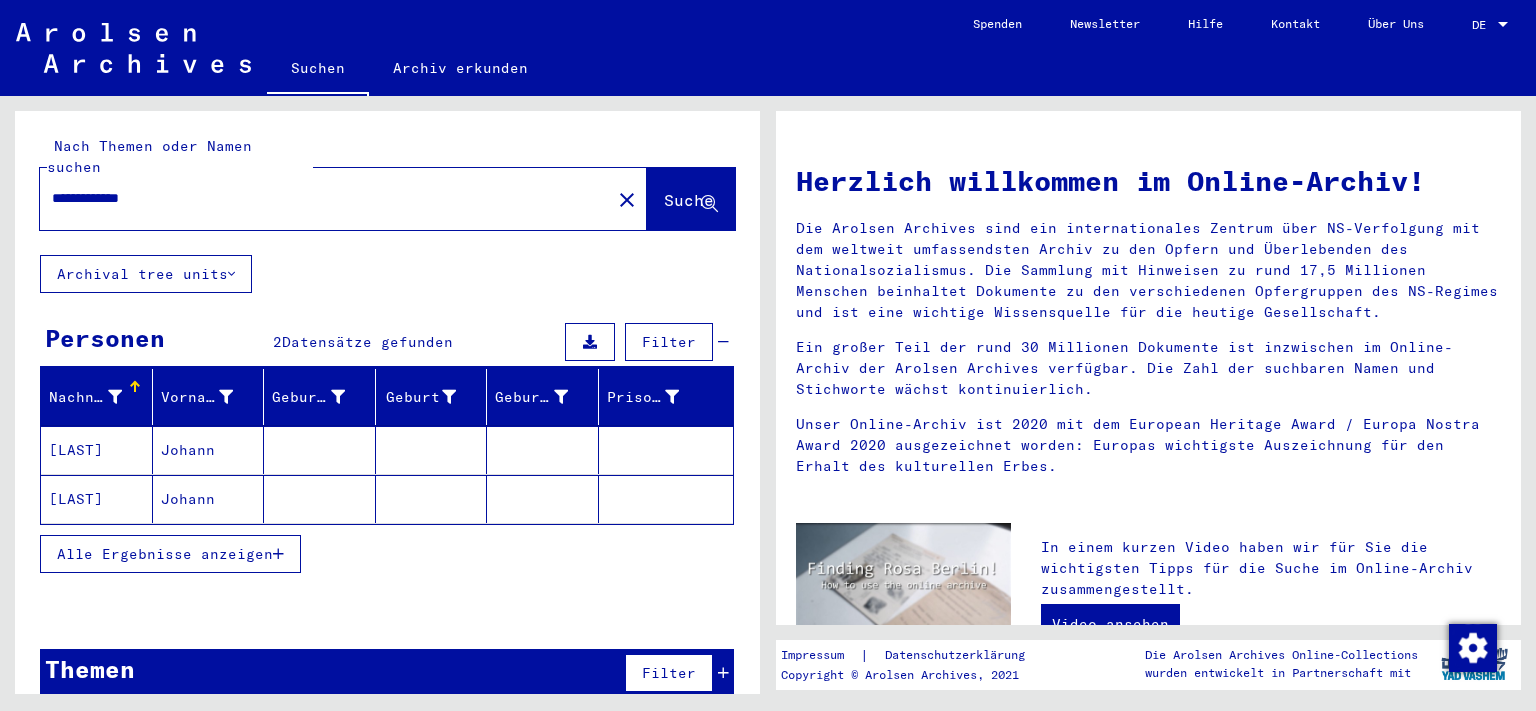 drag, startPoint x: 102, startPoint y: 170, endPoint x: 55, endPoint y: 162, distance: 47.67599 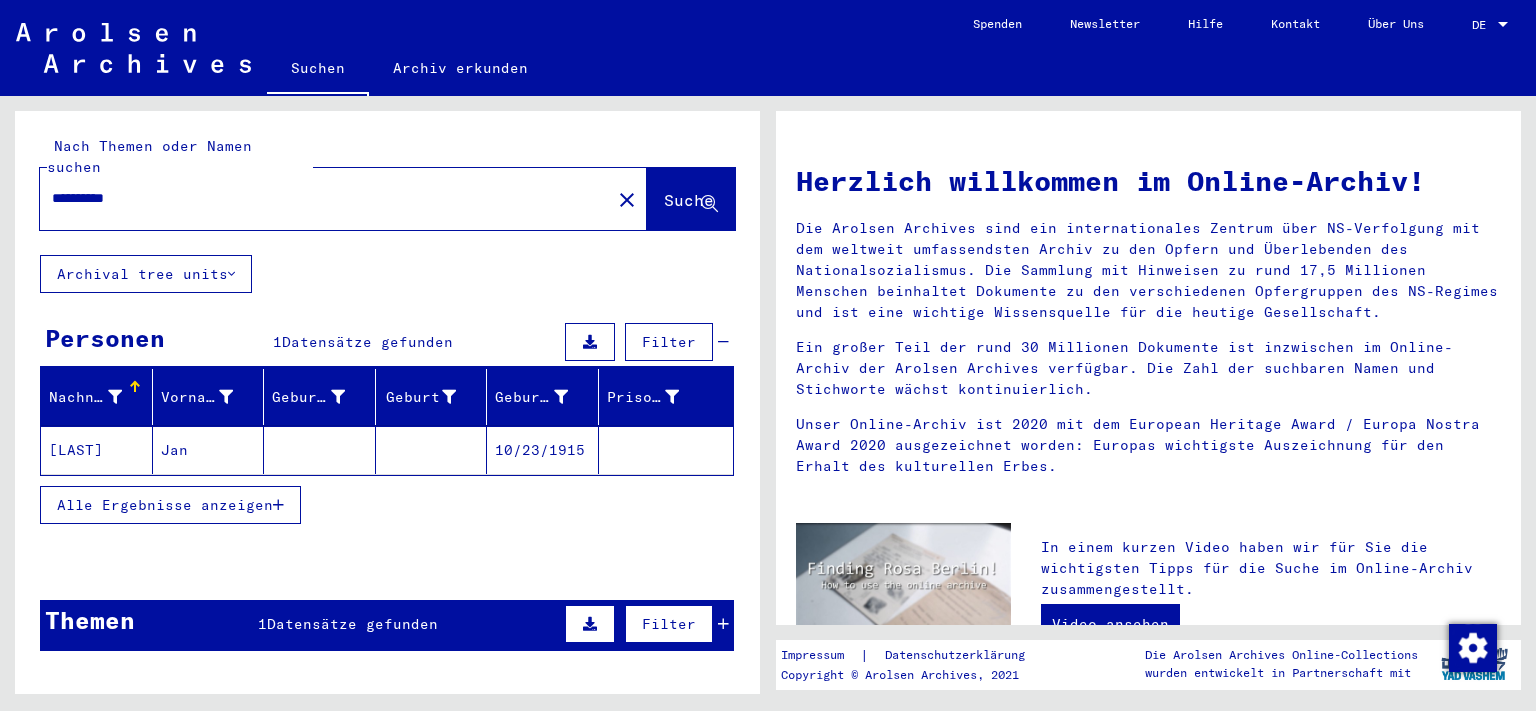 click 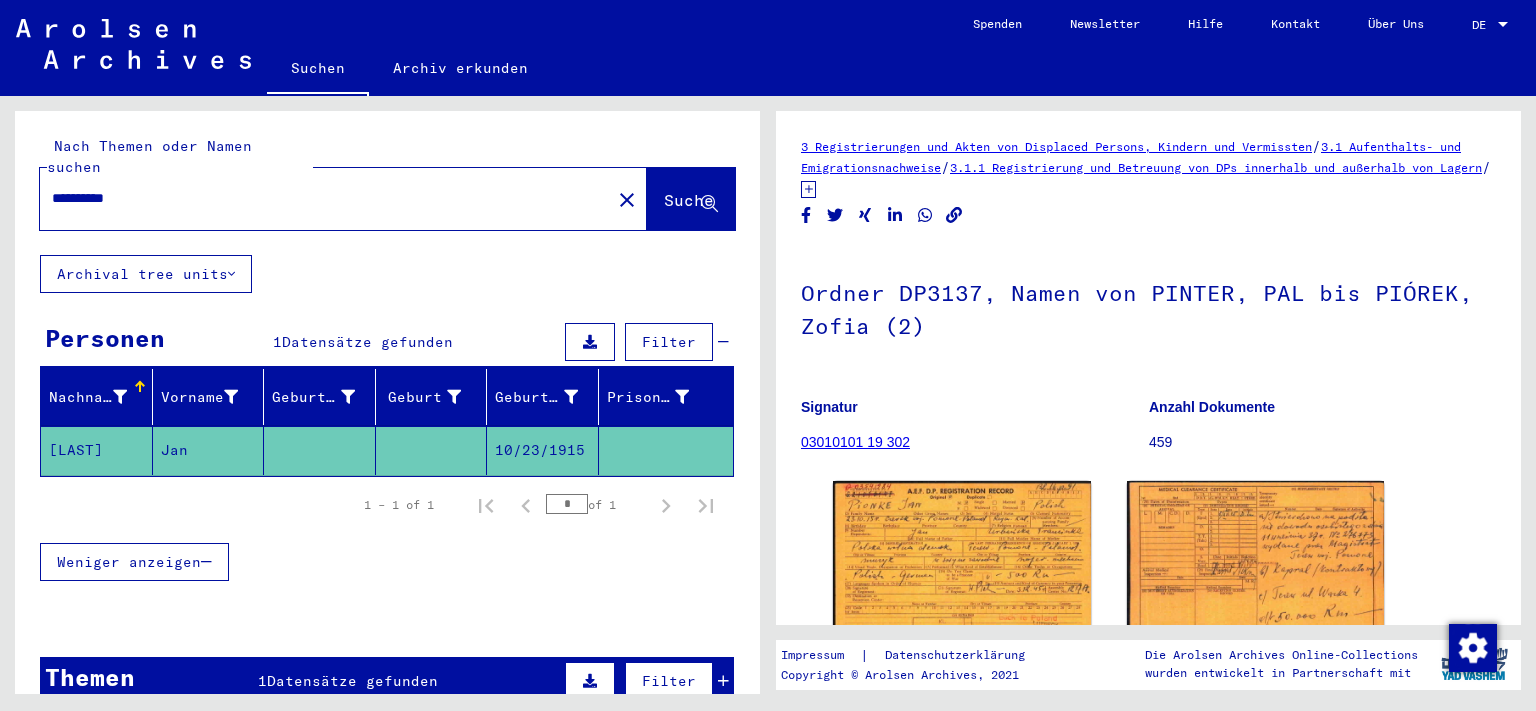 click on "**********" 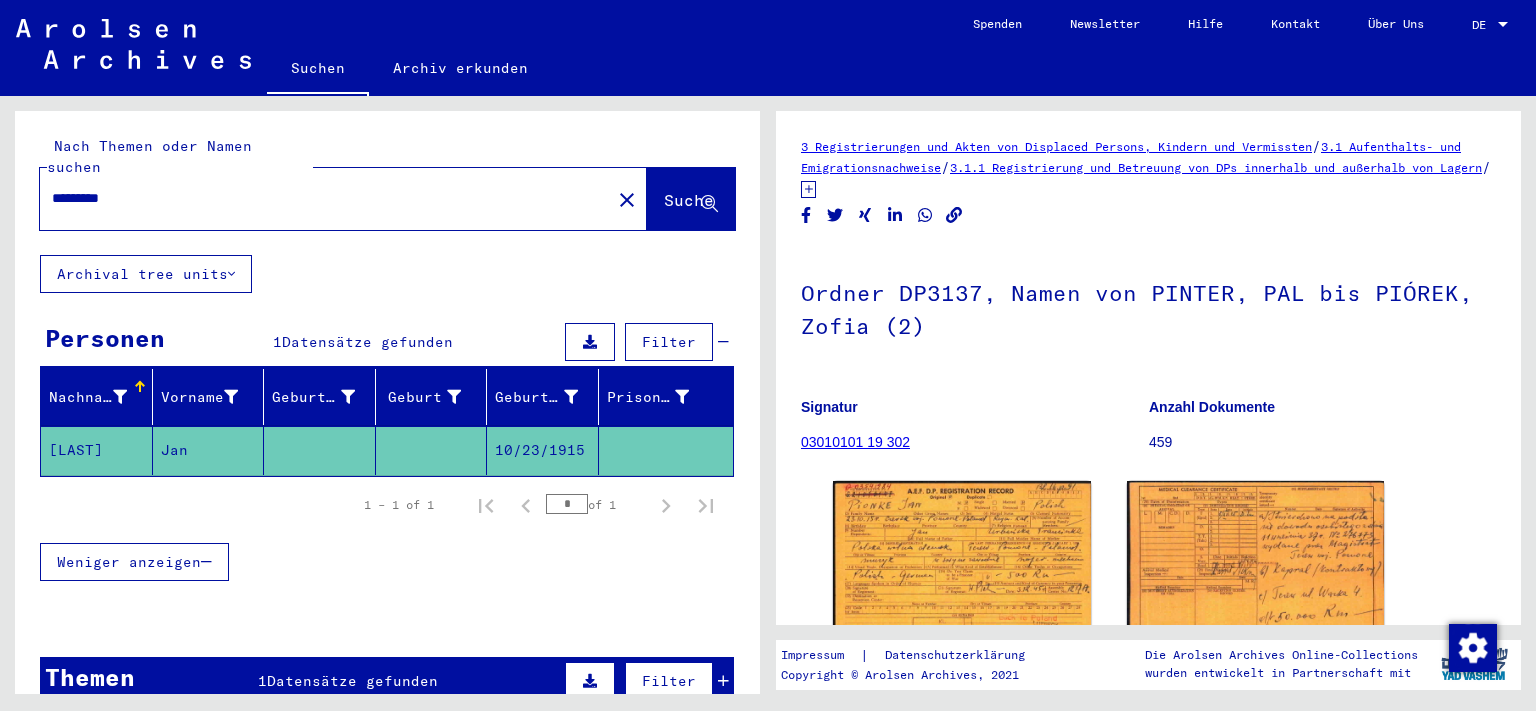 type on "*********" 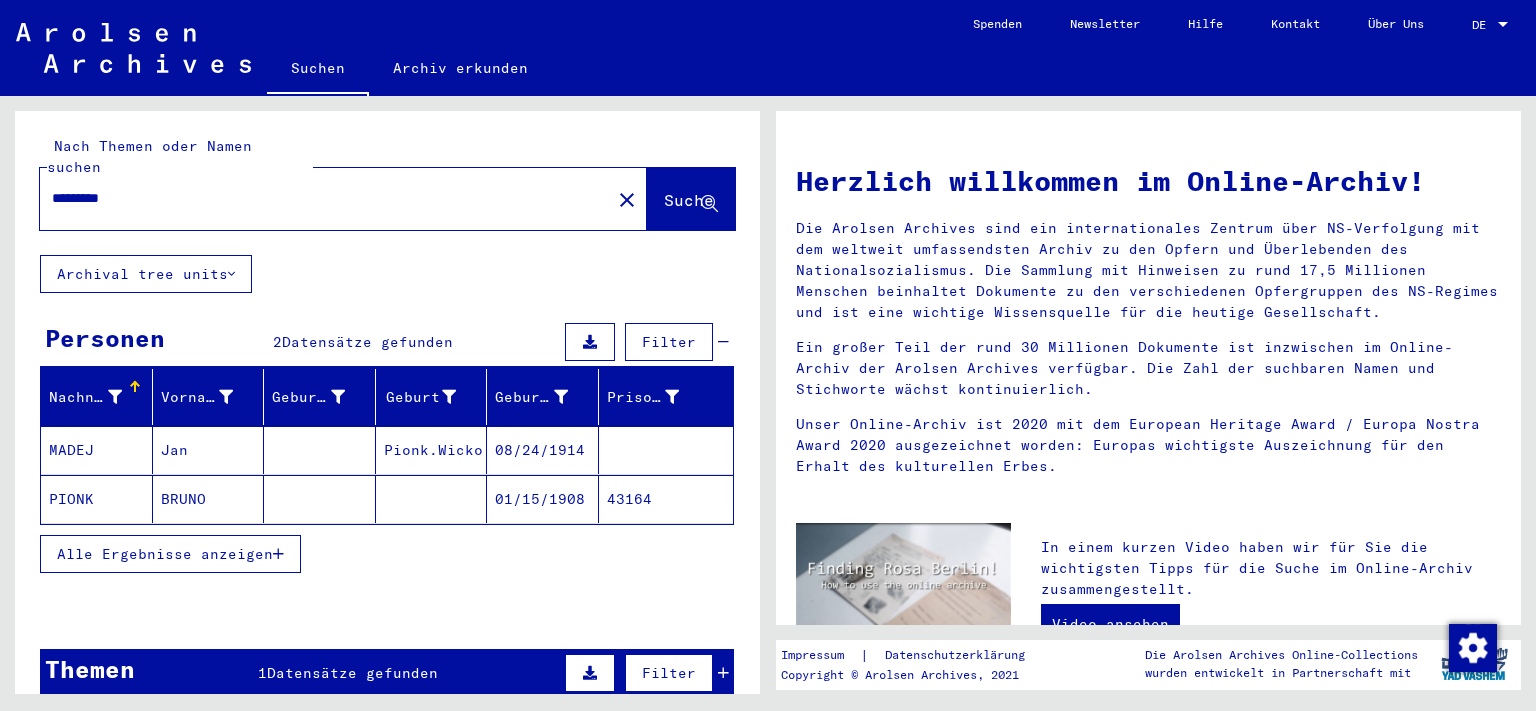 drag, startPoint x: 239, startPoint y: 189, endPoint x: 224, endPoint y: 186, distance: 15.297058 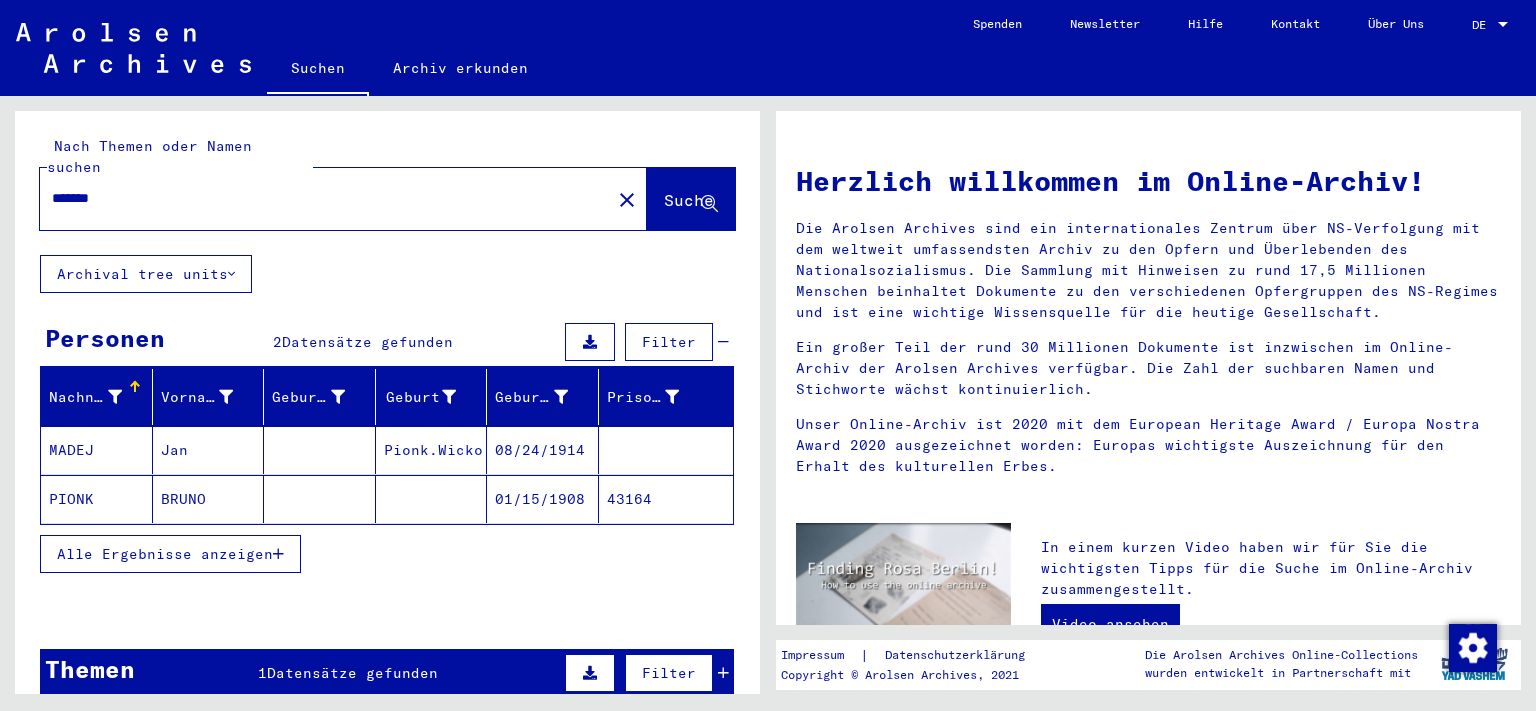 type on "*******" 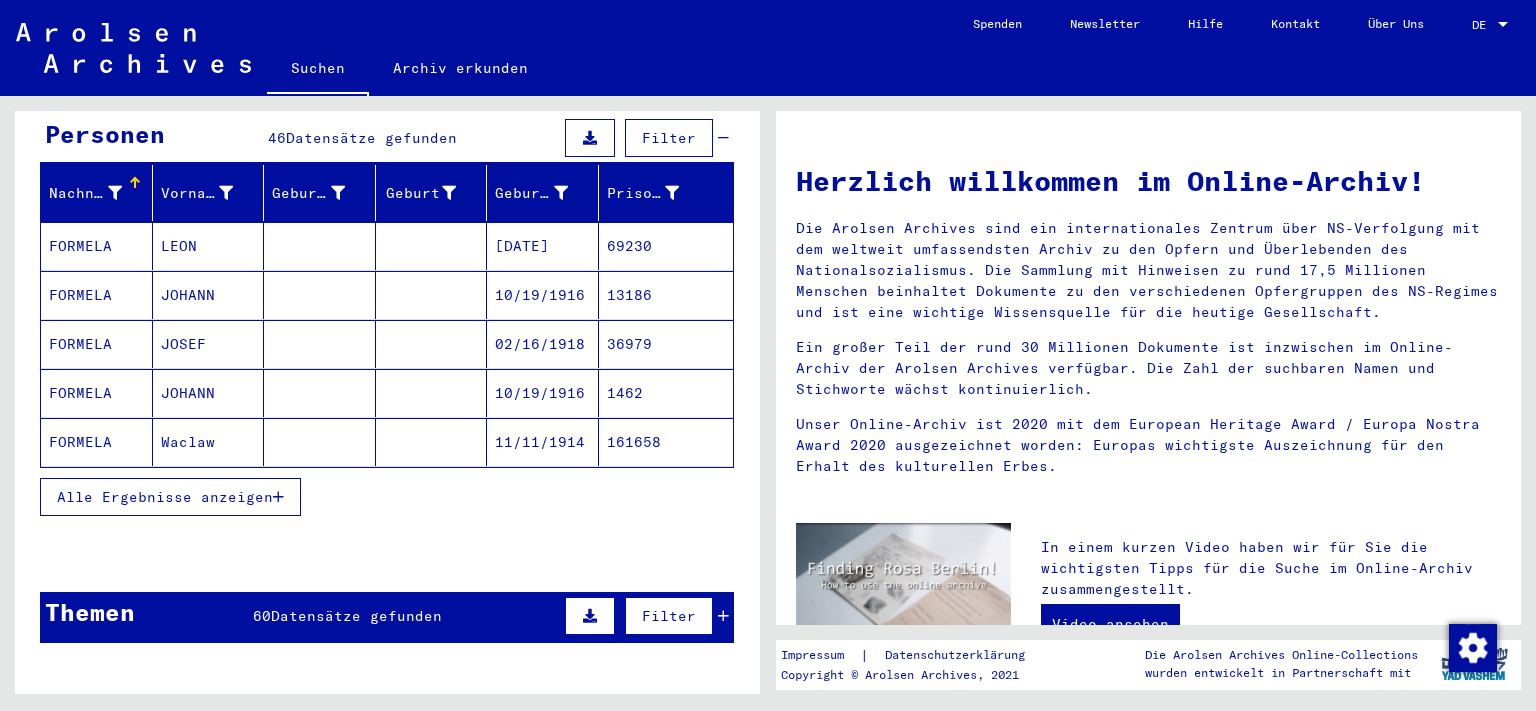 scroll, scrollTop: 221, scrollLeft: 0, axis: vertical 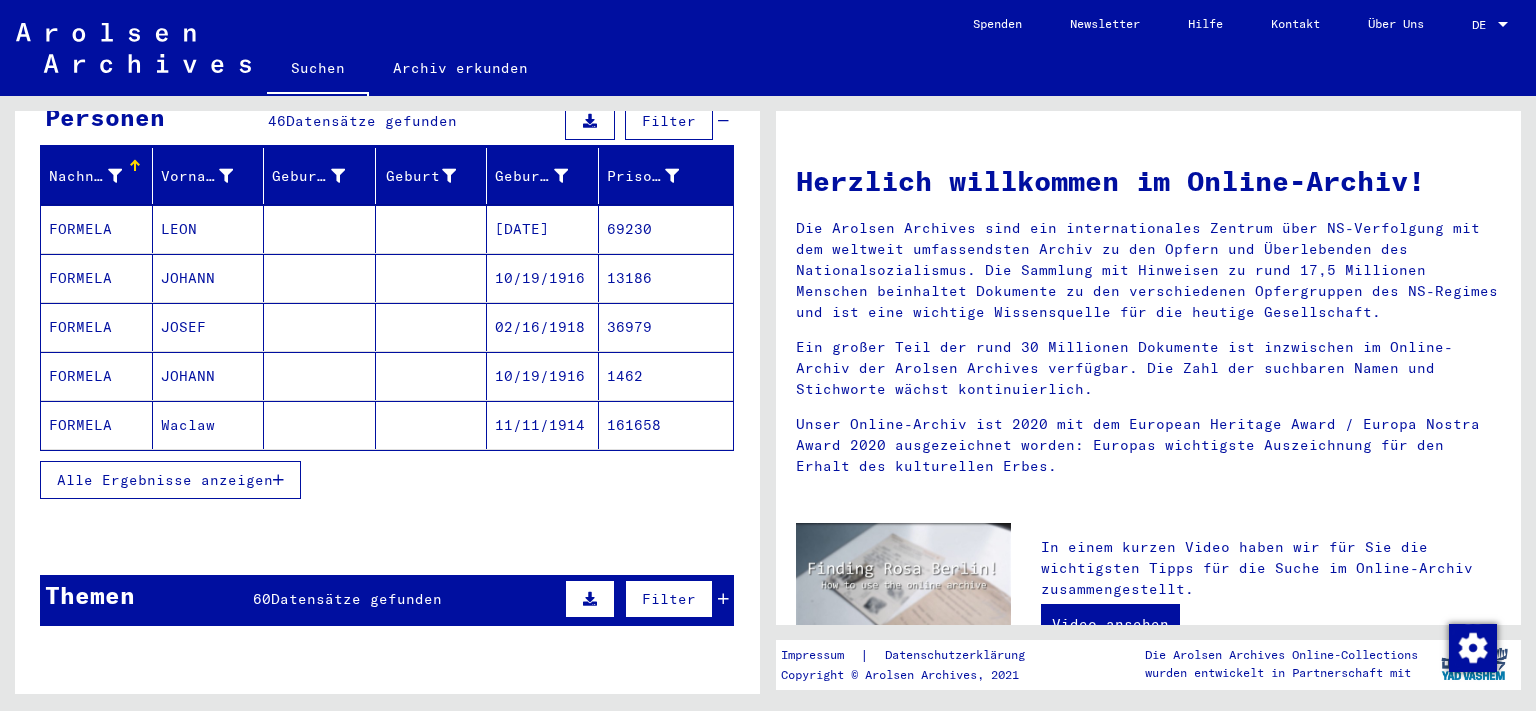 click on "Alle Ergebnisse anzeigen" at bounding box center (165, 480) 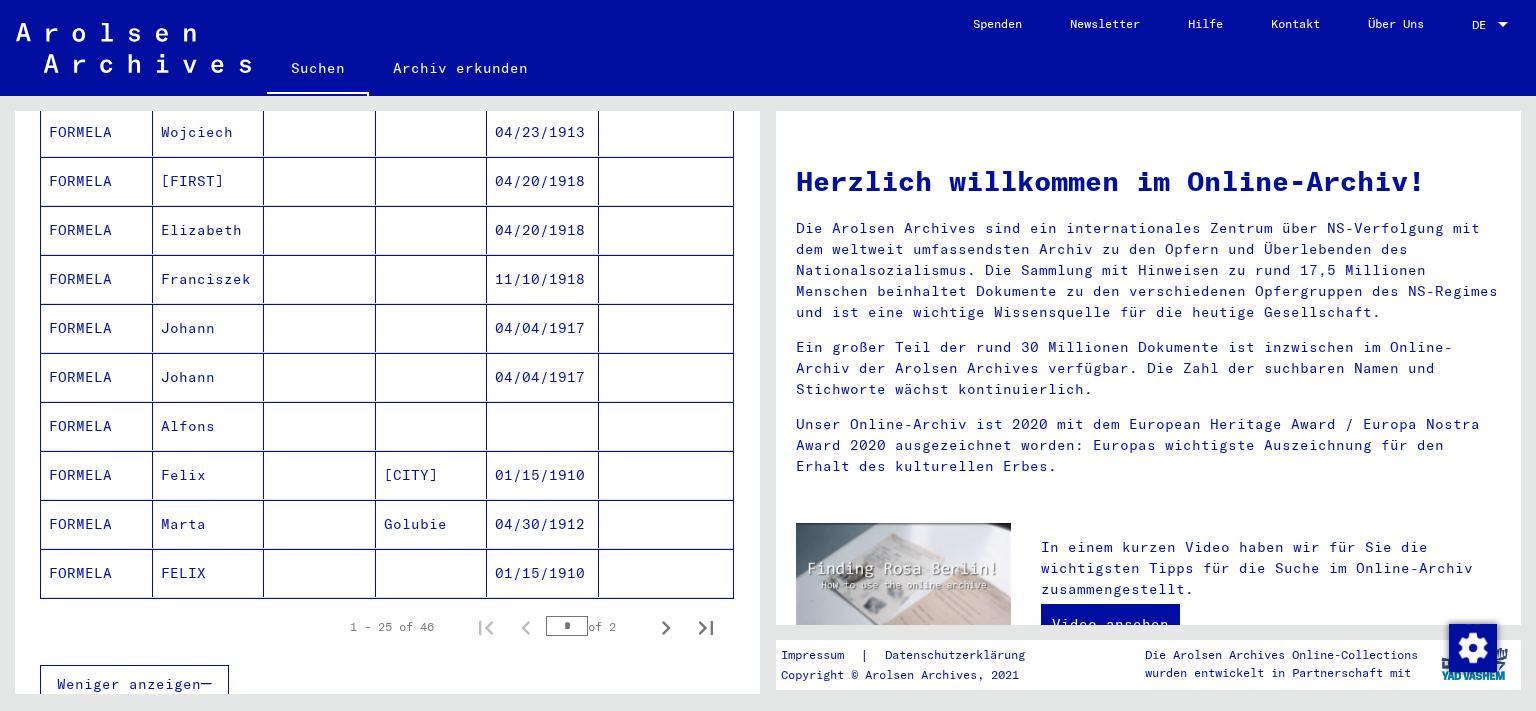 scroll, scrollTop: 1104, scrollLeft: 0, axis: vertical 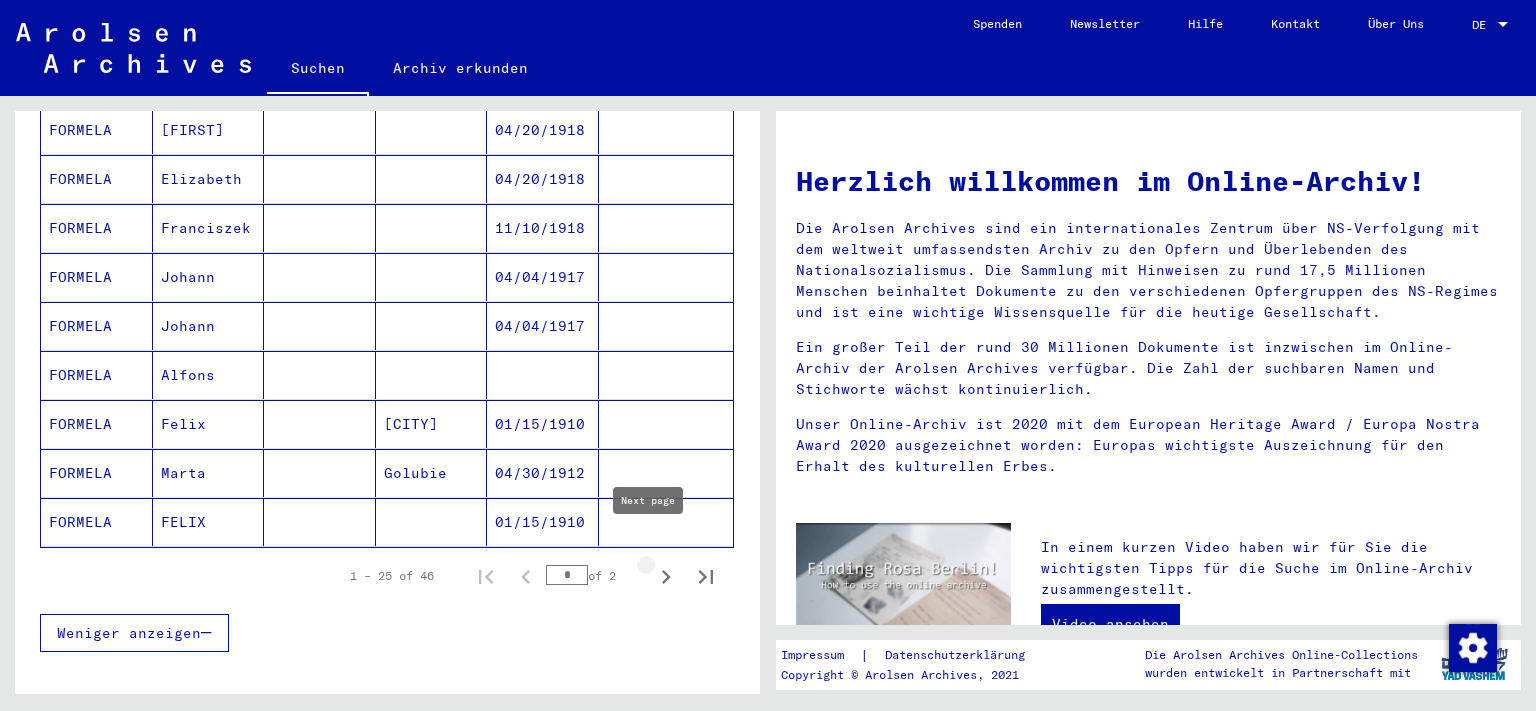 click 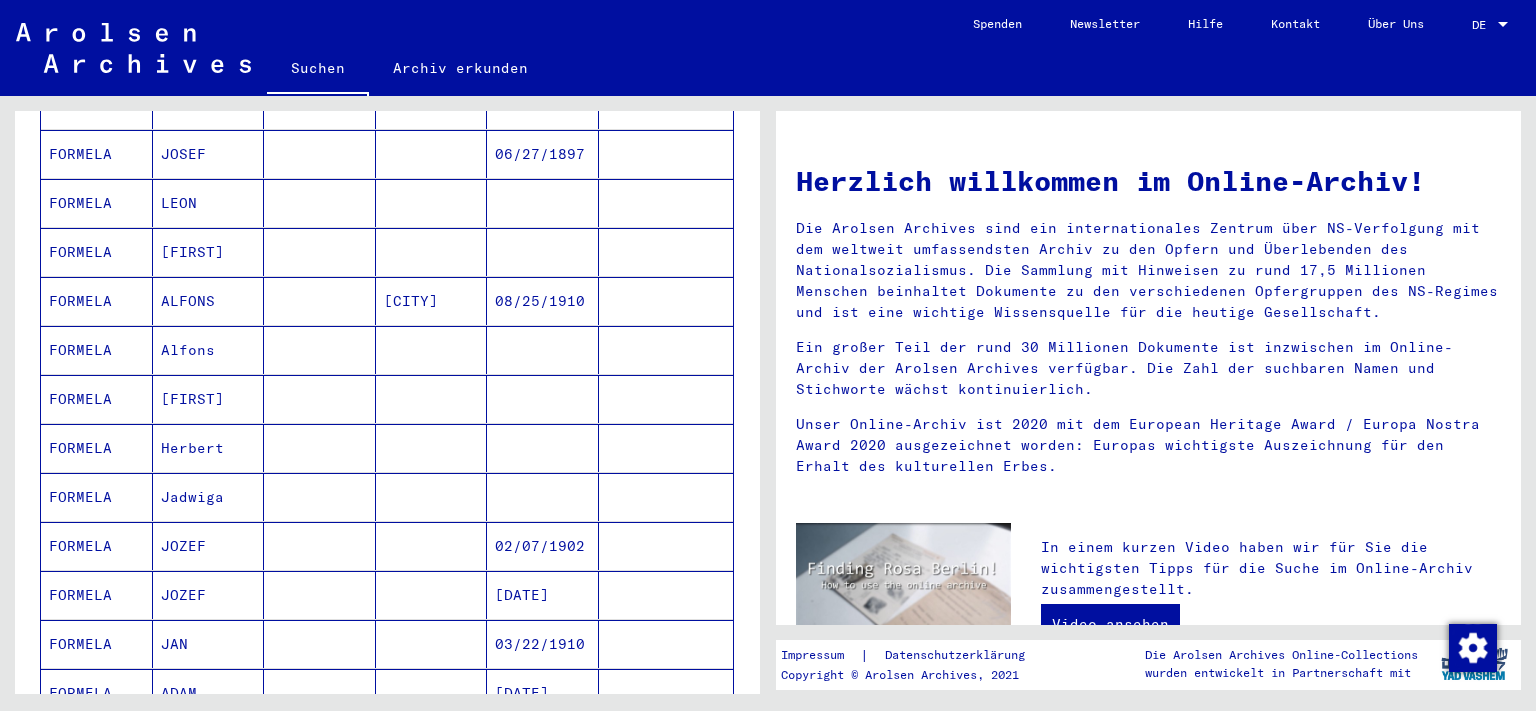 scroll, scrollTop: 0, scrollLeft: 0, axis: both 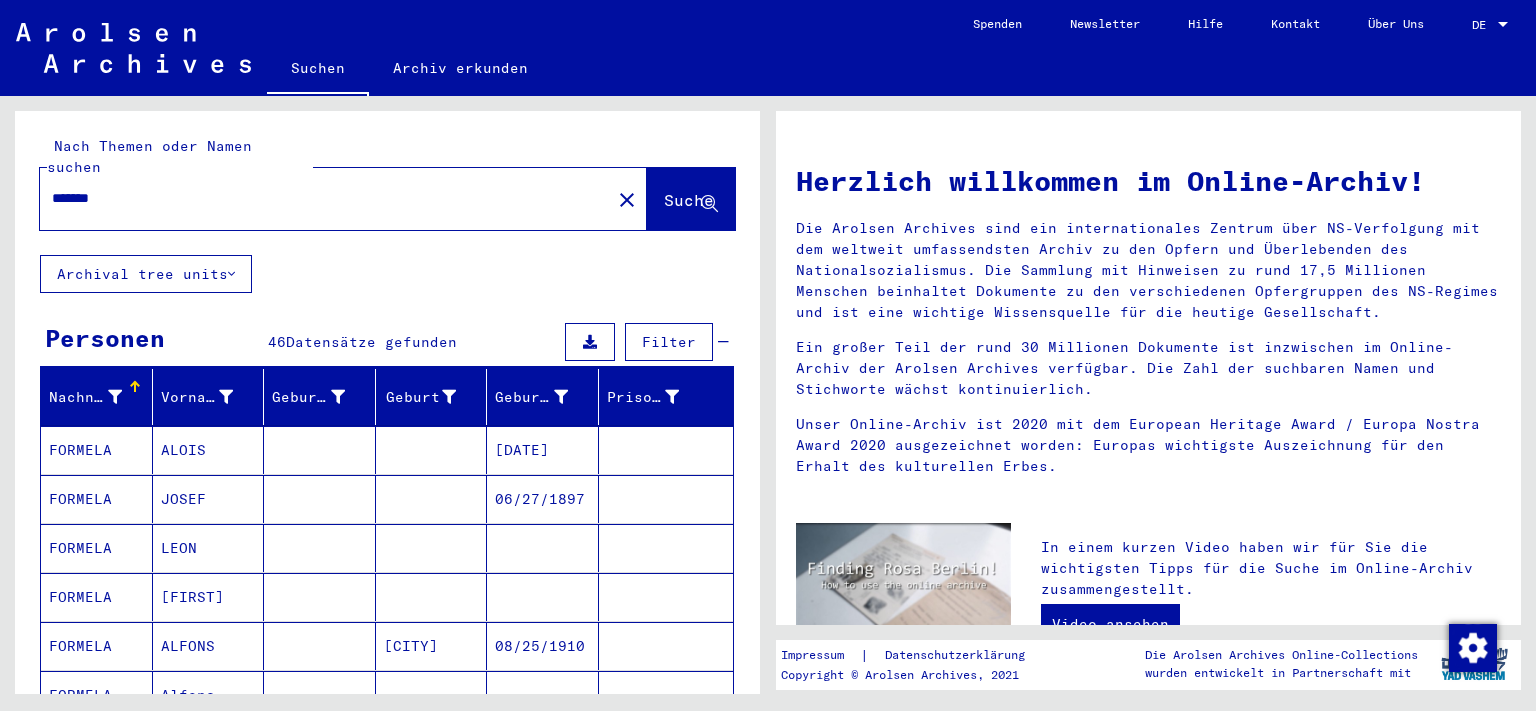 drag, startPoint x: 263, startPoint y: 190, endPoint x: 239, endPoint y: 179, distance: 26.400757 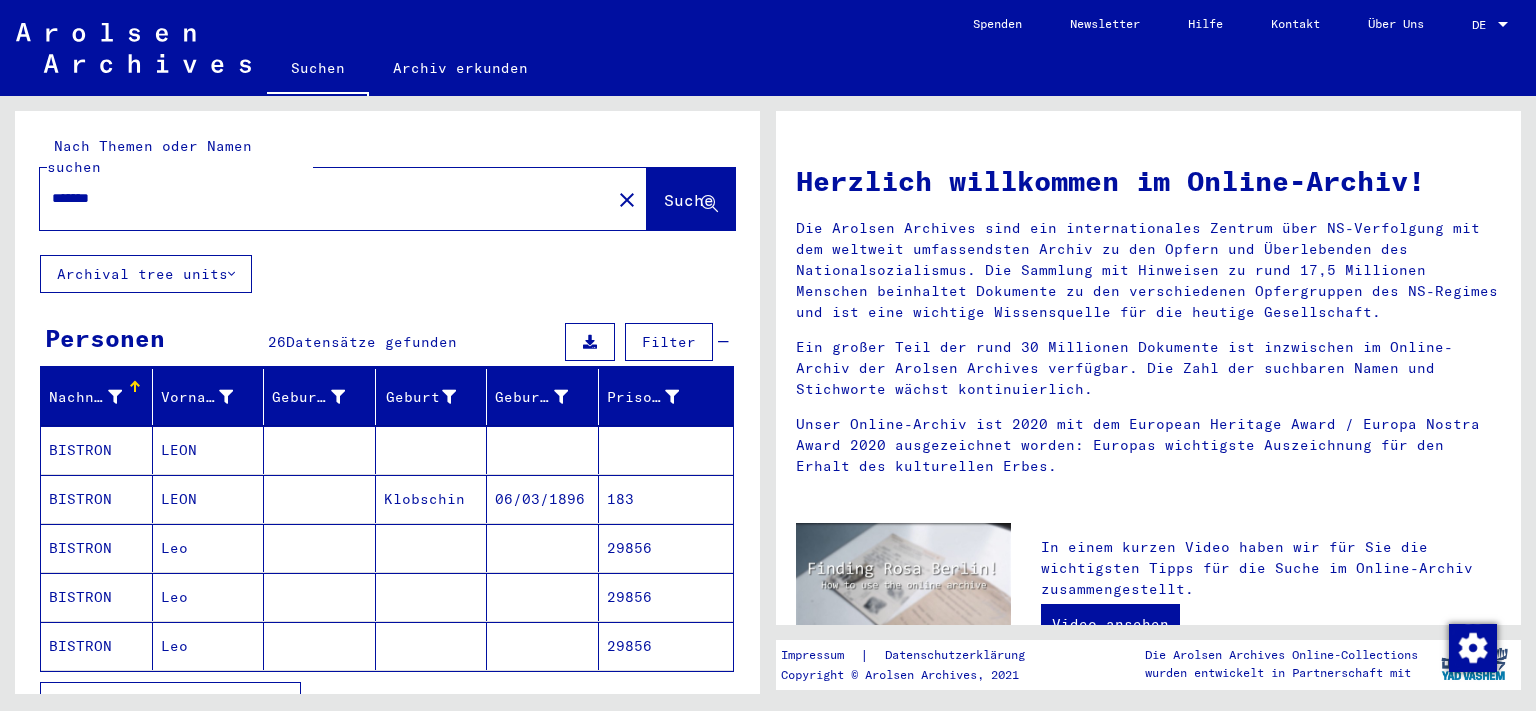click on "LEON" at bounding box center [209, 499] 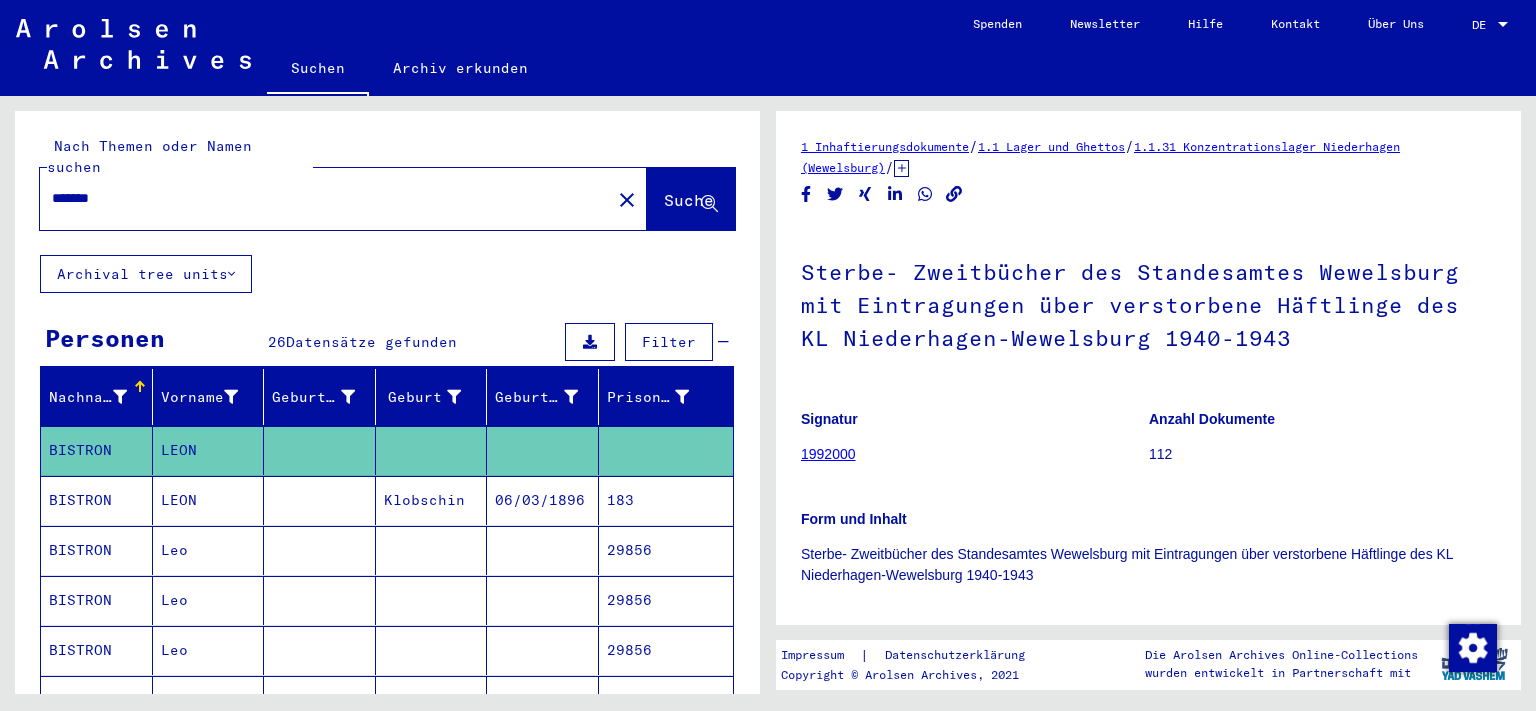 click at bounding box center (320, 550) 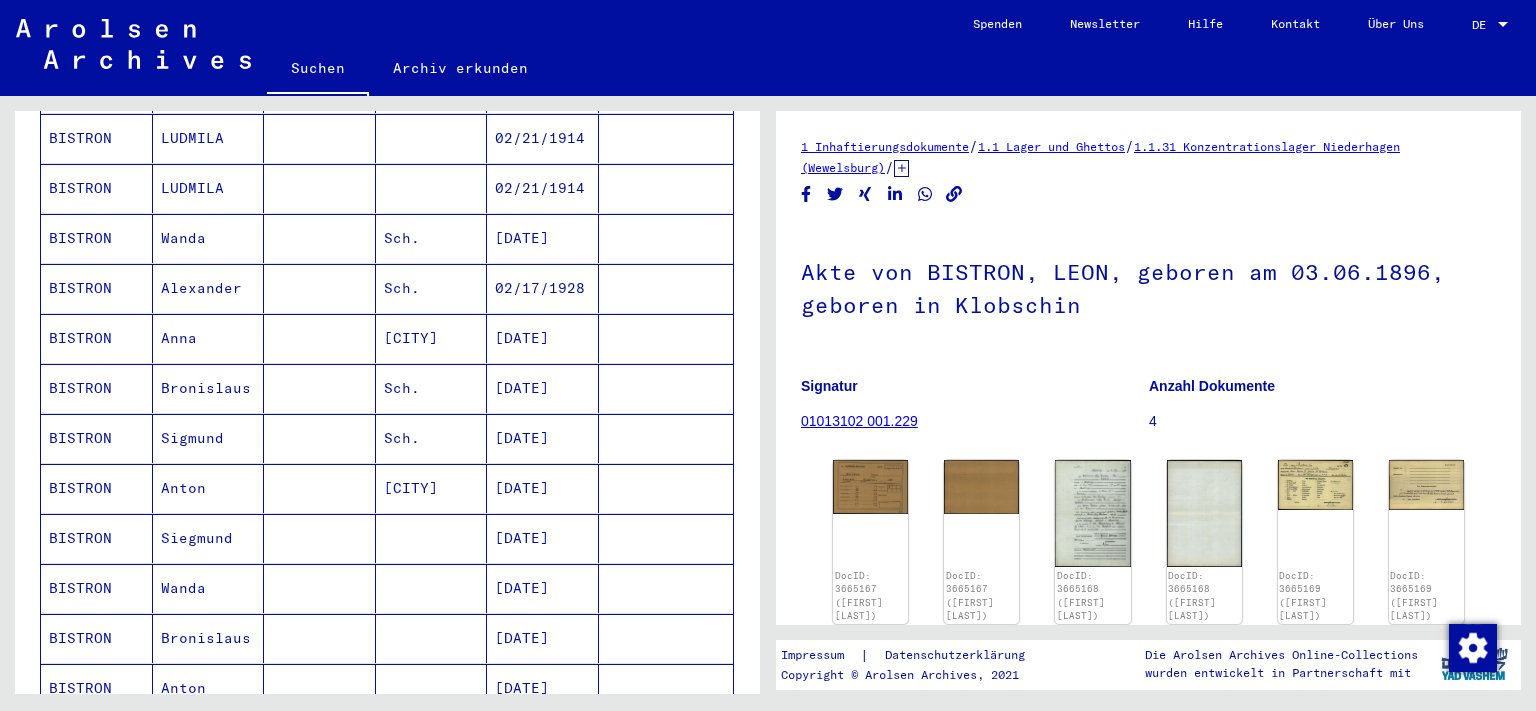 scroll, scrollTop: 994, scrollLeft: 0, axis: vertical 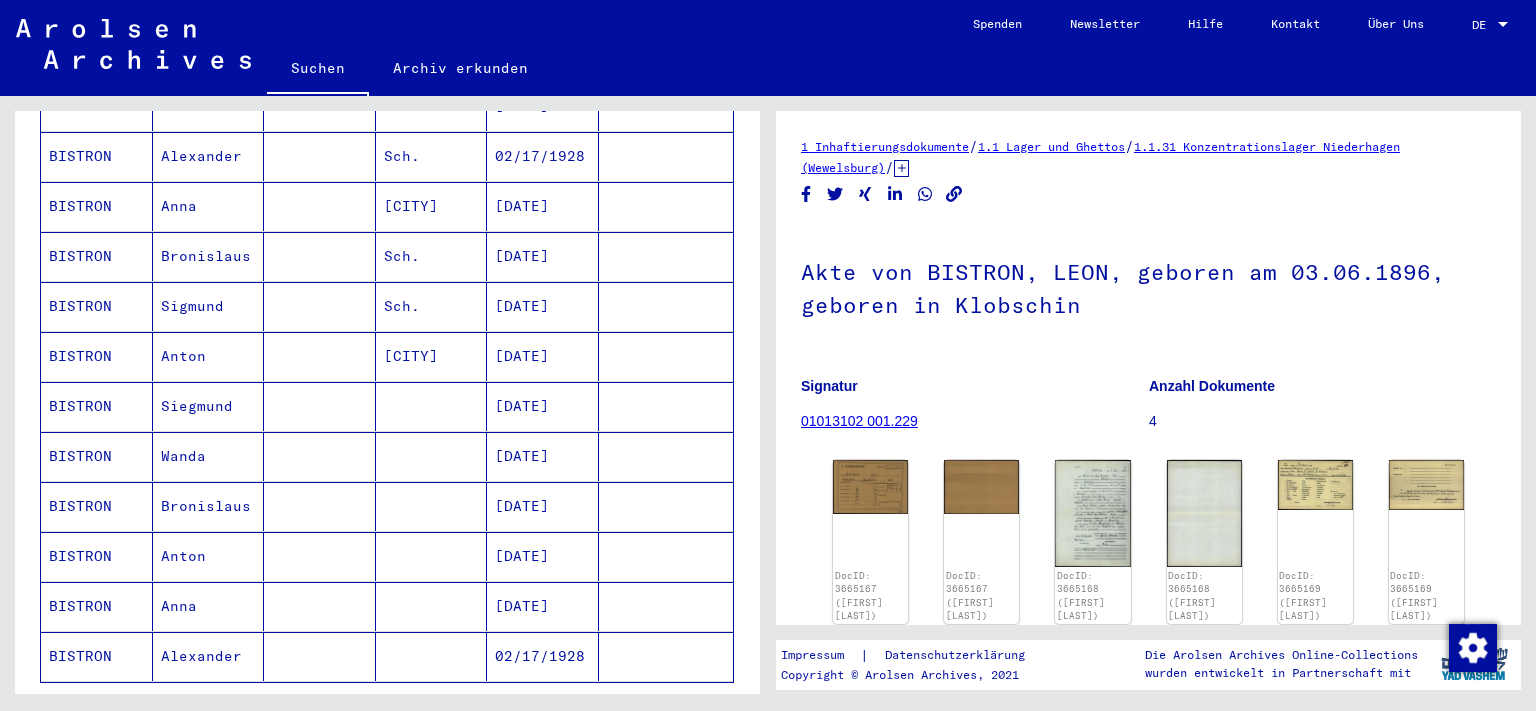 click at bounding box center (320, 506) 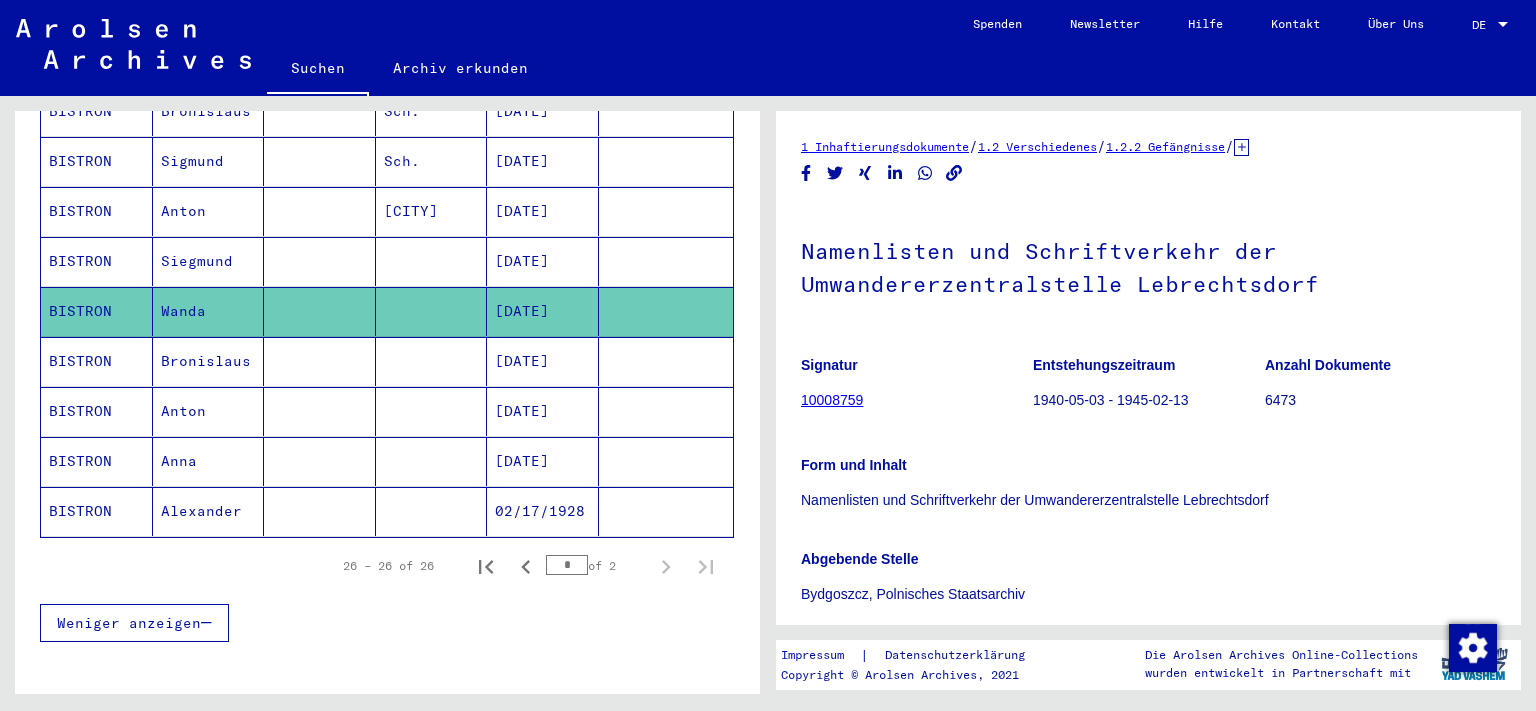 scroll, scrollTop: 1214, scrollLeft: 0, axis: vertical 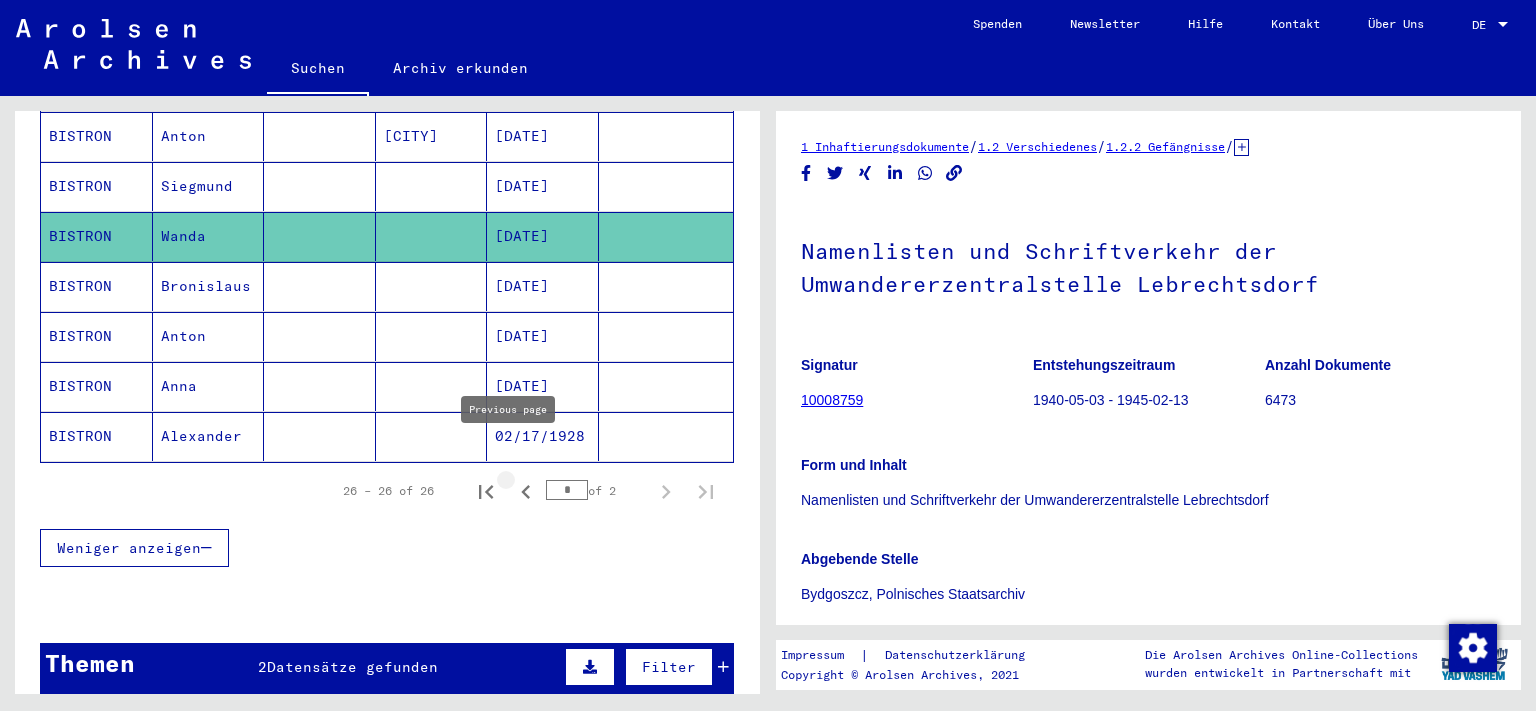 click 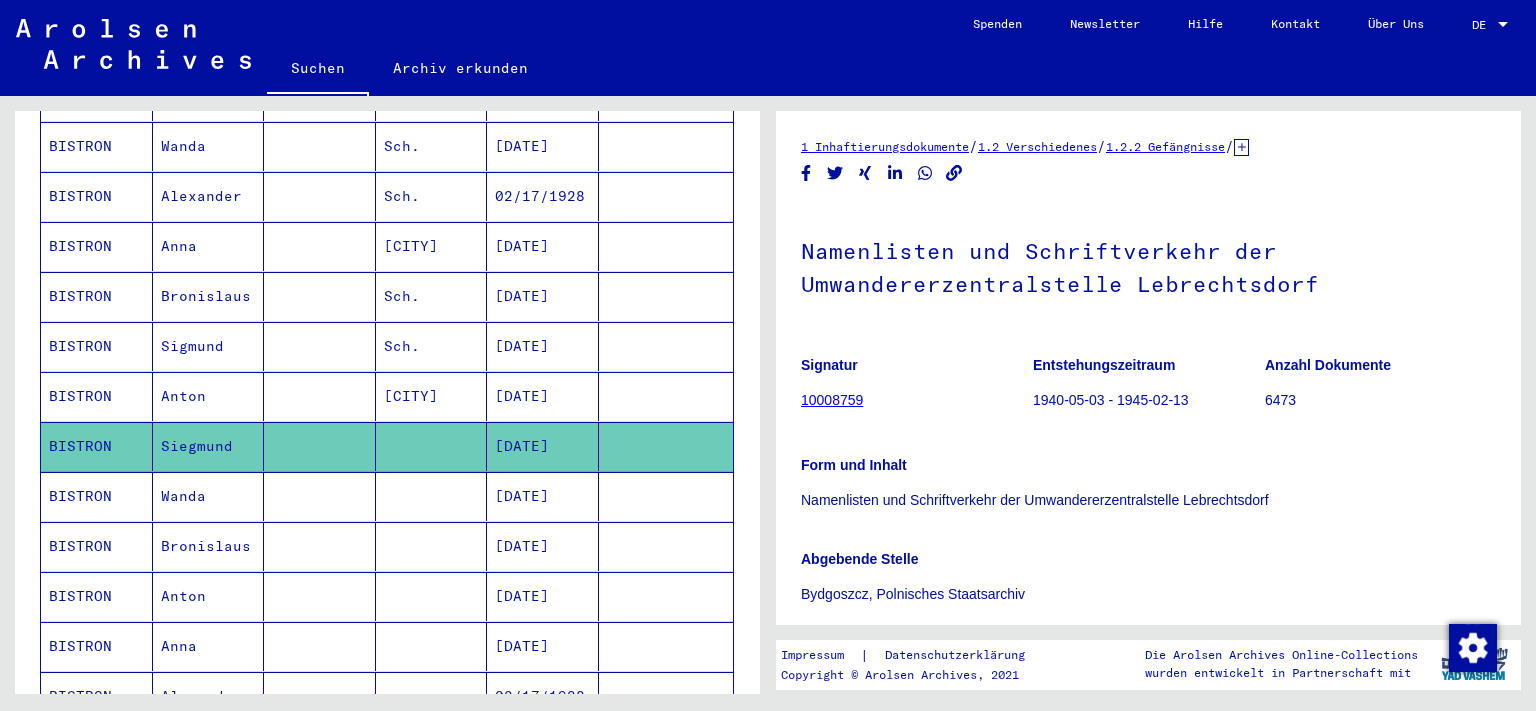 scroll, scrollTop: 1104, scrollLeft: 0, axis: vertical 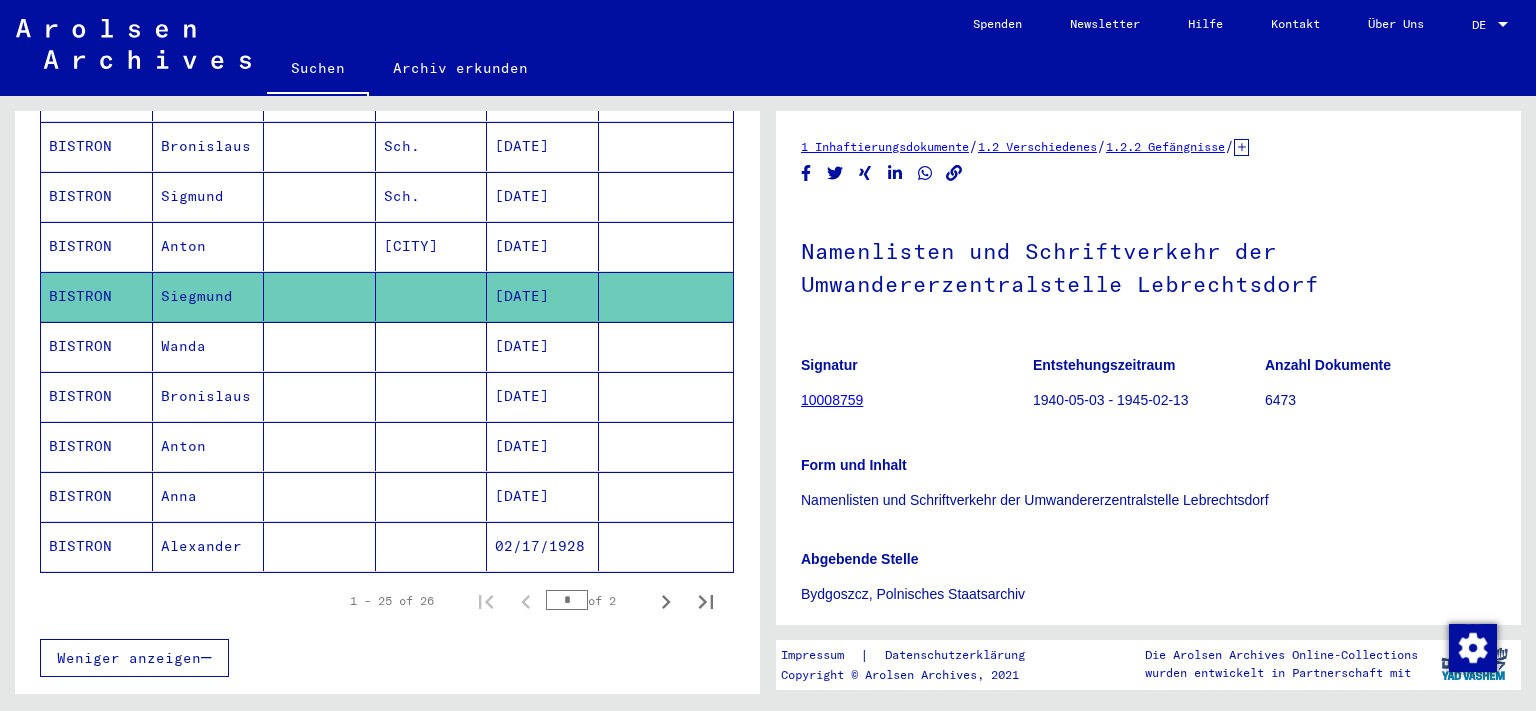 click at bounding box center (432, 546) 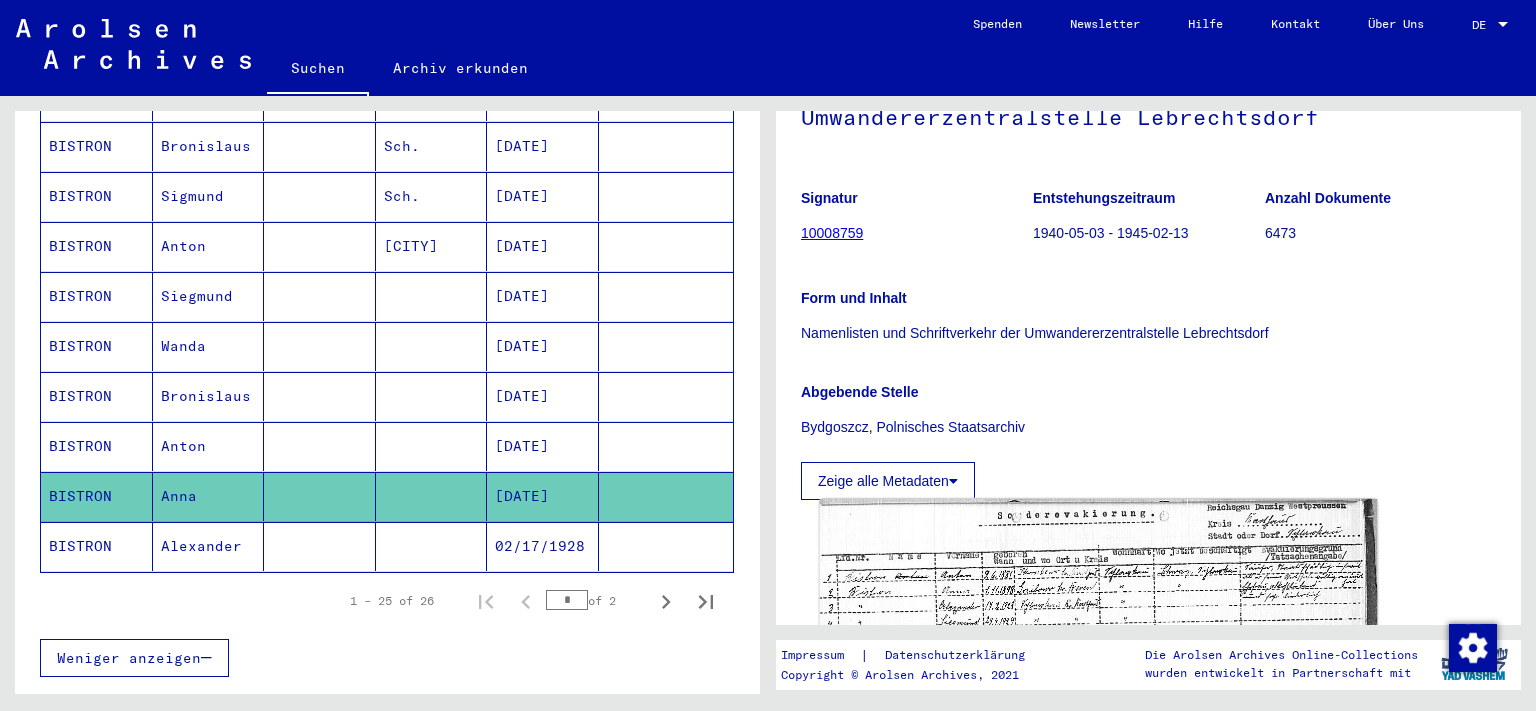 scroll, scrollTop: 331, scrollLeft: 0, axis: vertical 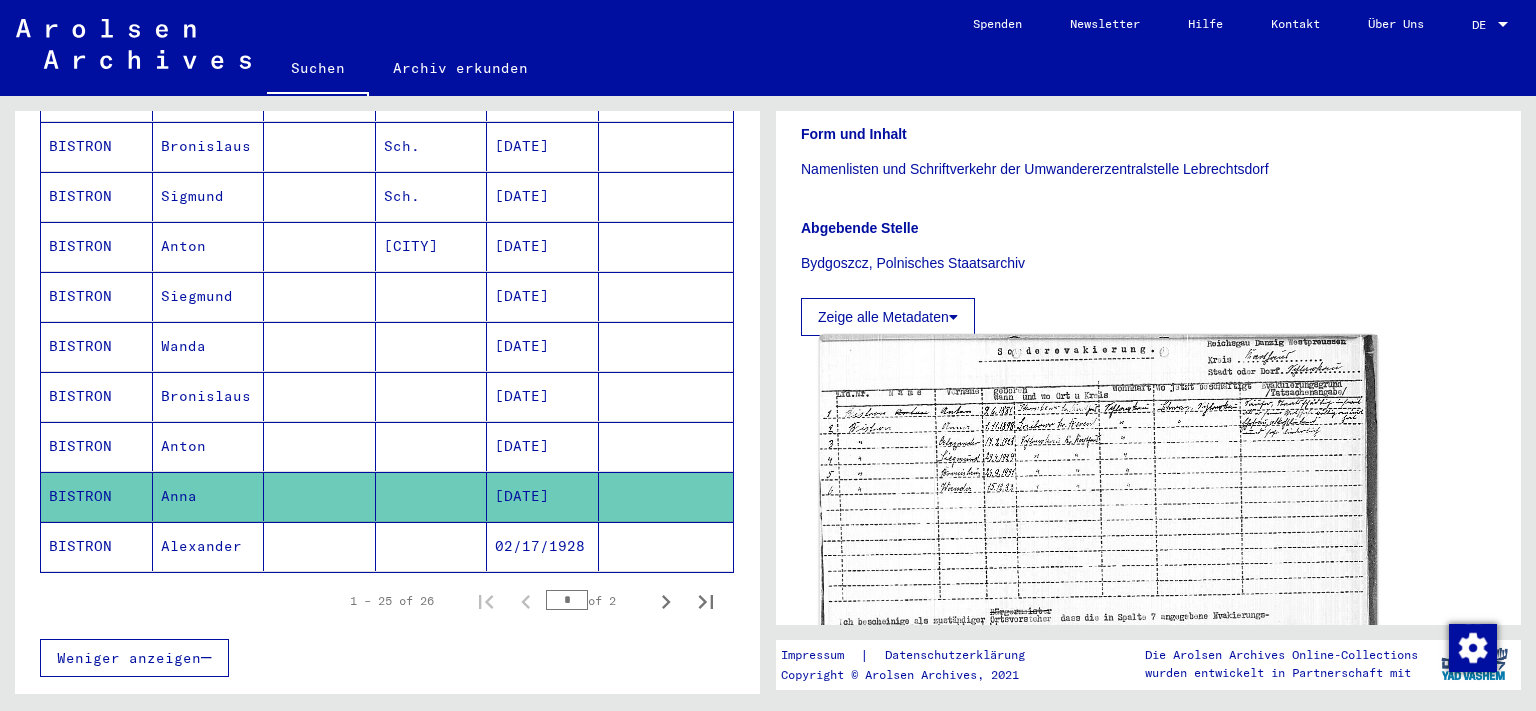 click 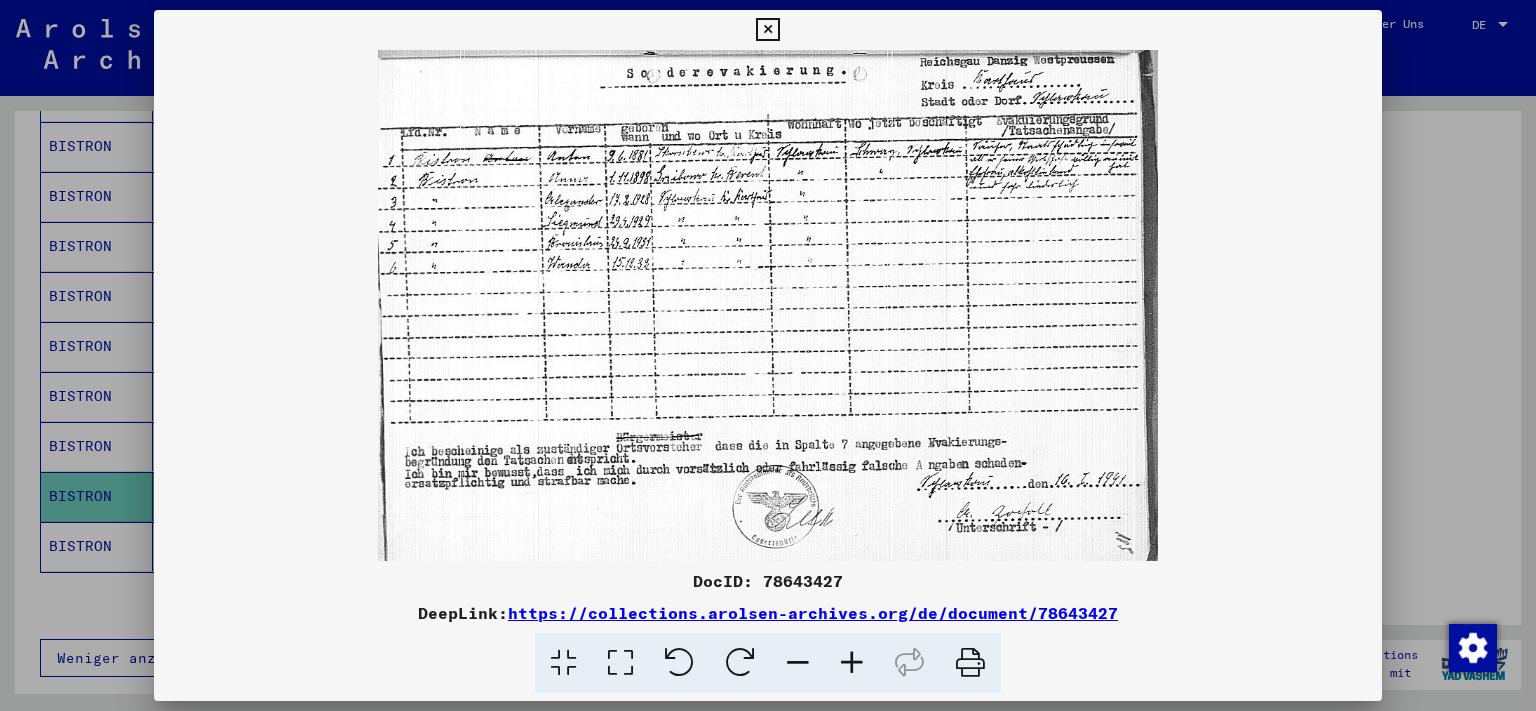type 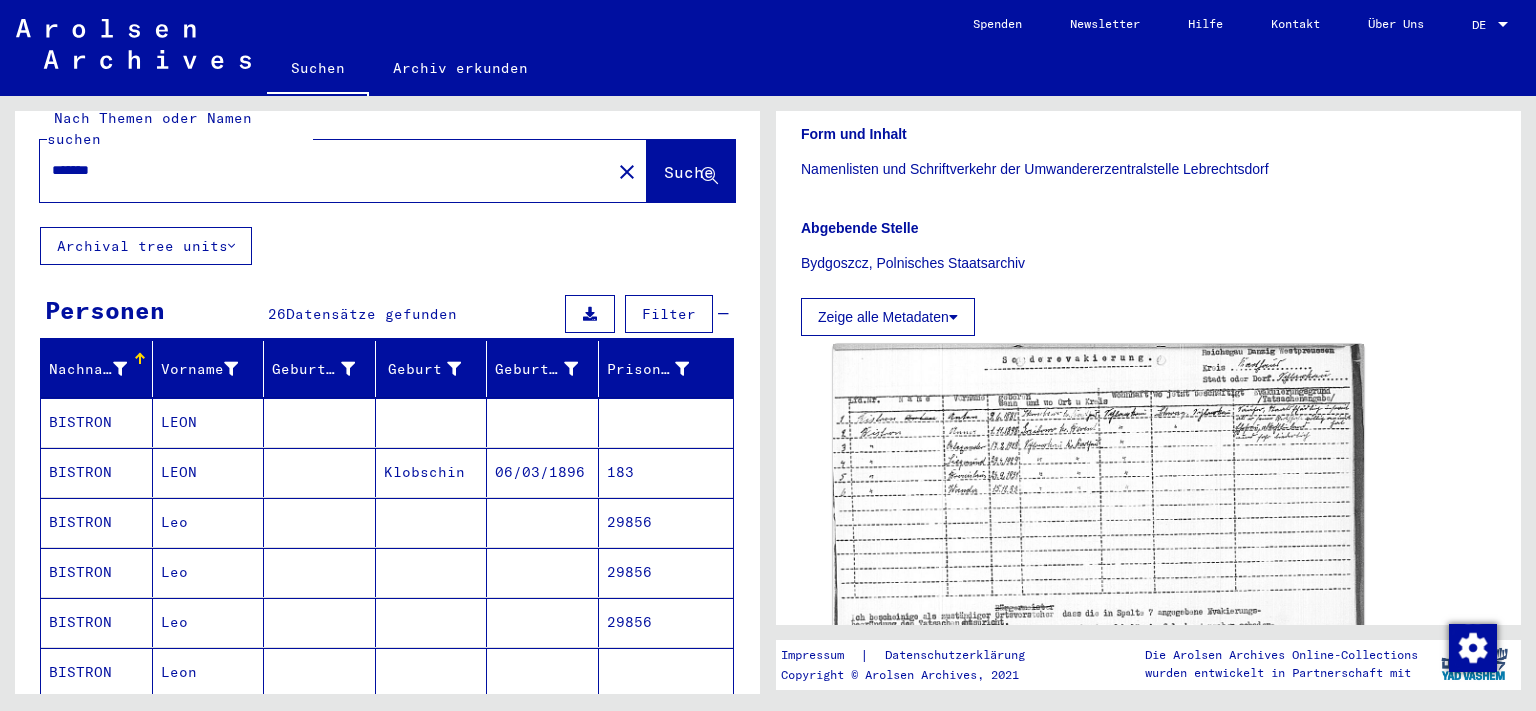 scroll, scrollTop: 0, scrollLeft: 0, axis: both 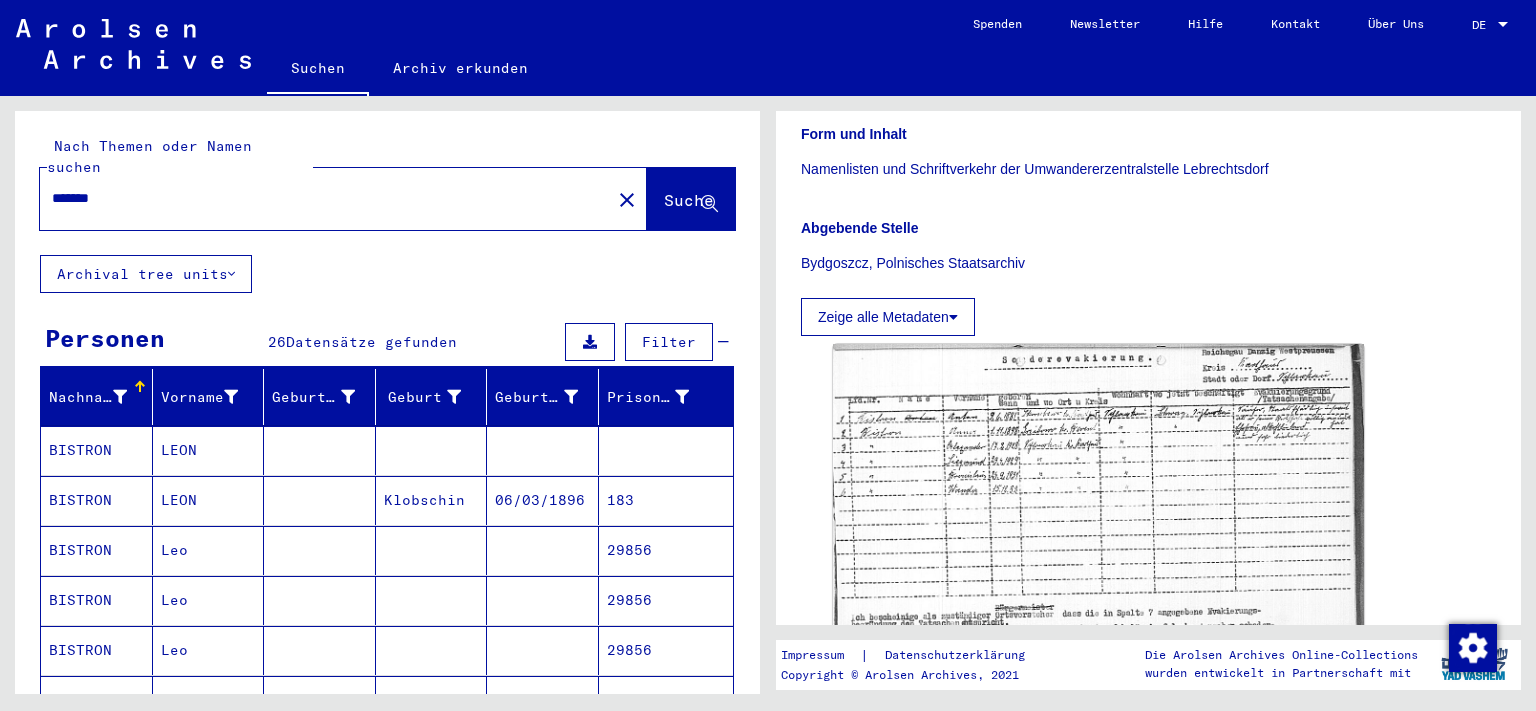 drag, startPoint x: 185, startPoint y: 170, endPoint x: 18, endPoint y: 142, distance: 169.33104 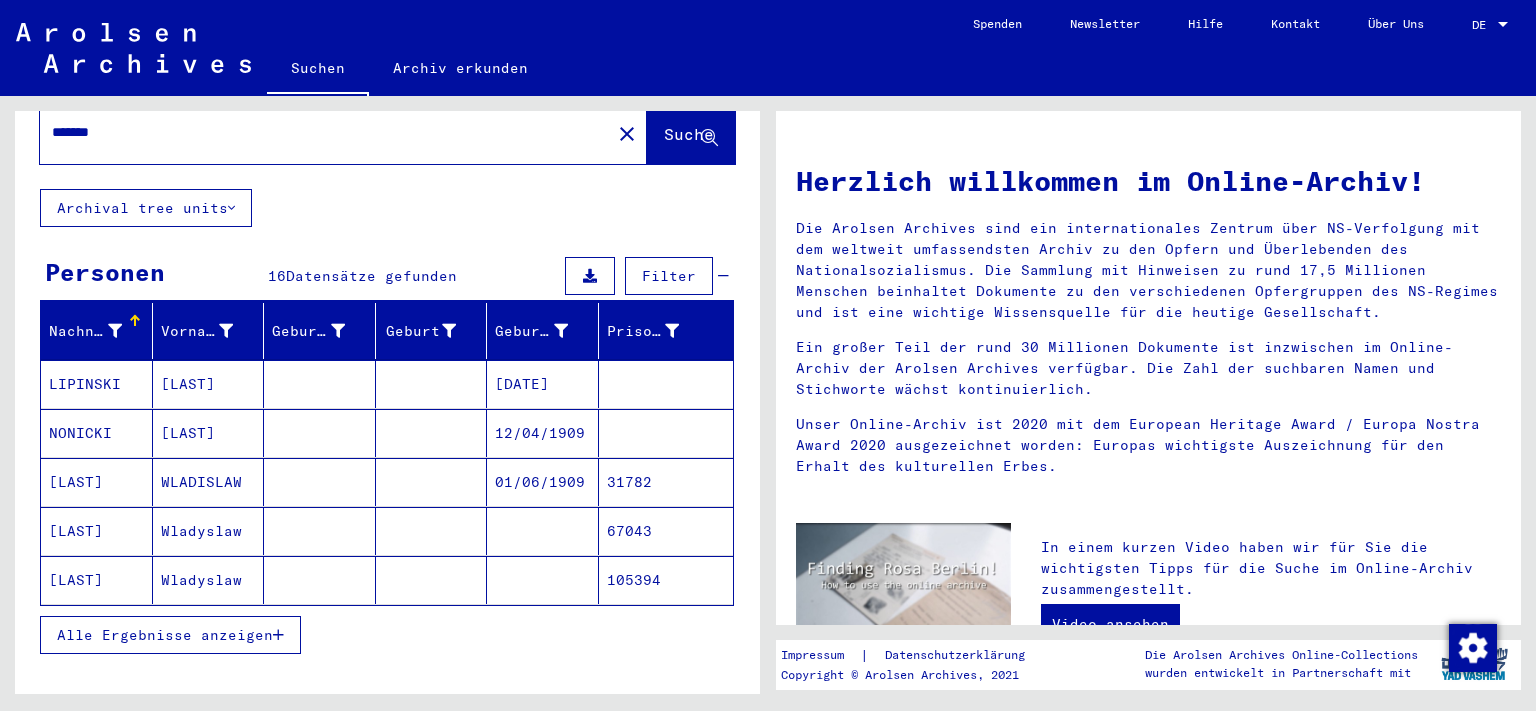 scroll, scrollTop: 110, scrollLeft: 0, axis: vertical 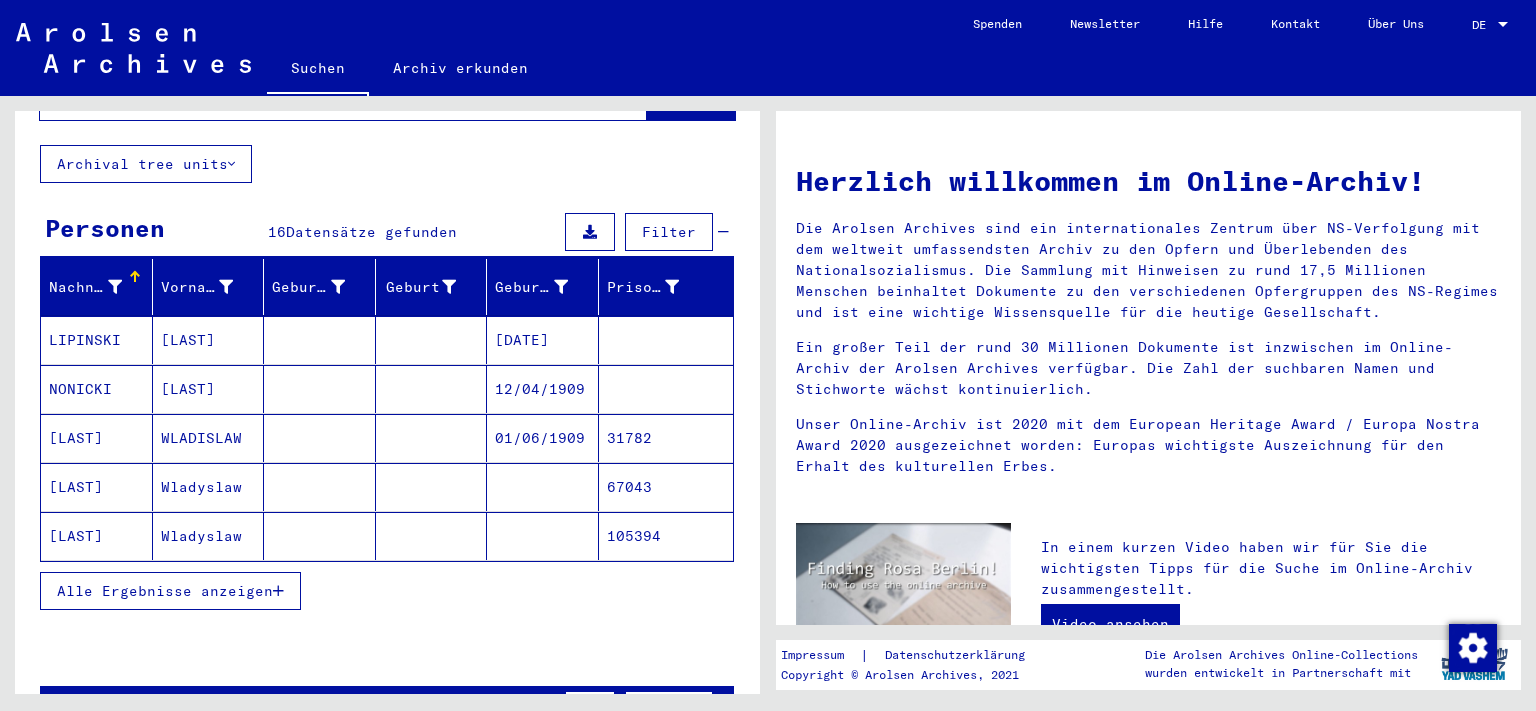 click on "Alle Ergebnisse anzeigen" at bounding box center [387, 591] 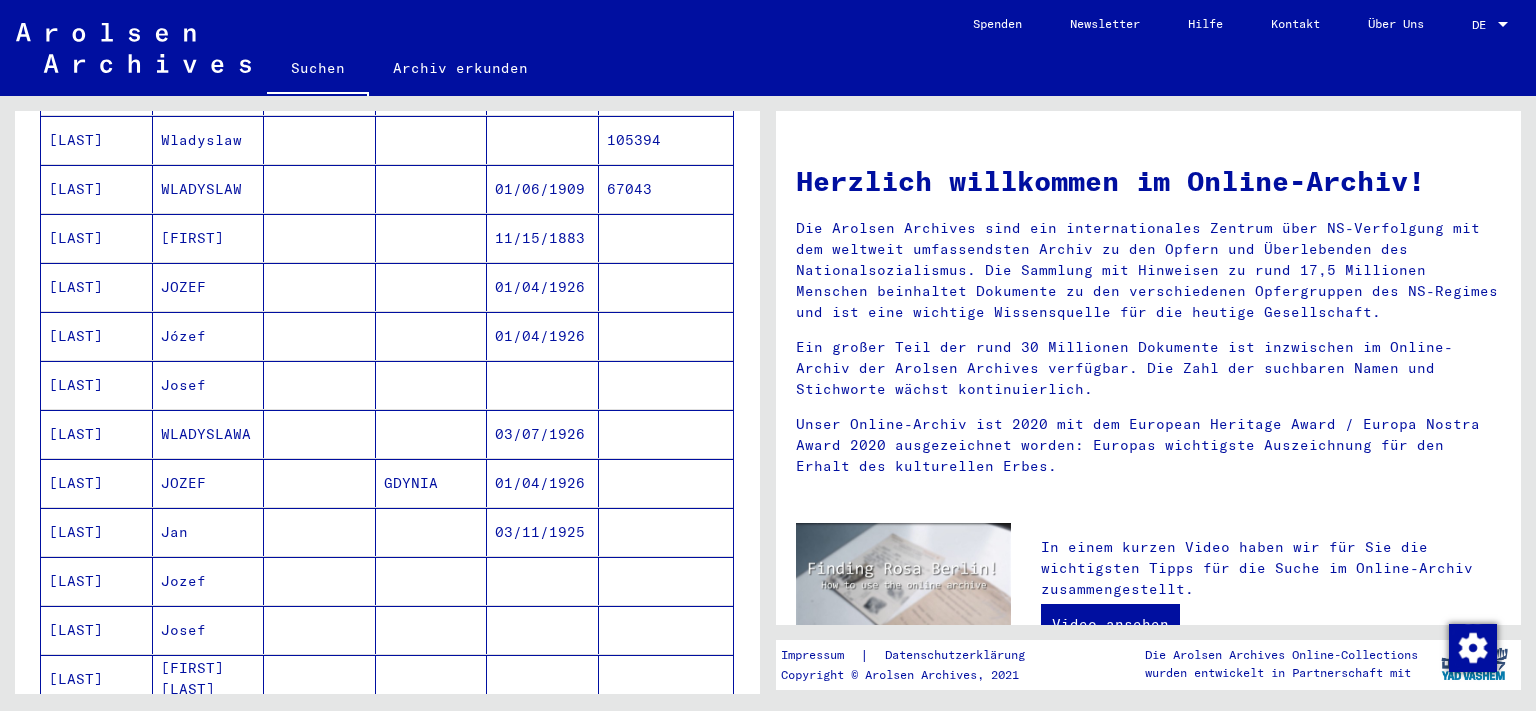 scroll, scrollTop: 502, scrollLeft: 0, axis: vertical 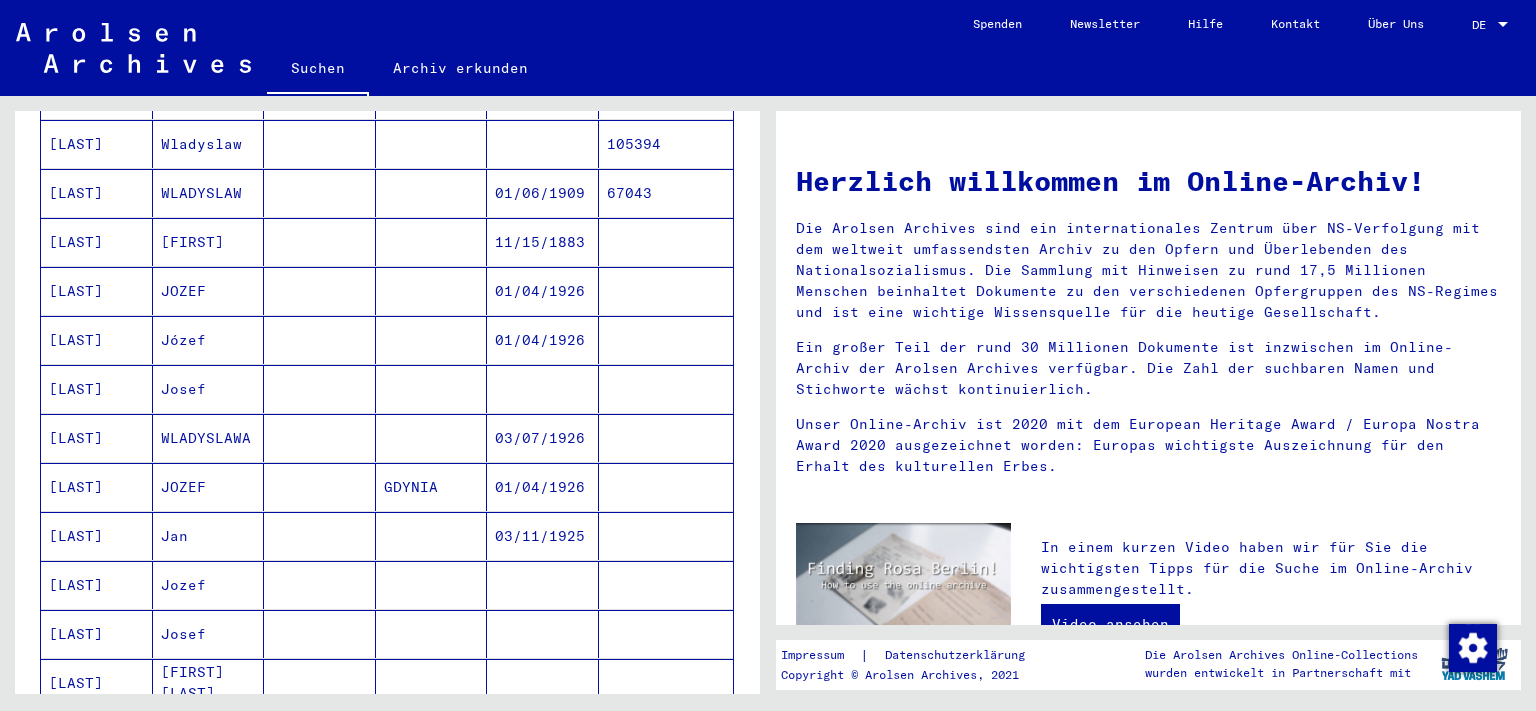 click on "GDYNIA" at bounding box center (432, 536) 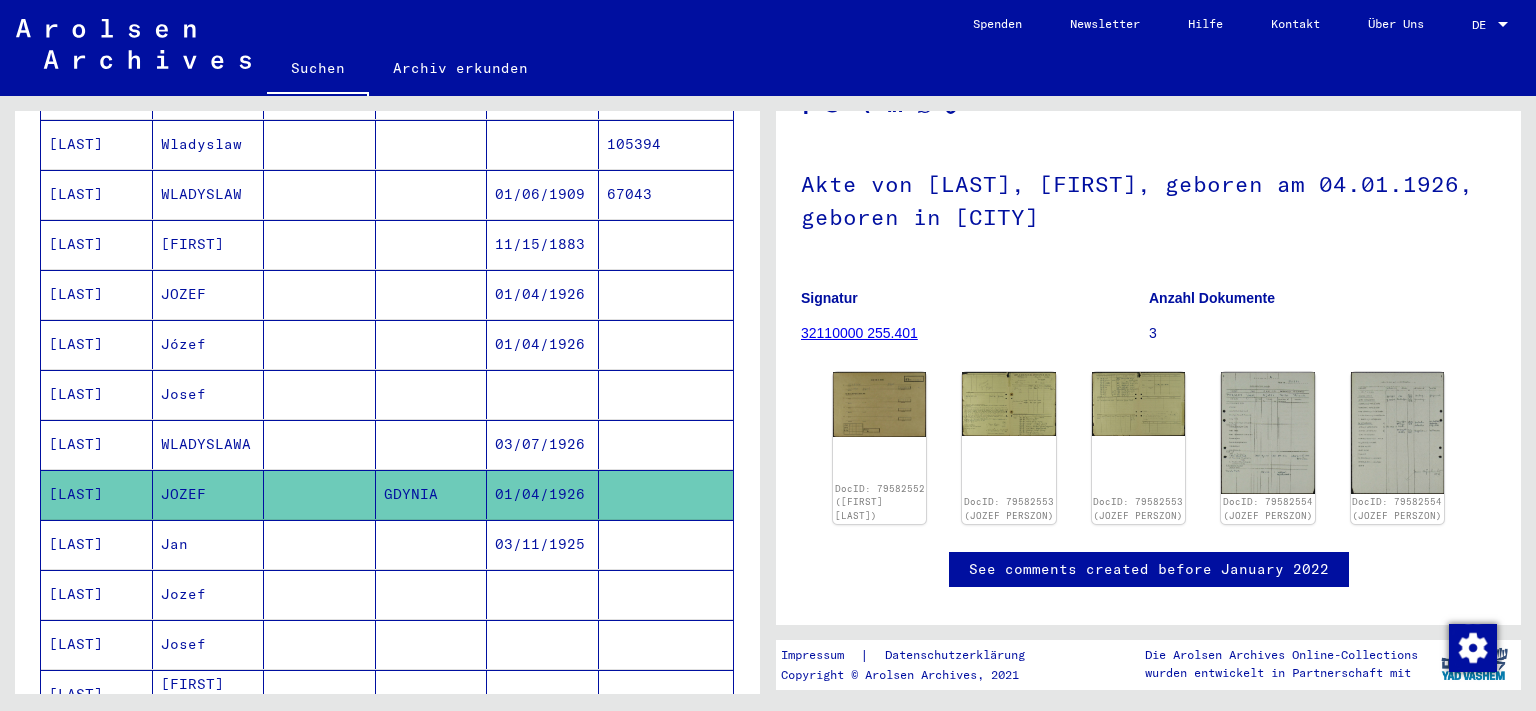 scroll, scrollTop: 165, scrollLeft: 0, axis: vertical 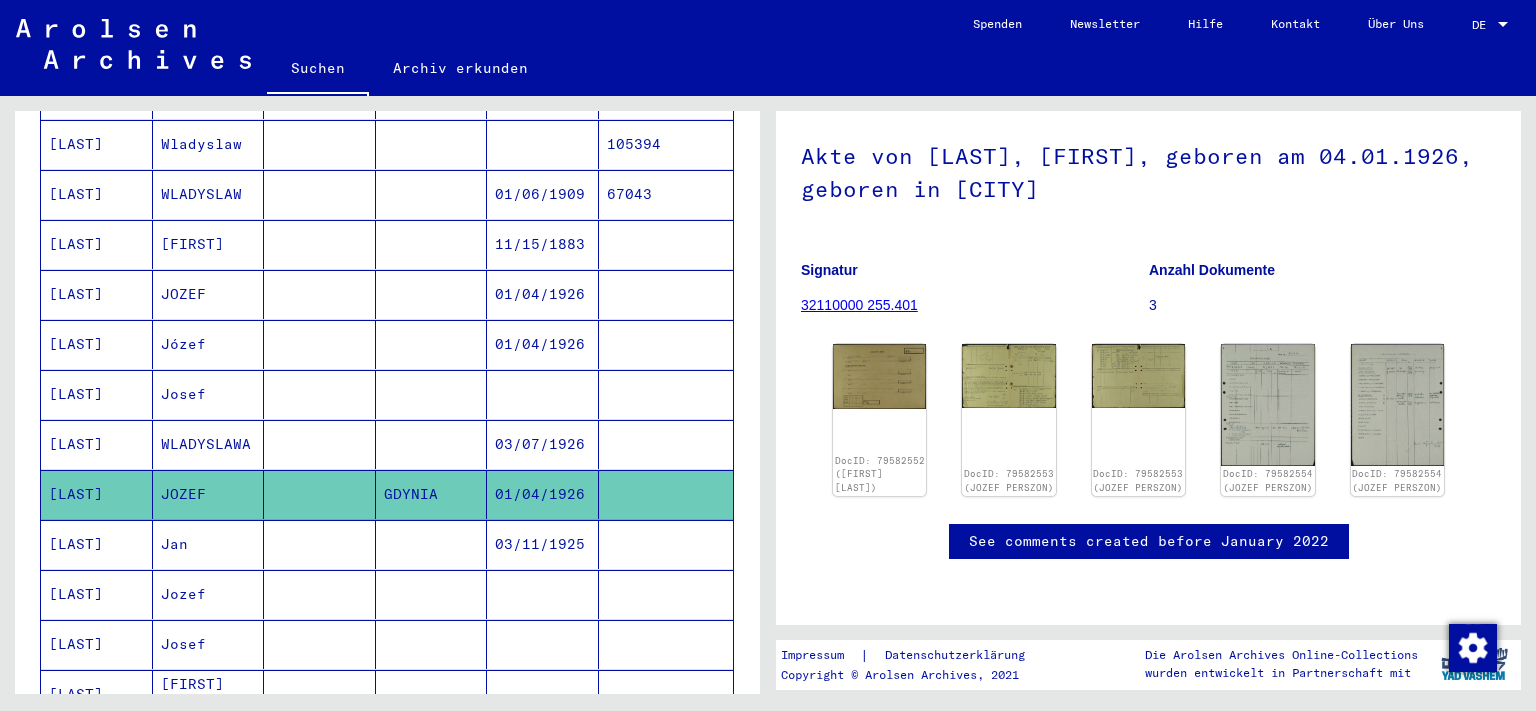click at bounding box center (432, 494) 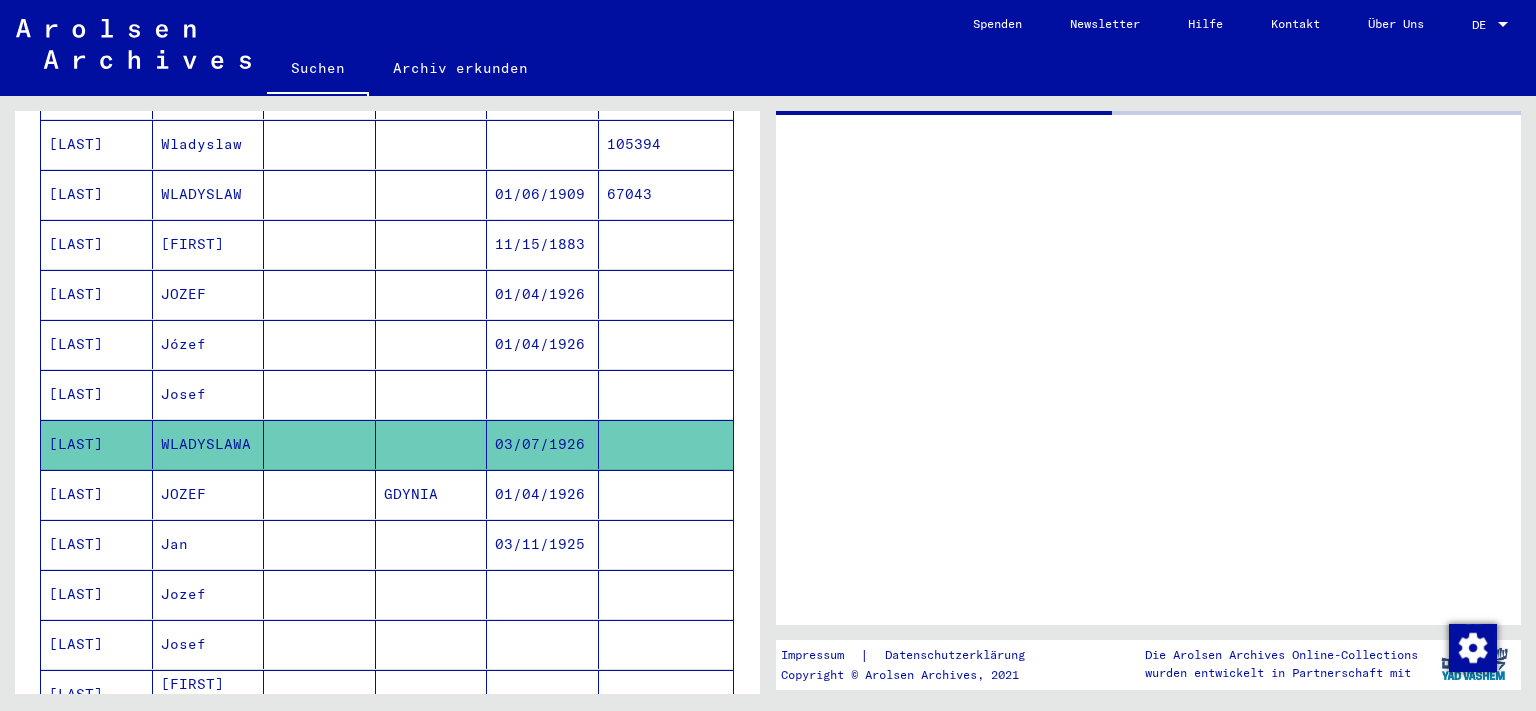 scroll, scrollTop: 0, scrollLeft: 0, axis: both 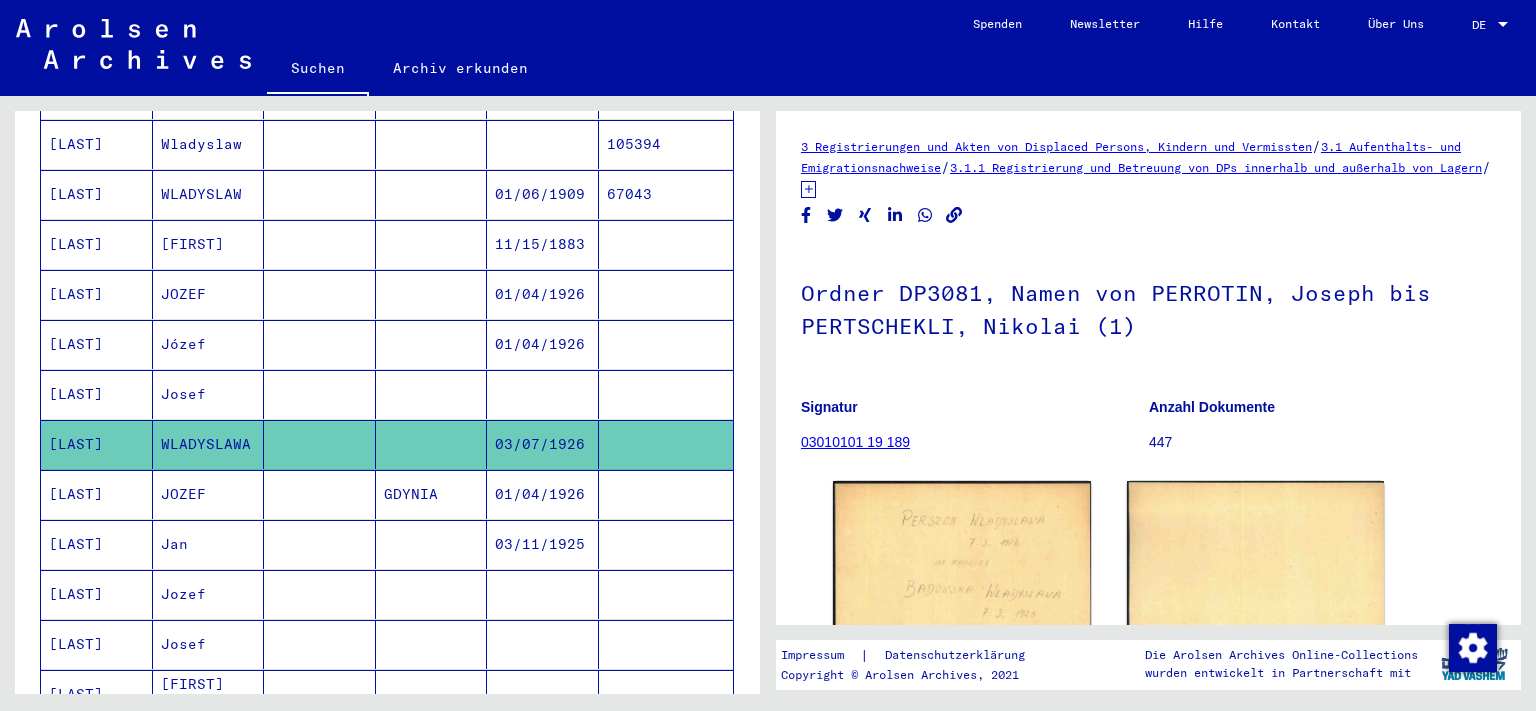 click at bounding box center [320, 394] 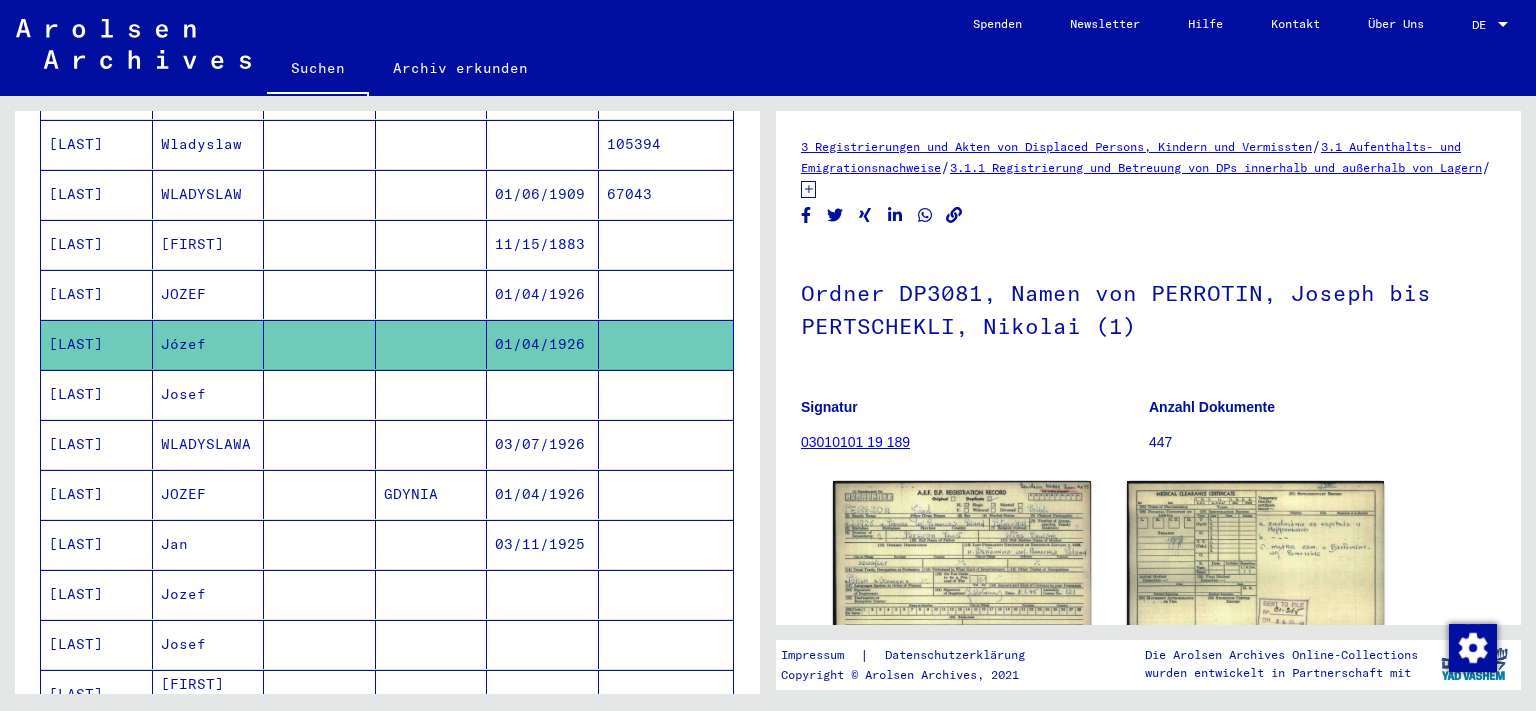 click at bounding box center [320, 344] 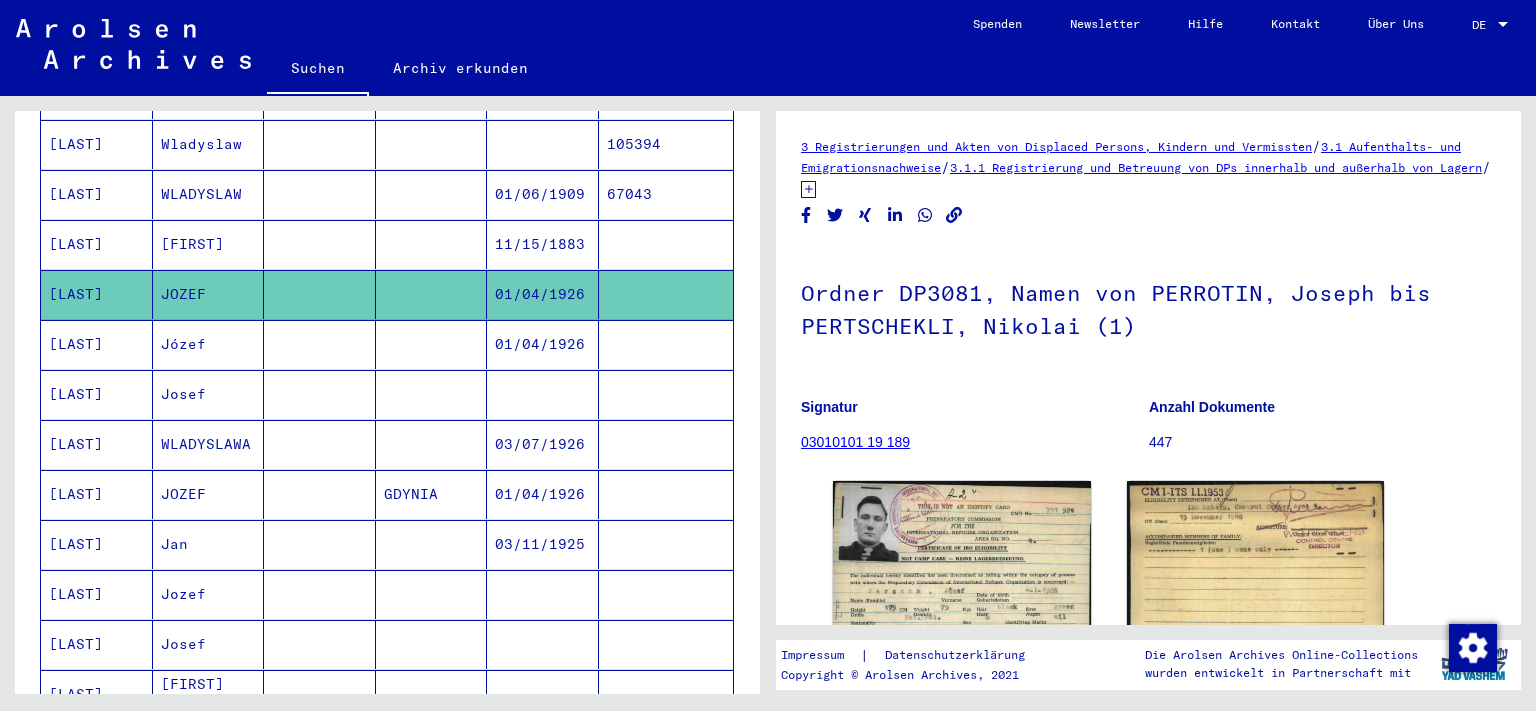 click at bounding box center [320, 294] 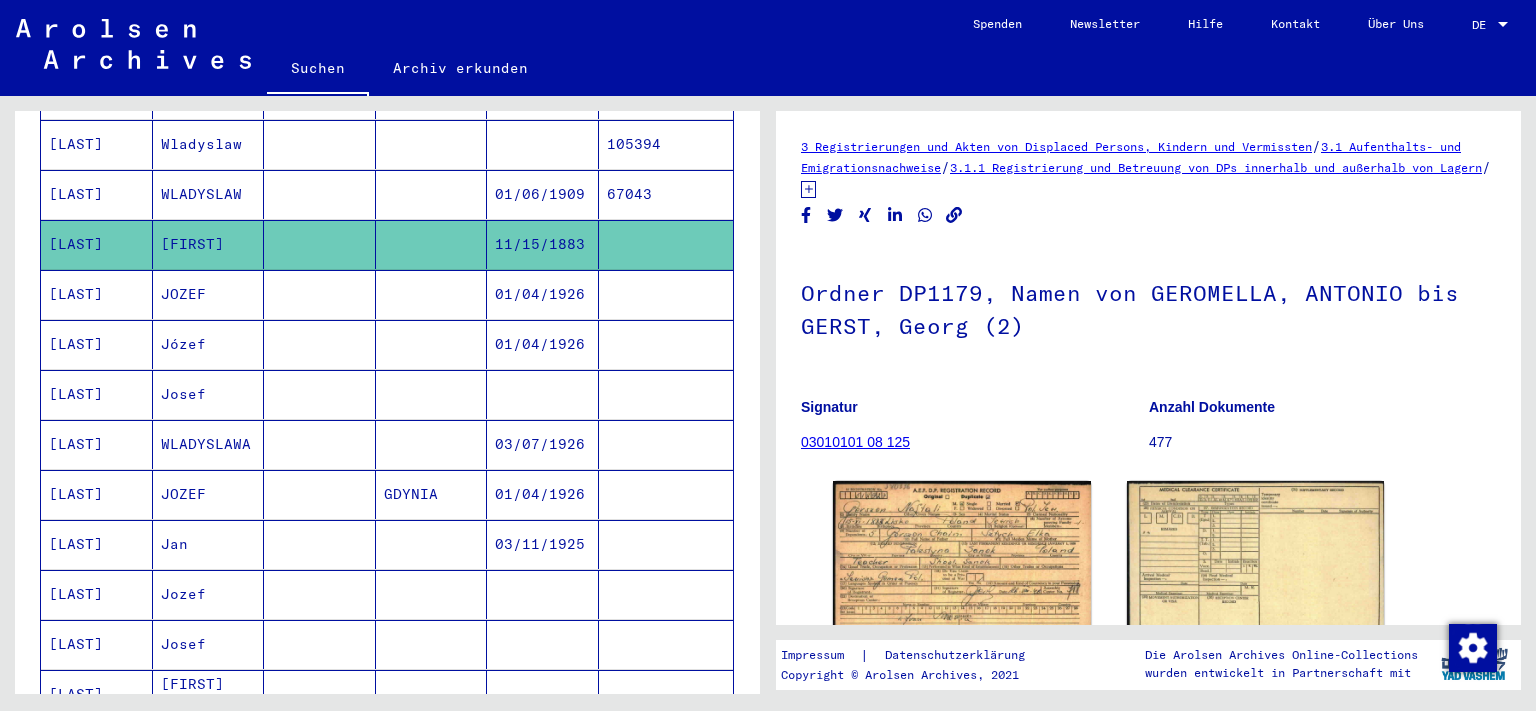 click at bounding box center (320, 344) 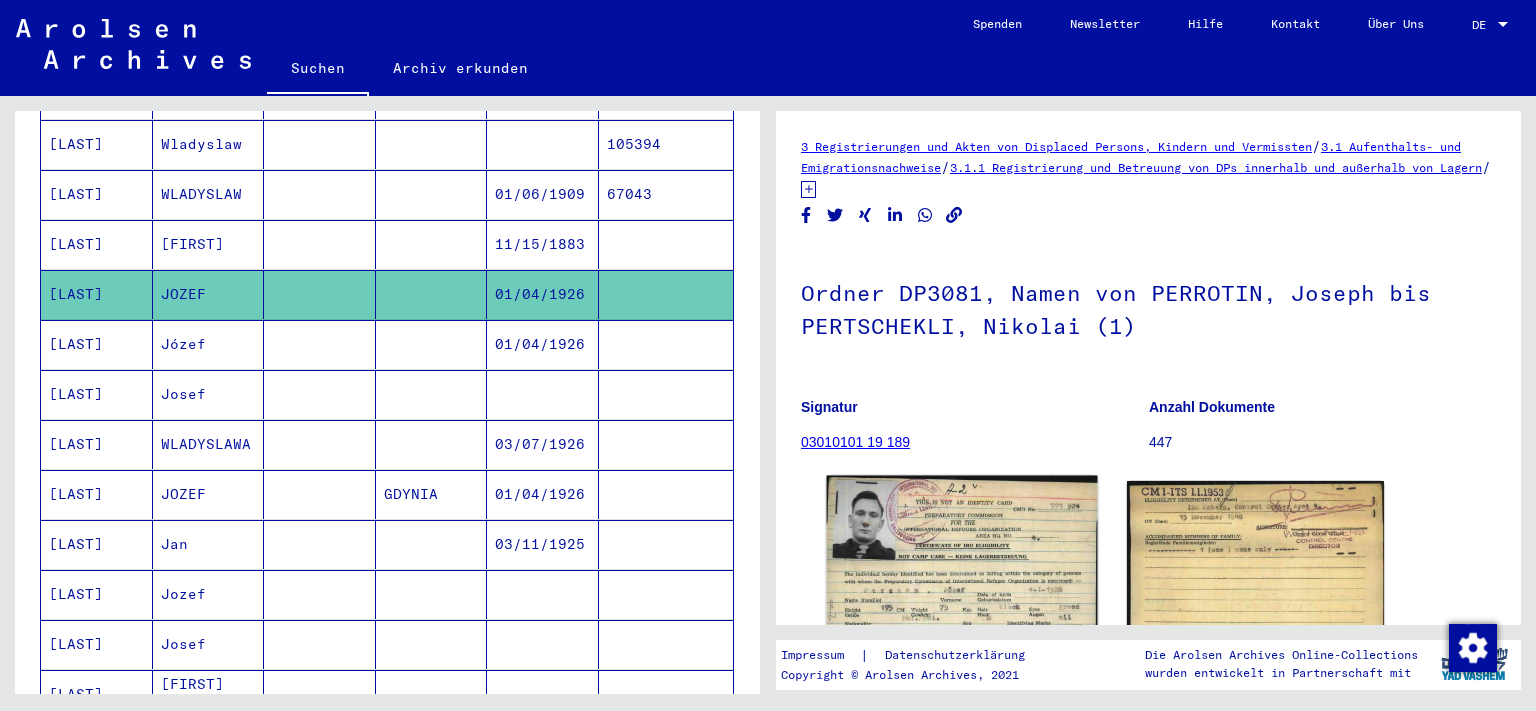 click 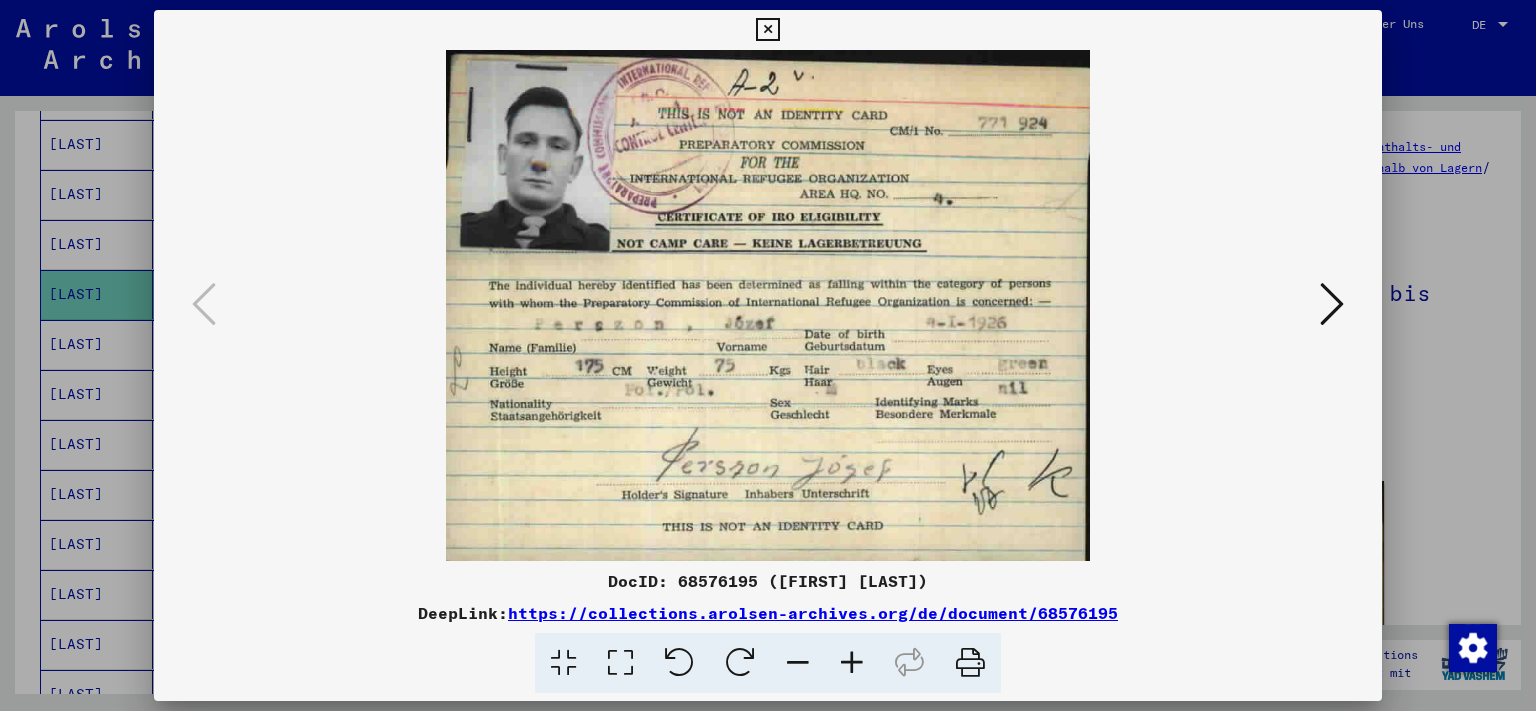 click at bounding box center (970, 663) 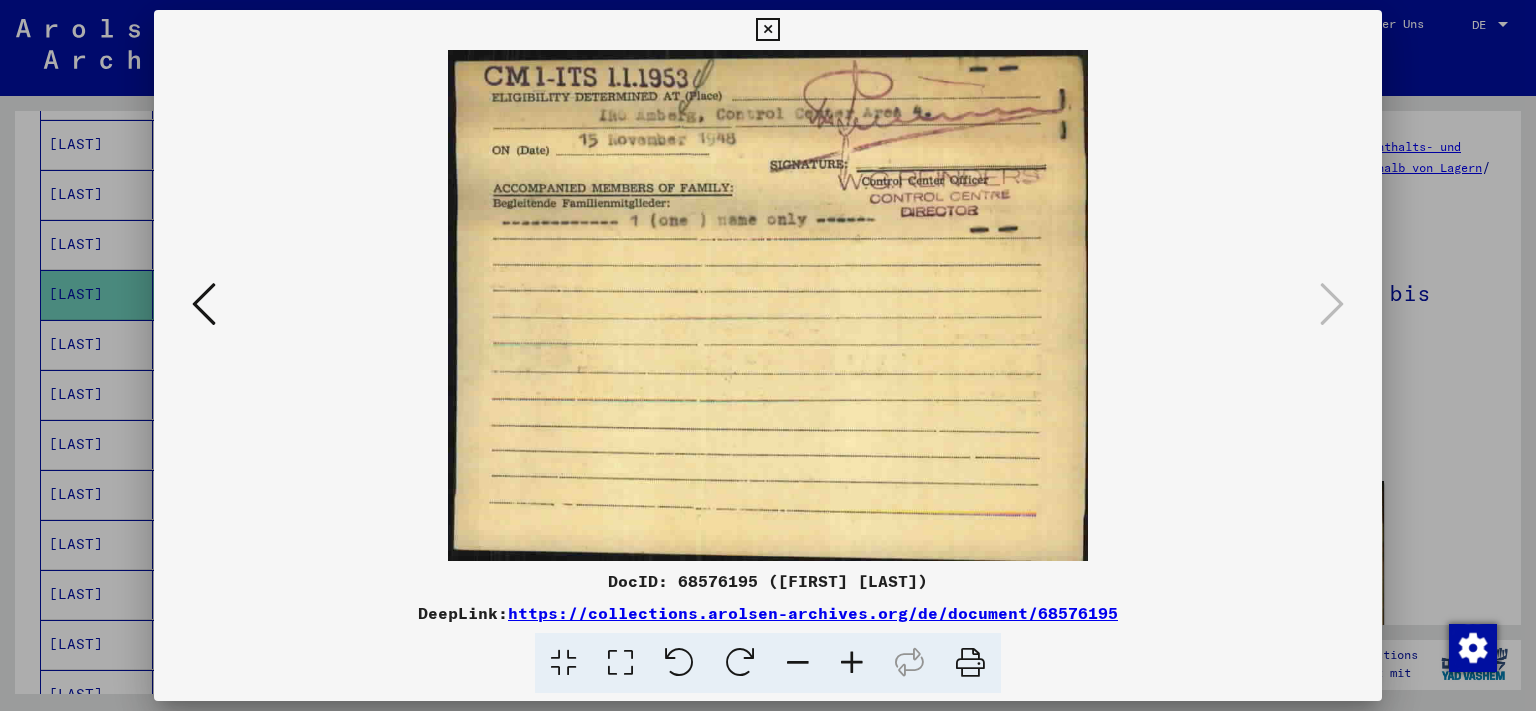 click at bounding box center [970, 663] 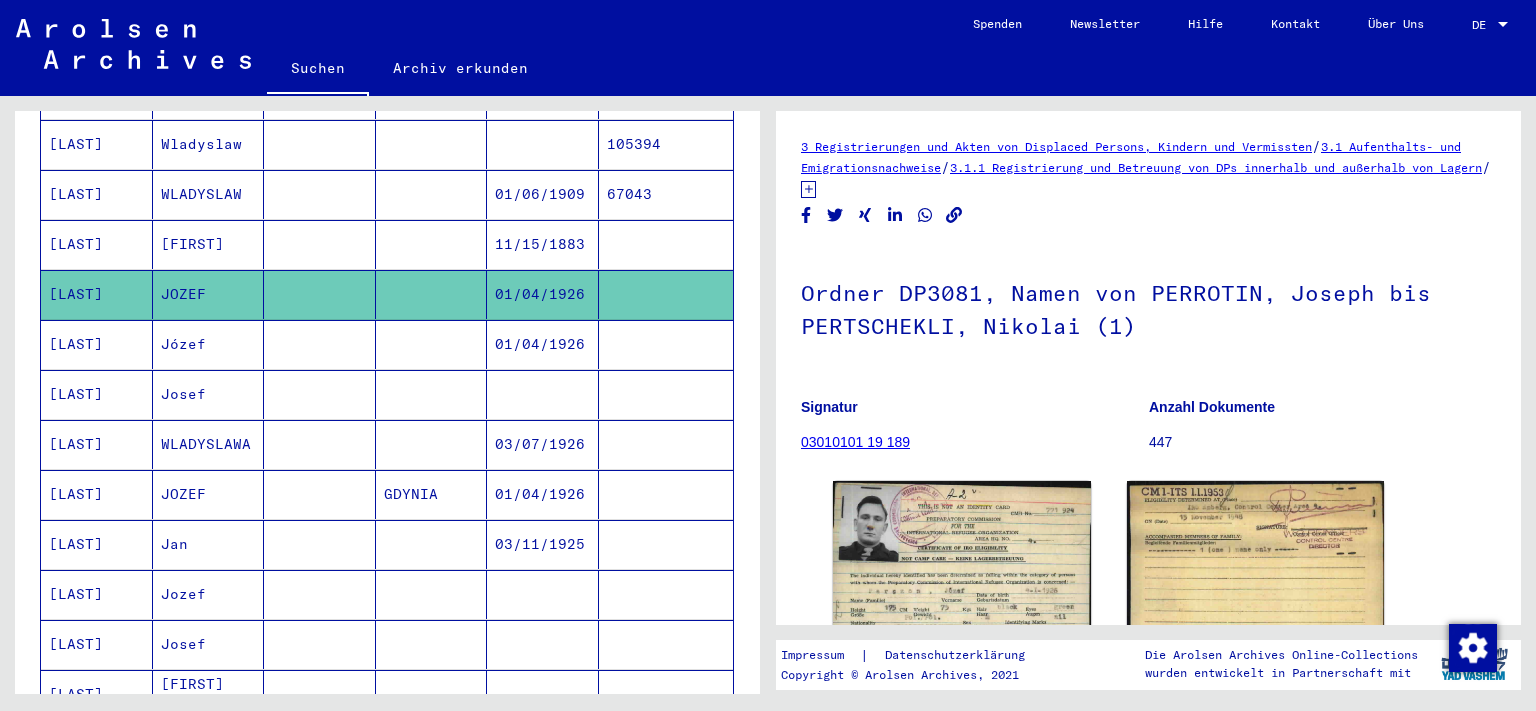 click at bounding box center [320, 394] 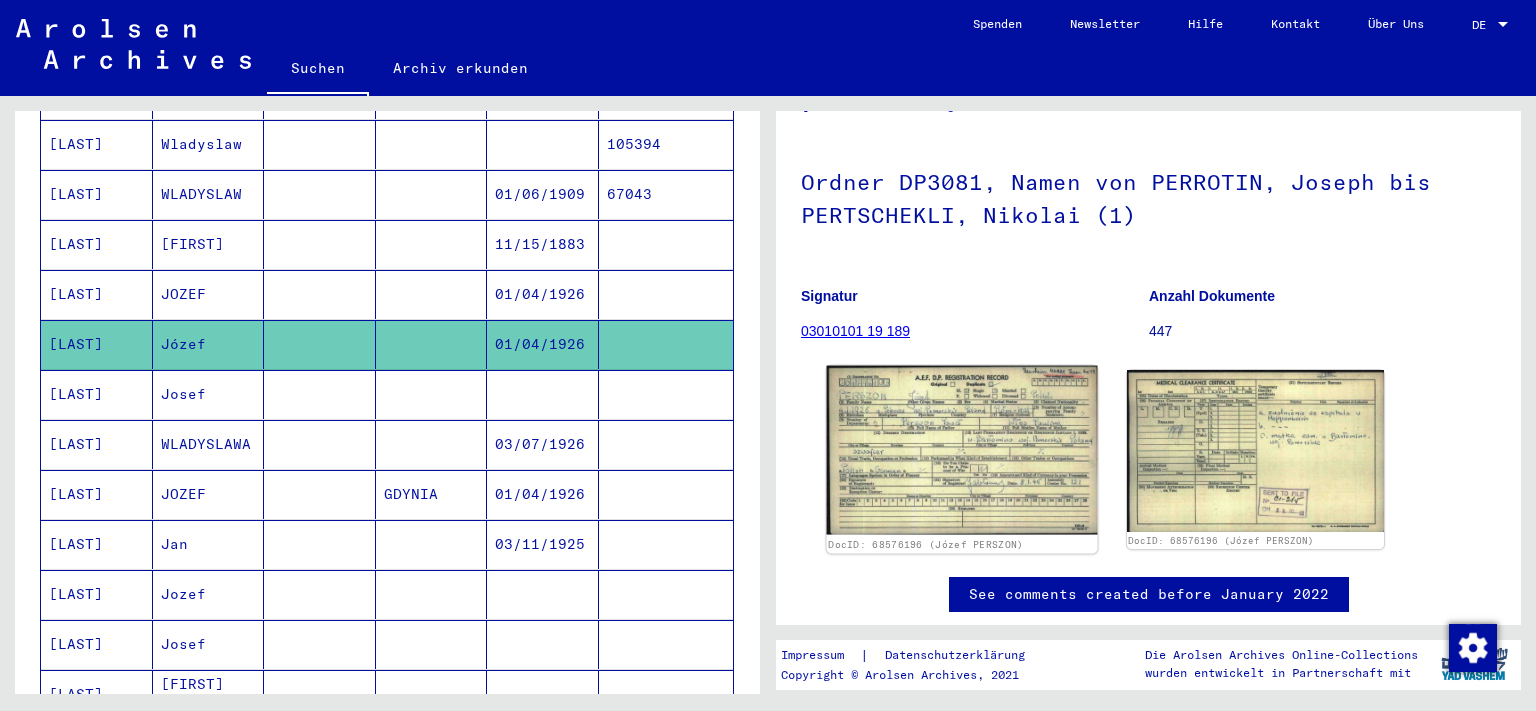 scroll, scrollTop: 191, scrollLeft: 0, axis: vertical 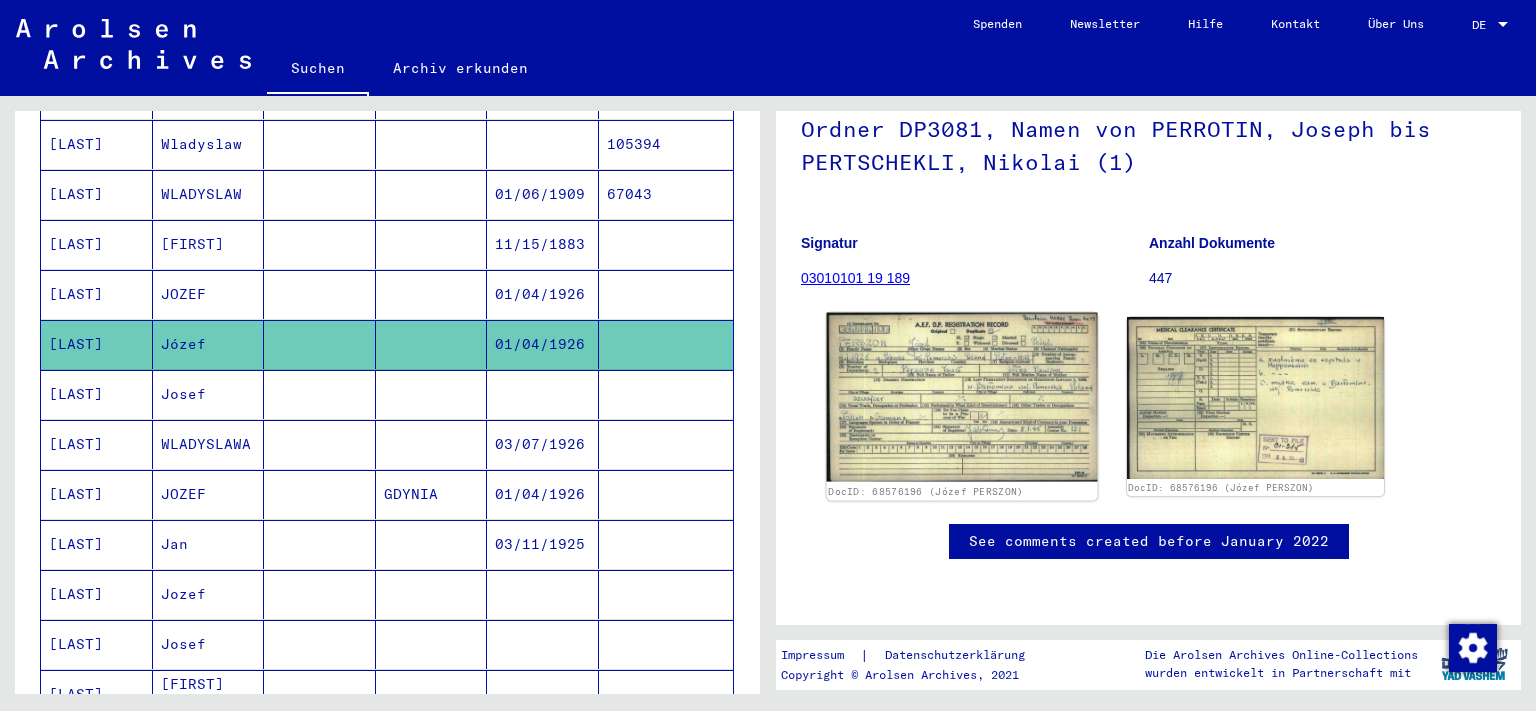 click 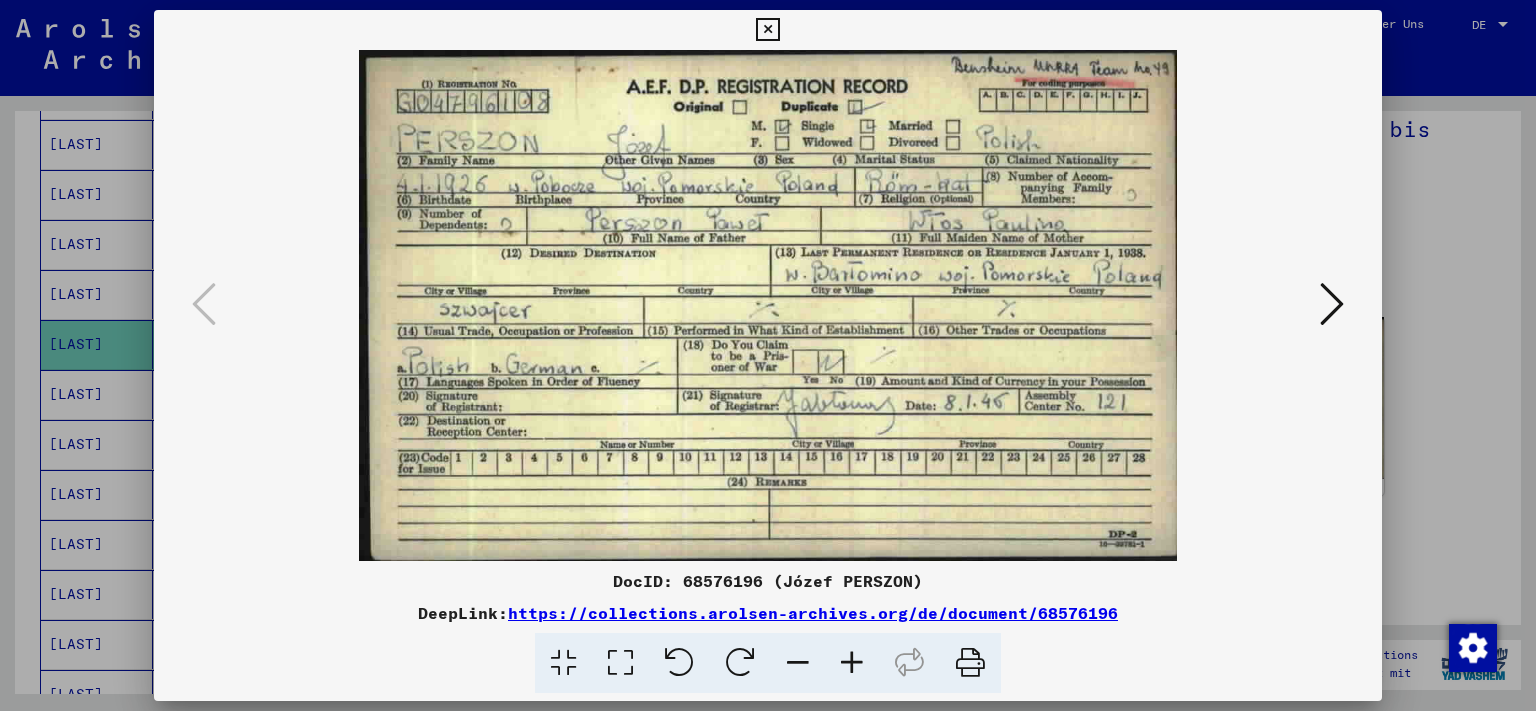 click at bounding box center [970, 663] 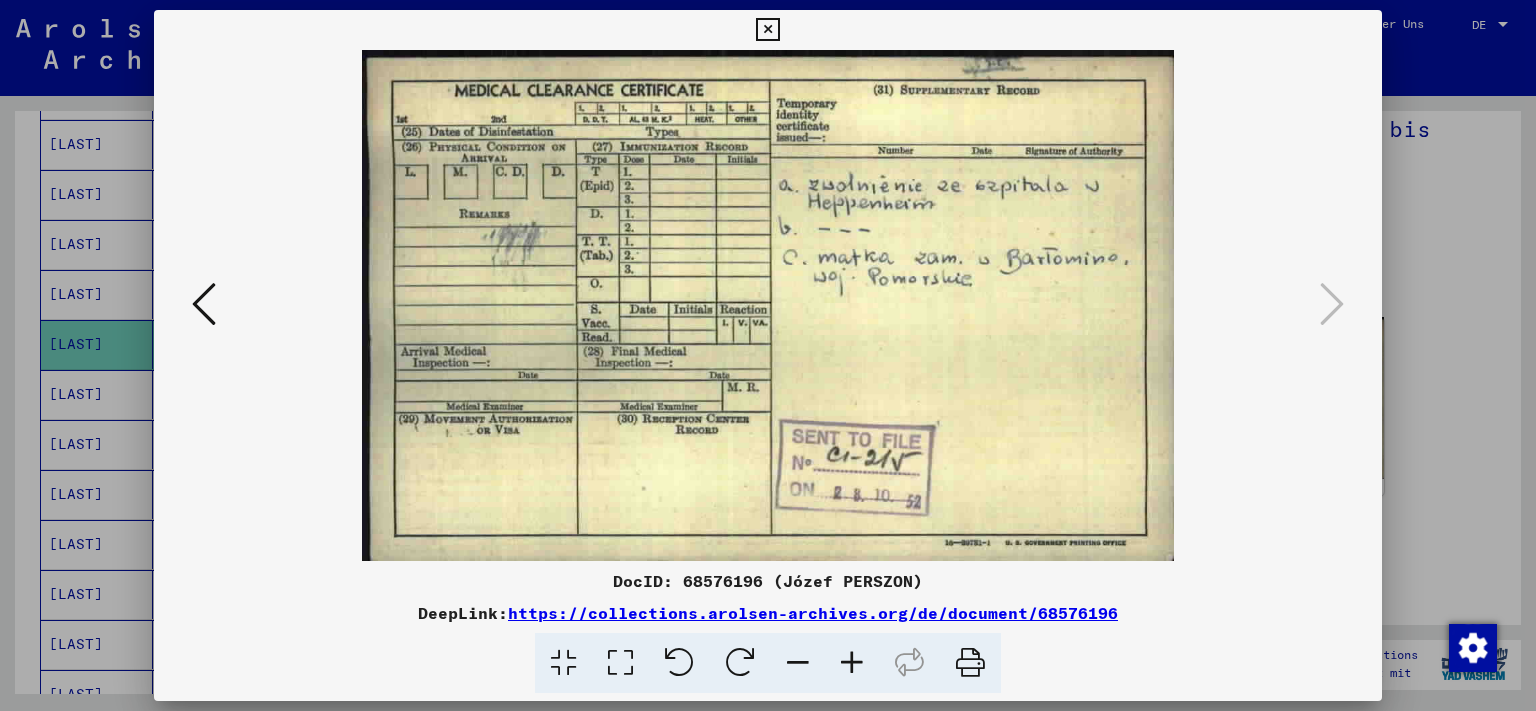 click at bounding box center (970, 663) 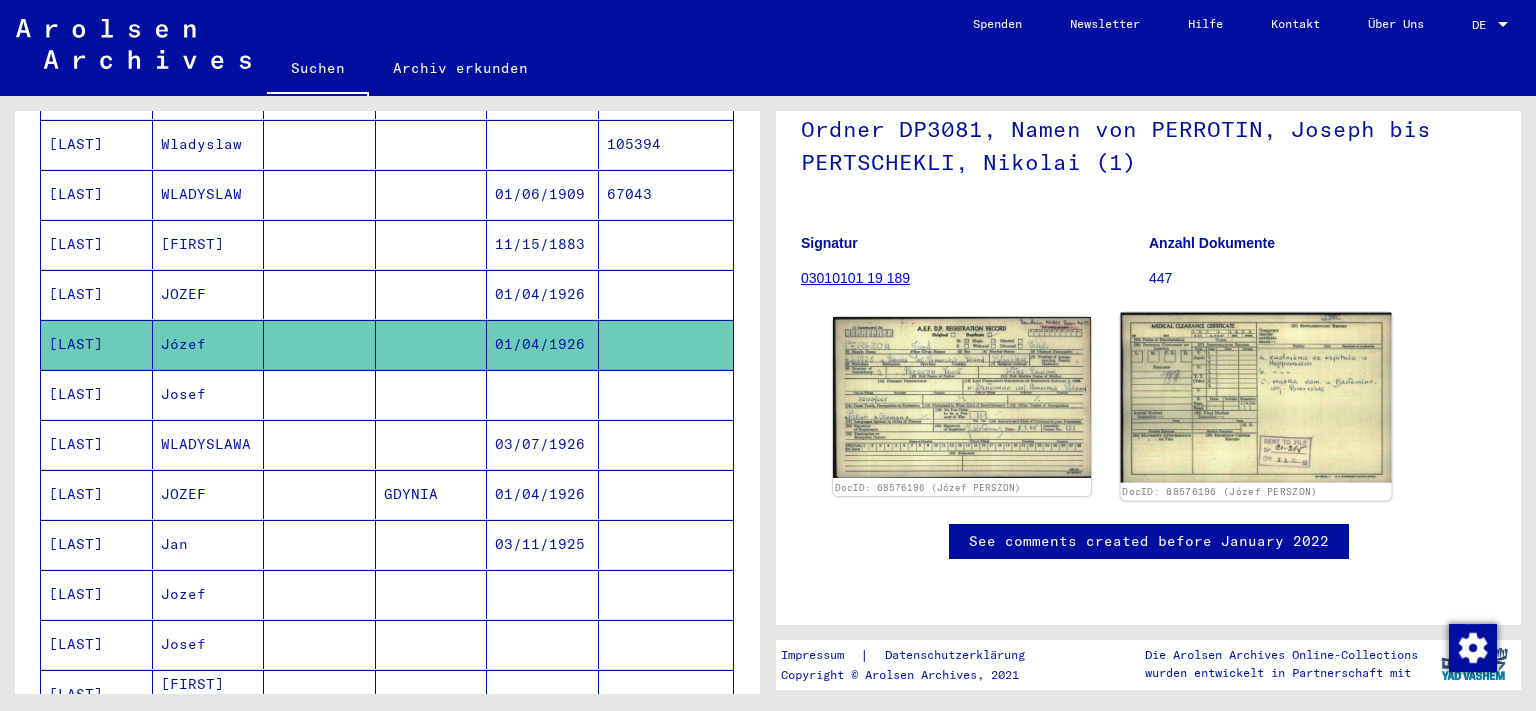 scroll, scrollTop: 412, scrollLeft: 0, axis: vertical 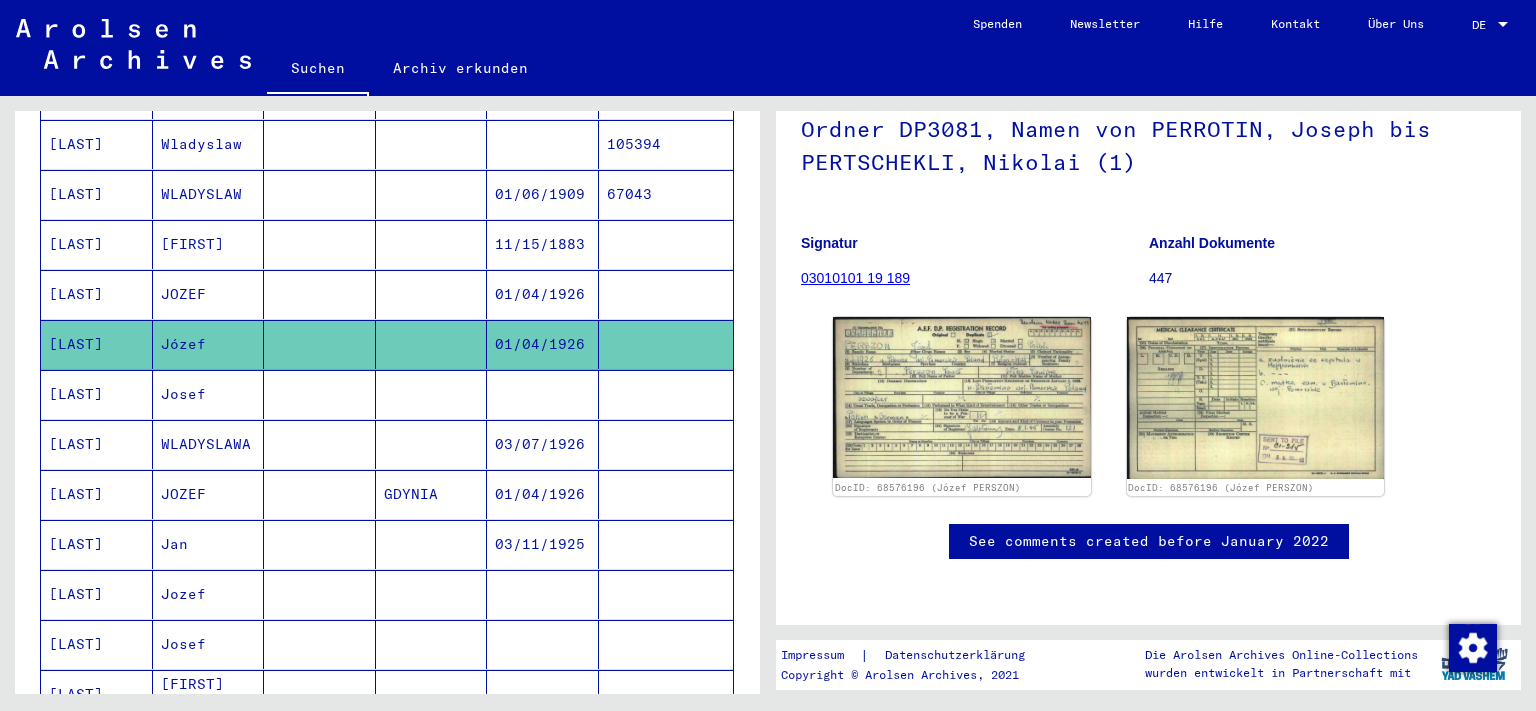 click at bounding box center [432, 444] 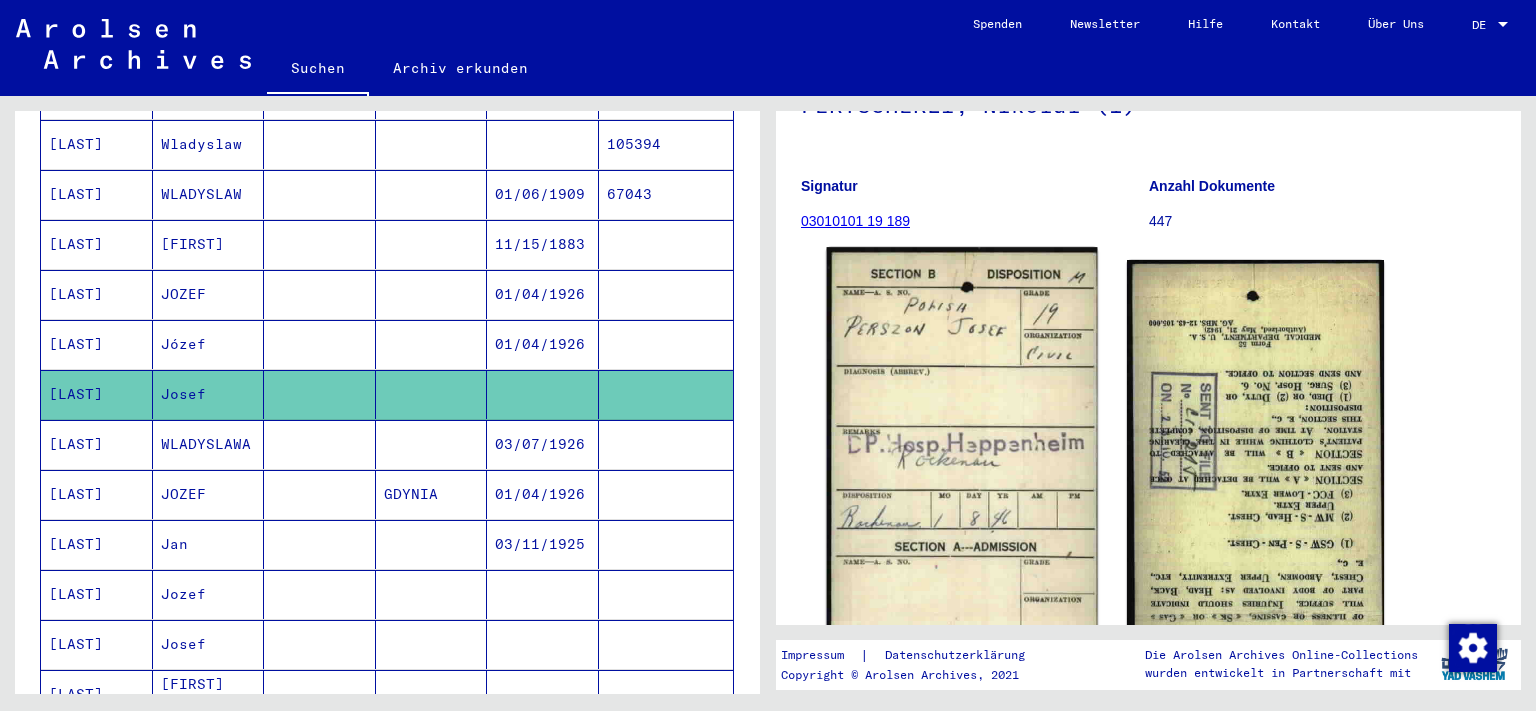 scroll, scrollTop: 331, scrollLeft: 0, axis: vertical 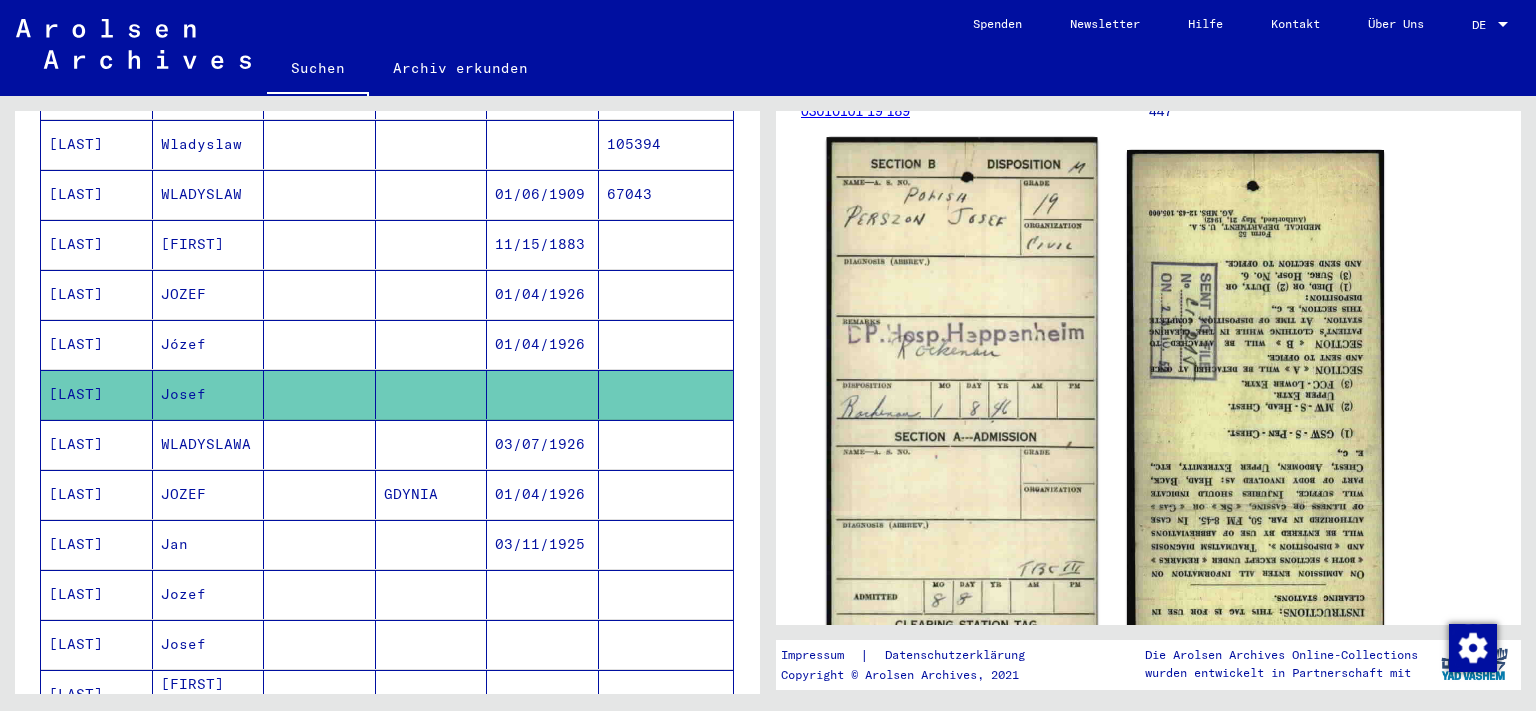 click 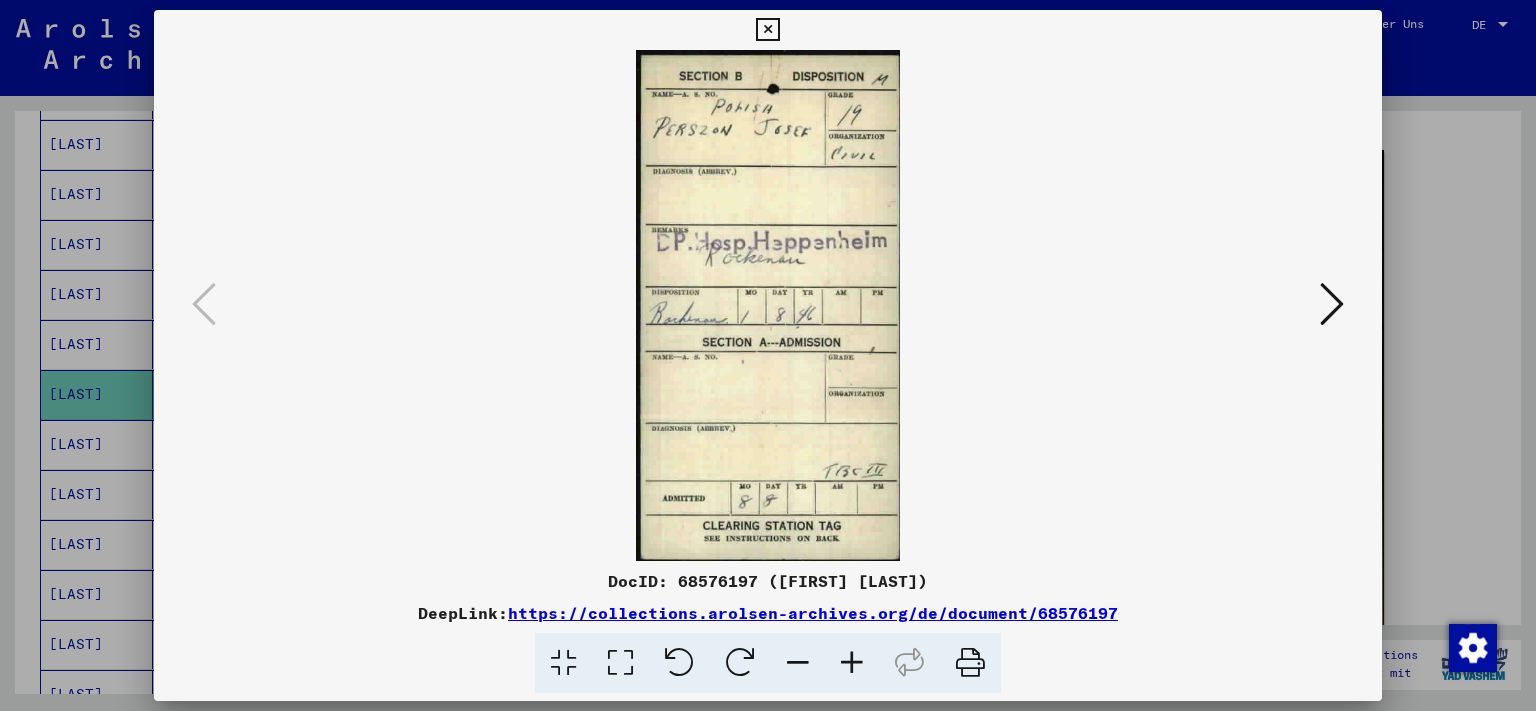 type 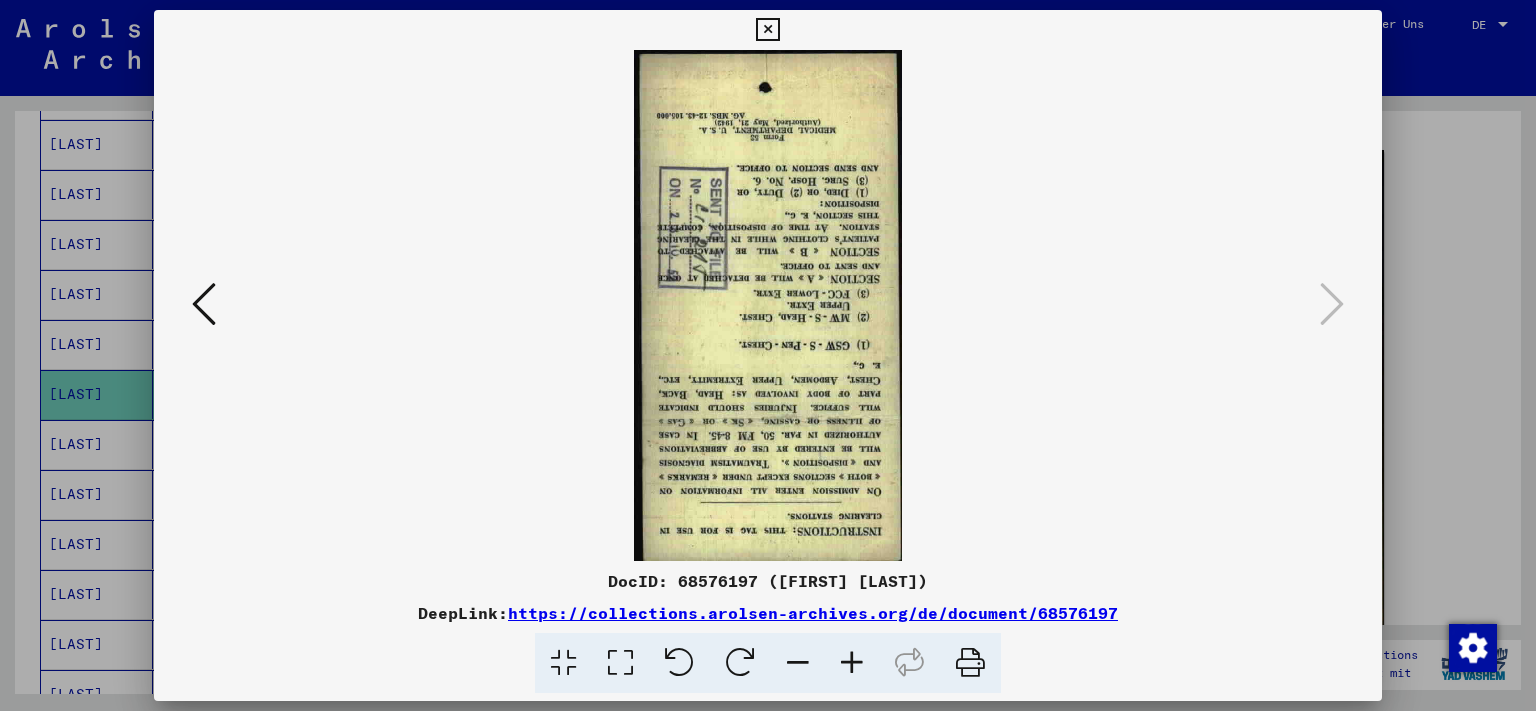 click at bounding box center [204, 304] 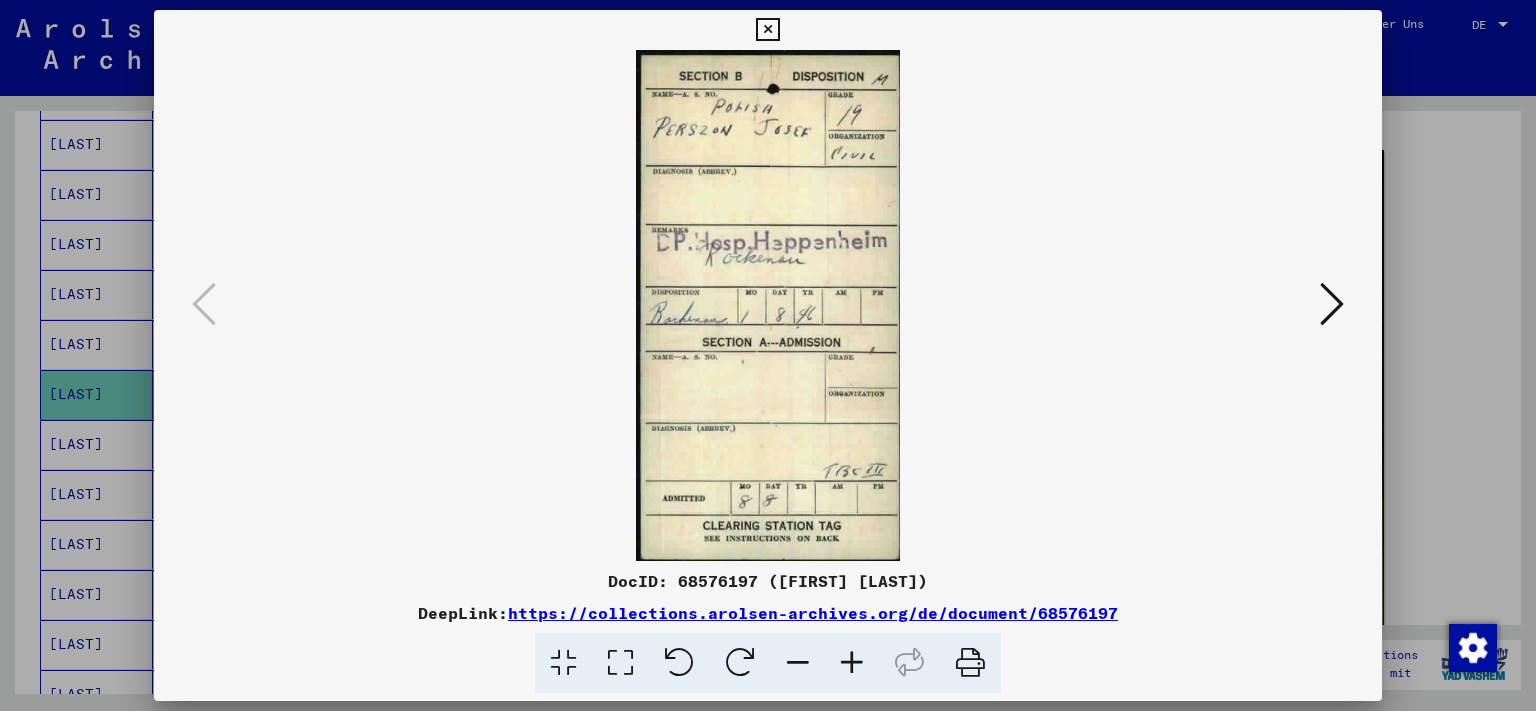 click at bounding box center (970, 663) 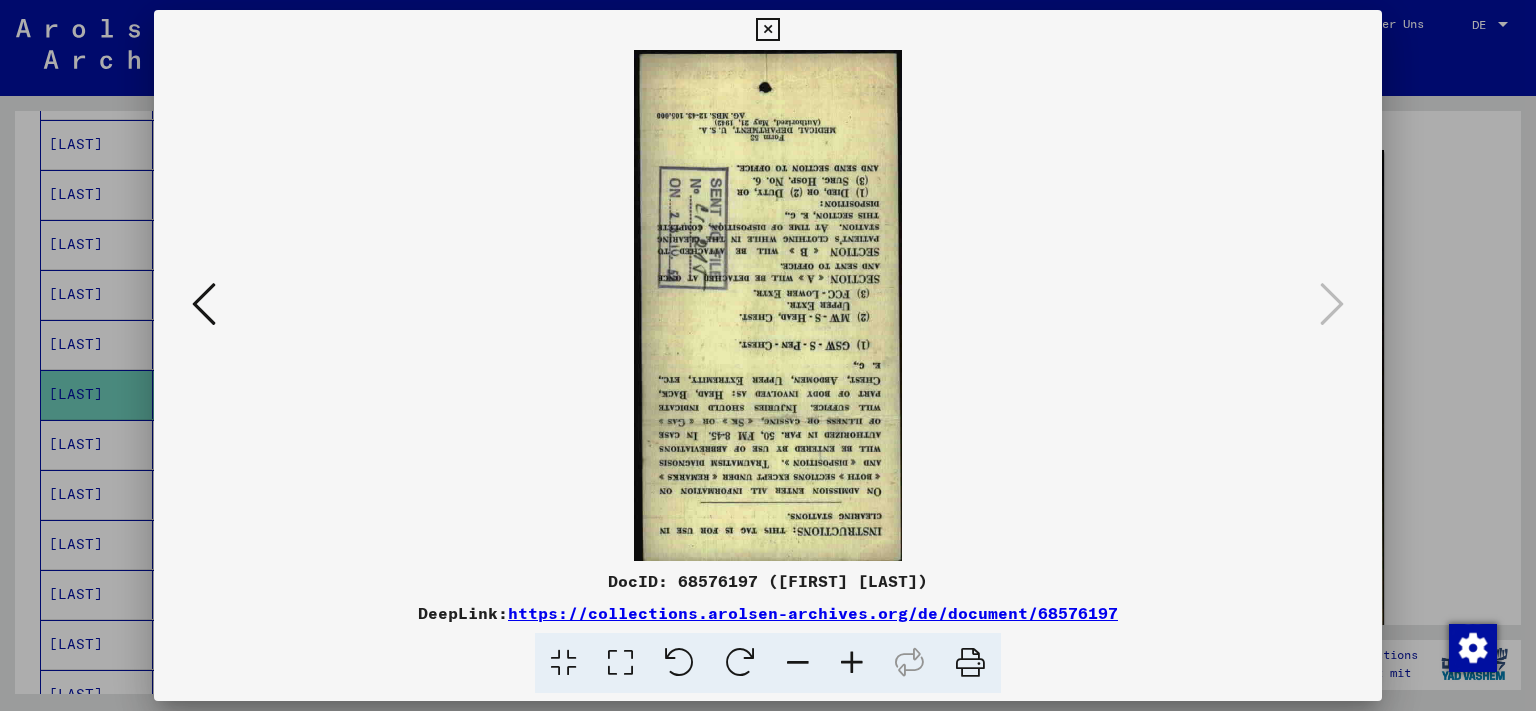 click at bounding box center (204, 304) 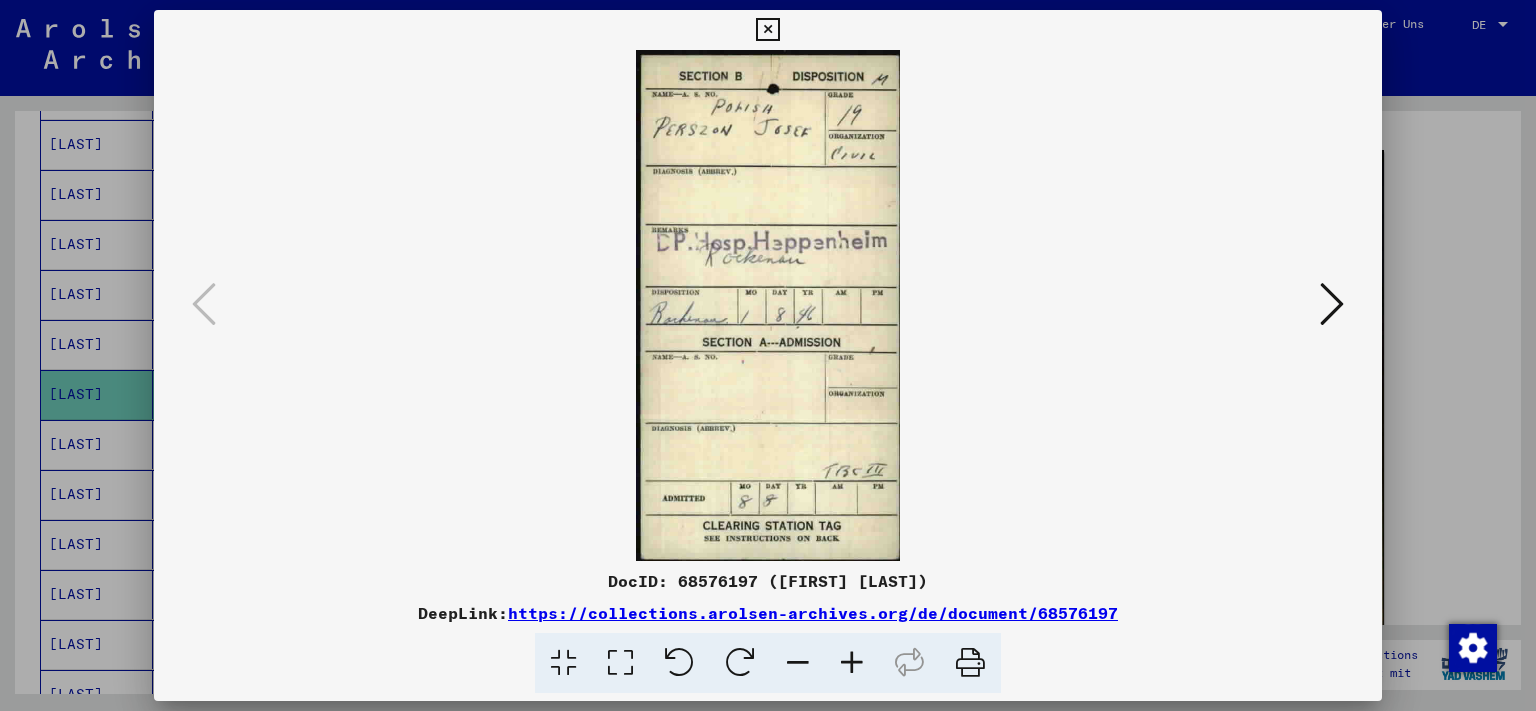 click at bounding box center (1332, 304) 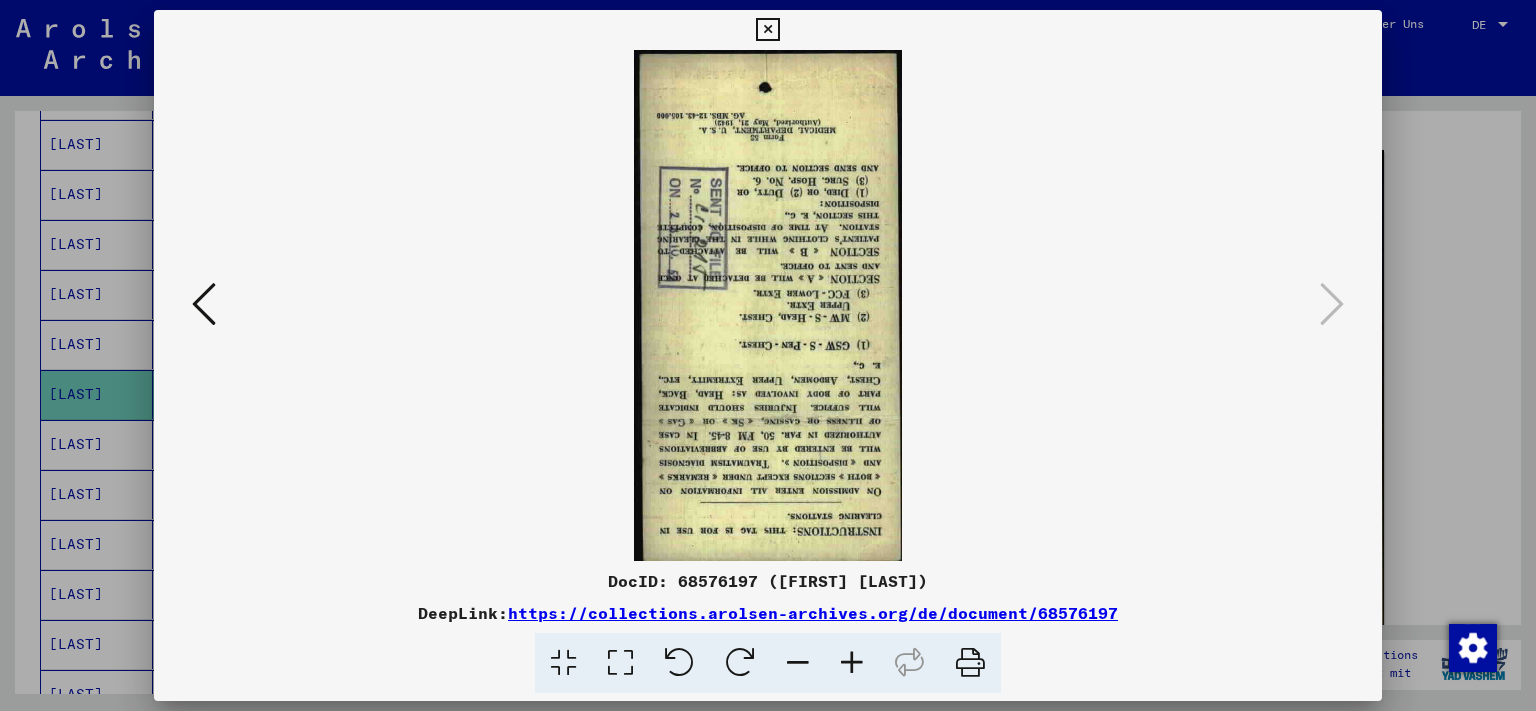 click at bounding box center [970, 663] 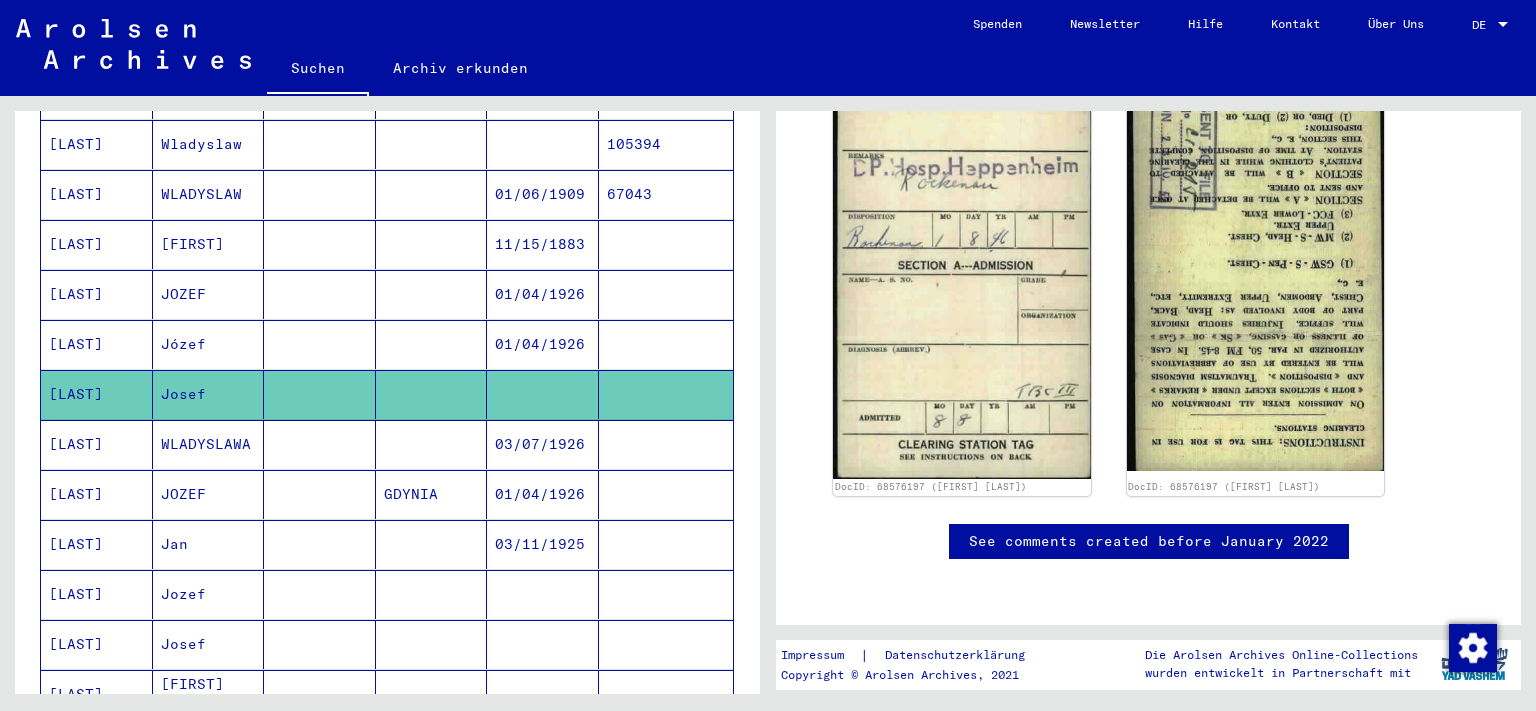 scroll, scrollTop: 883, scrollLeft: 0, axis: vertical 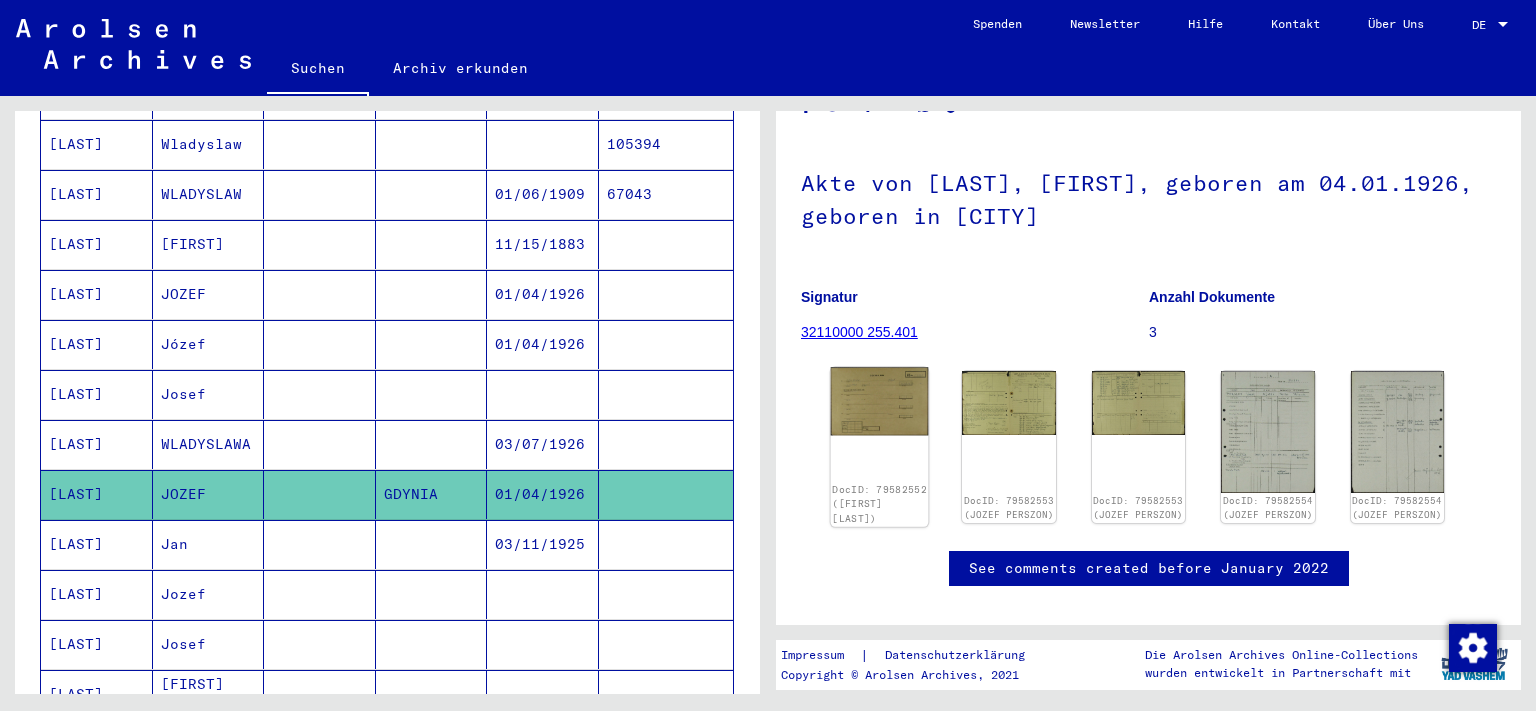 click 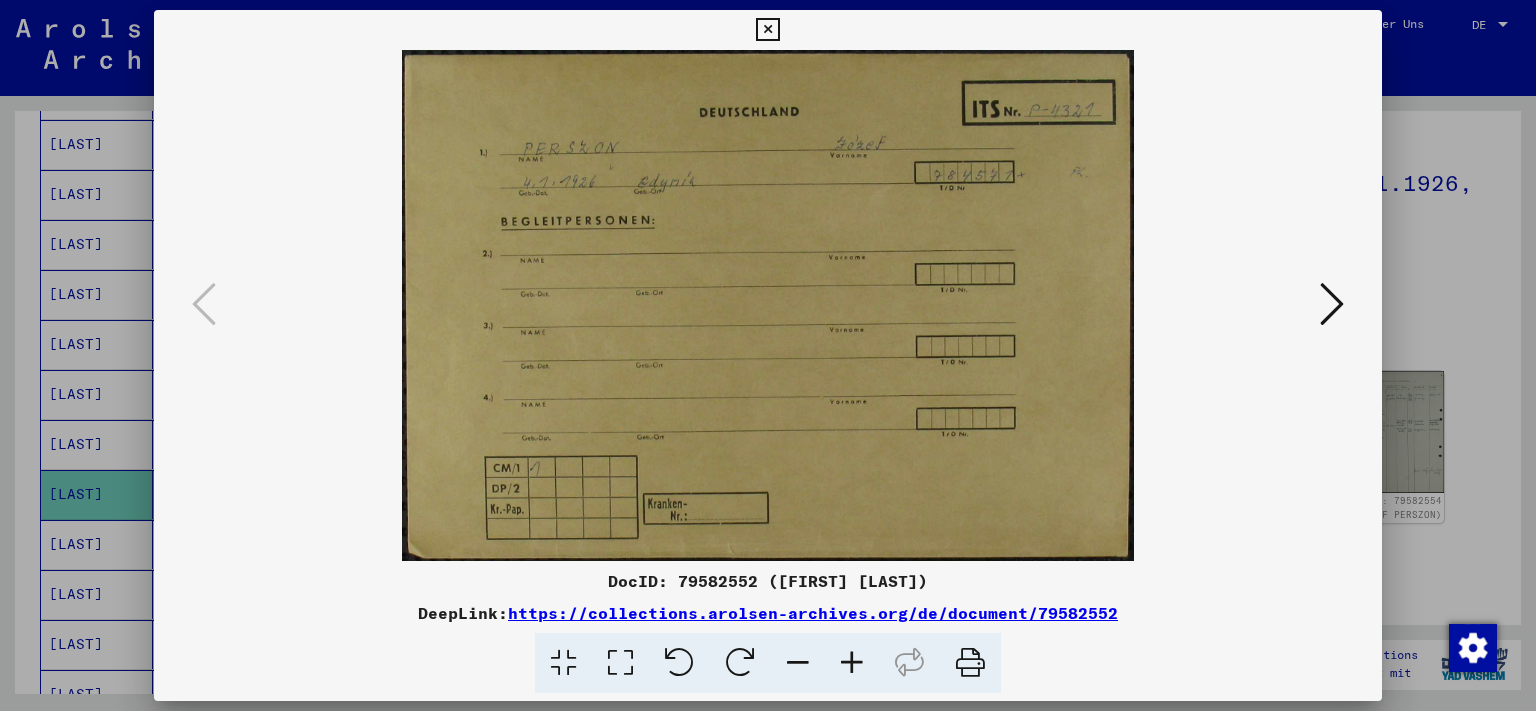 click at bounding box center [1332, 304] 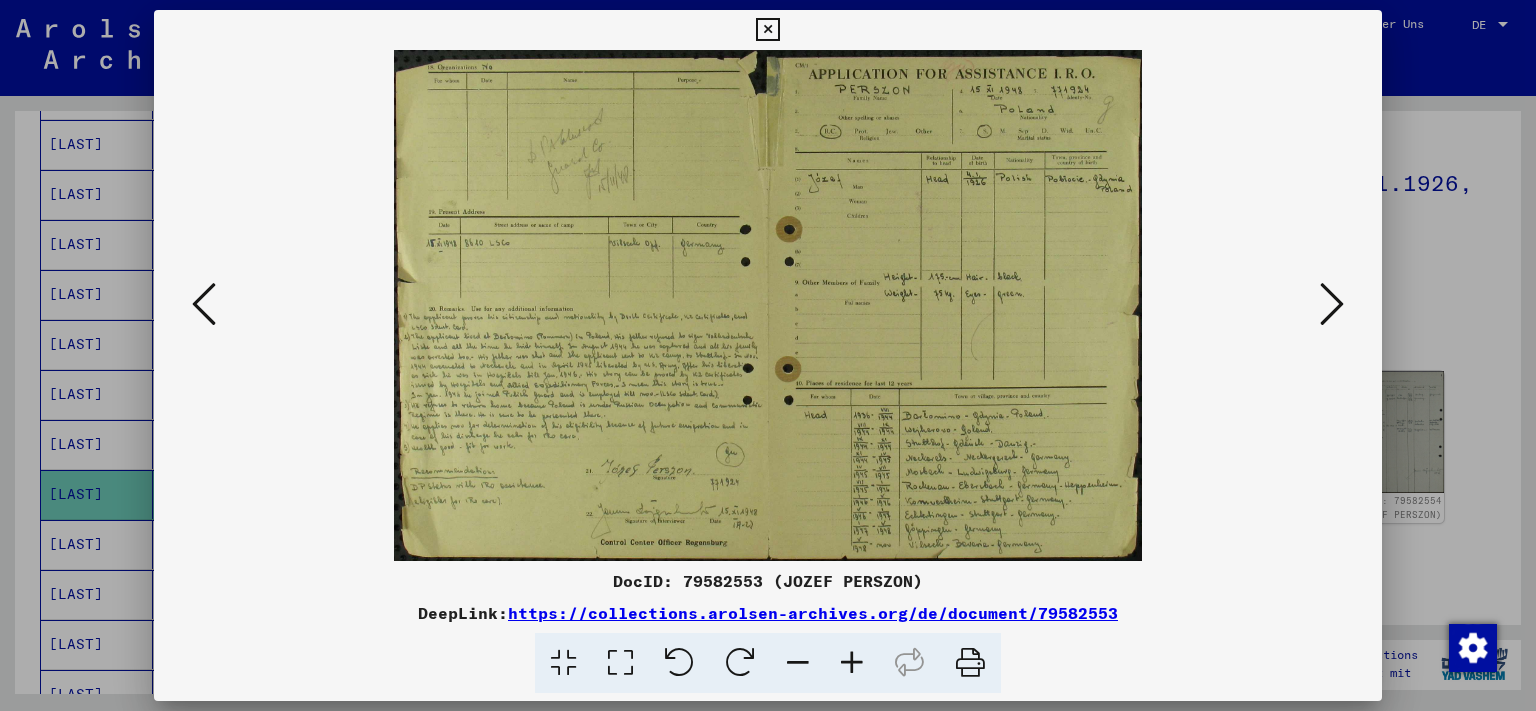click at bounding box center [204, 304] 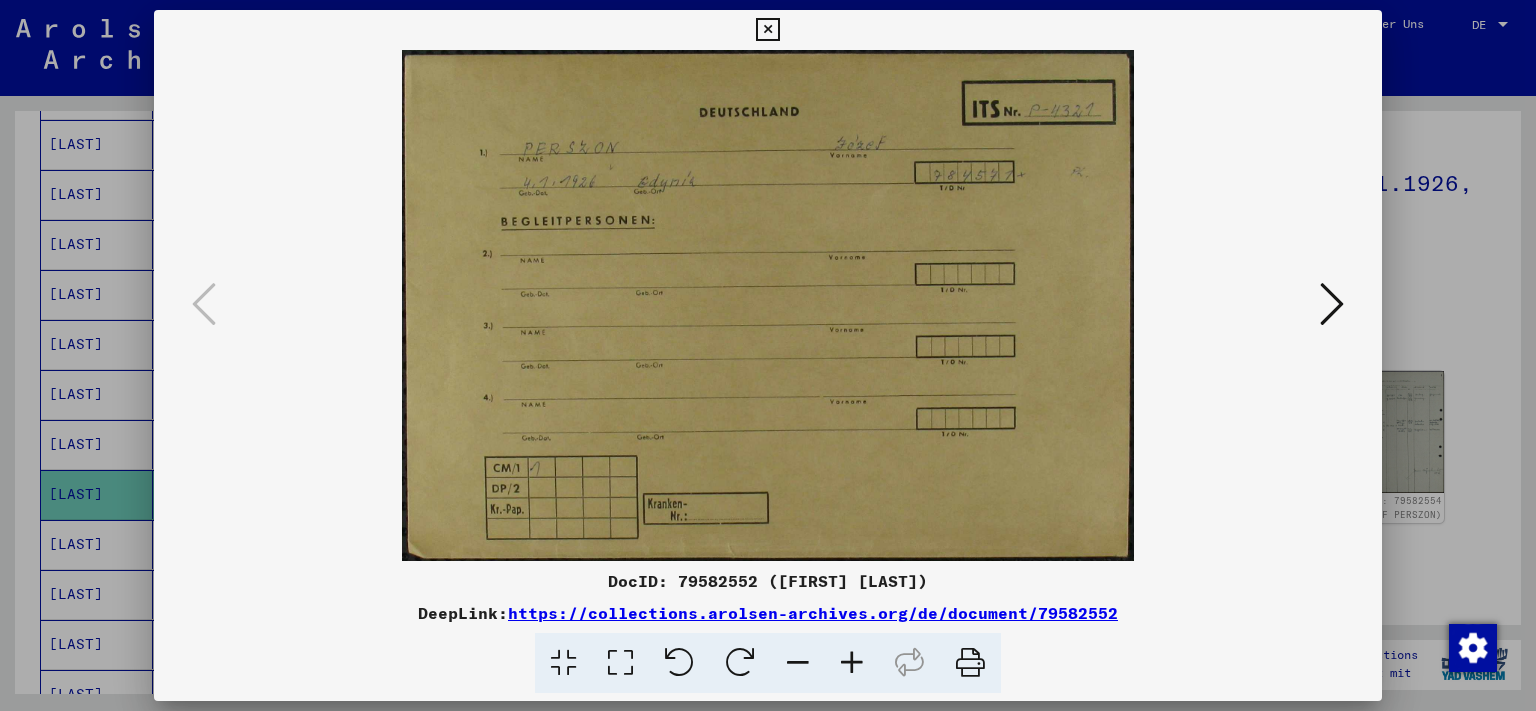 click at bounding box center (970, 663) 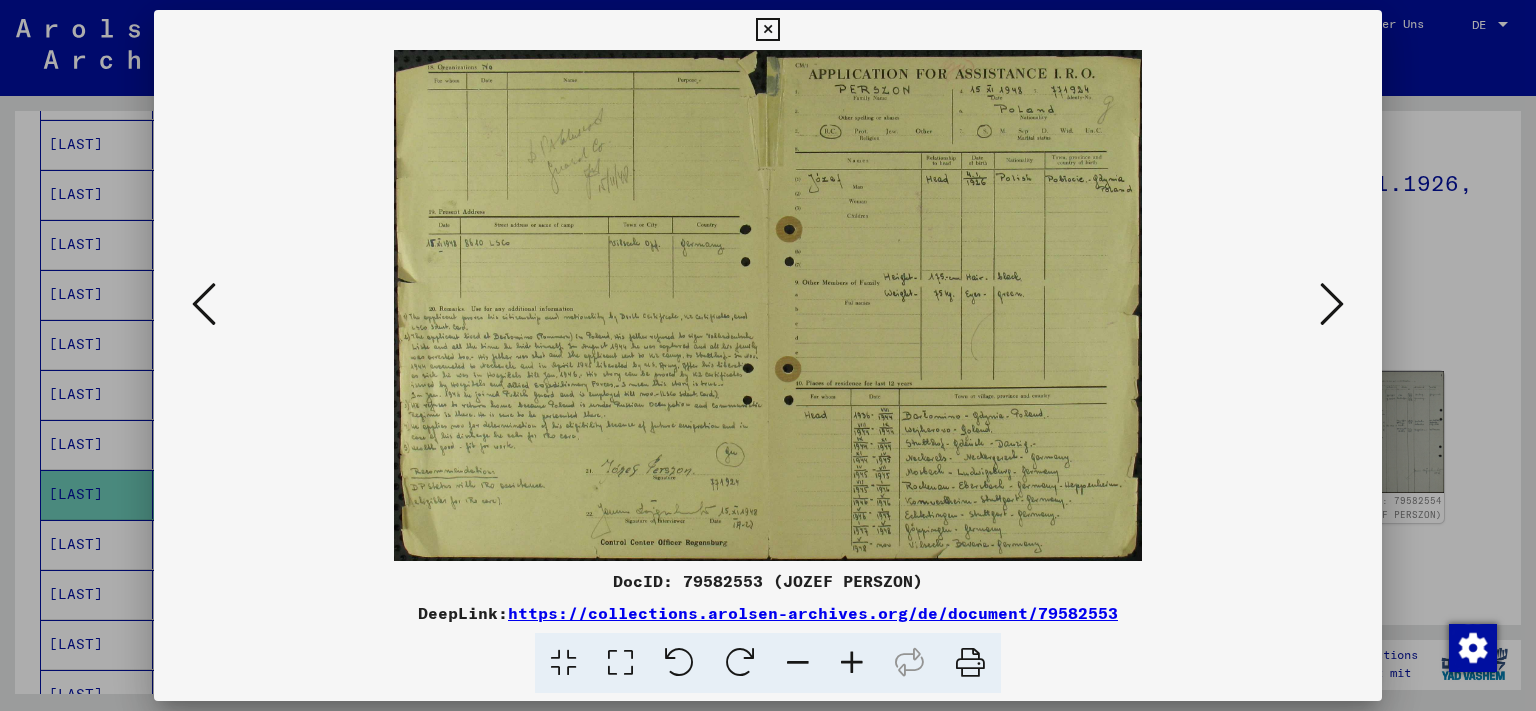click at bounding box center (970, 663) 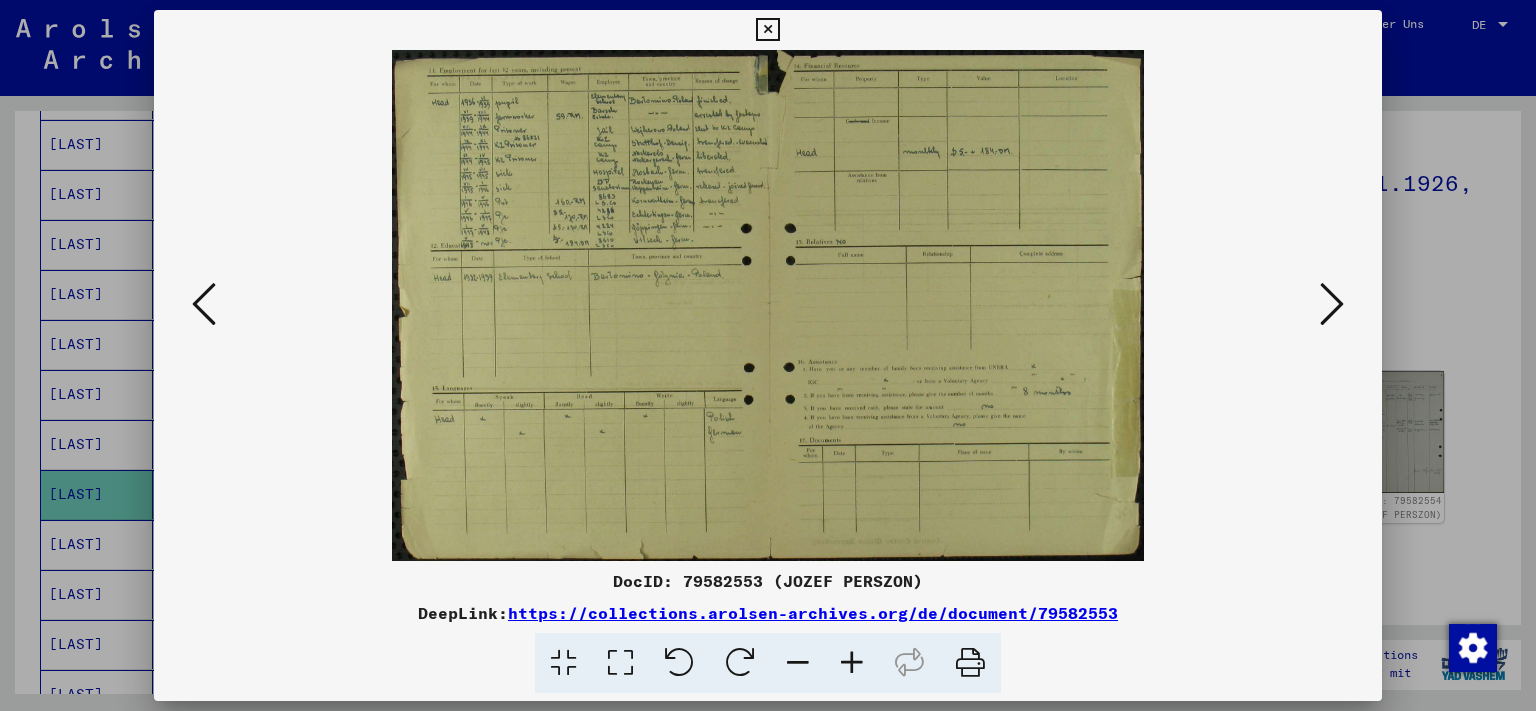 click at bounding box center [970, 663] 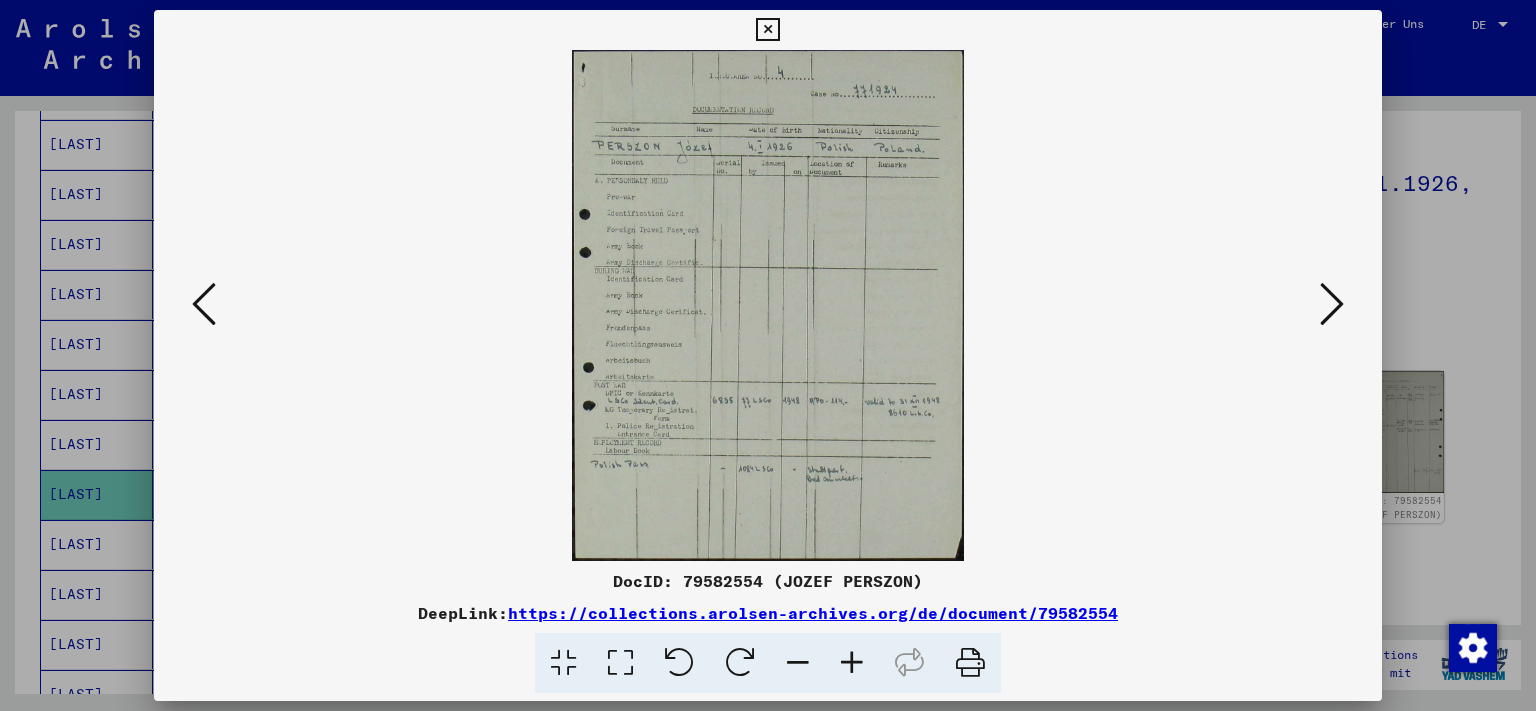 click at bounding box center [1332, 304] 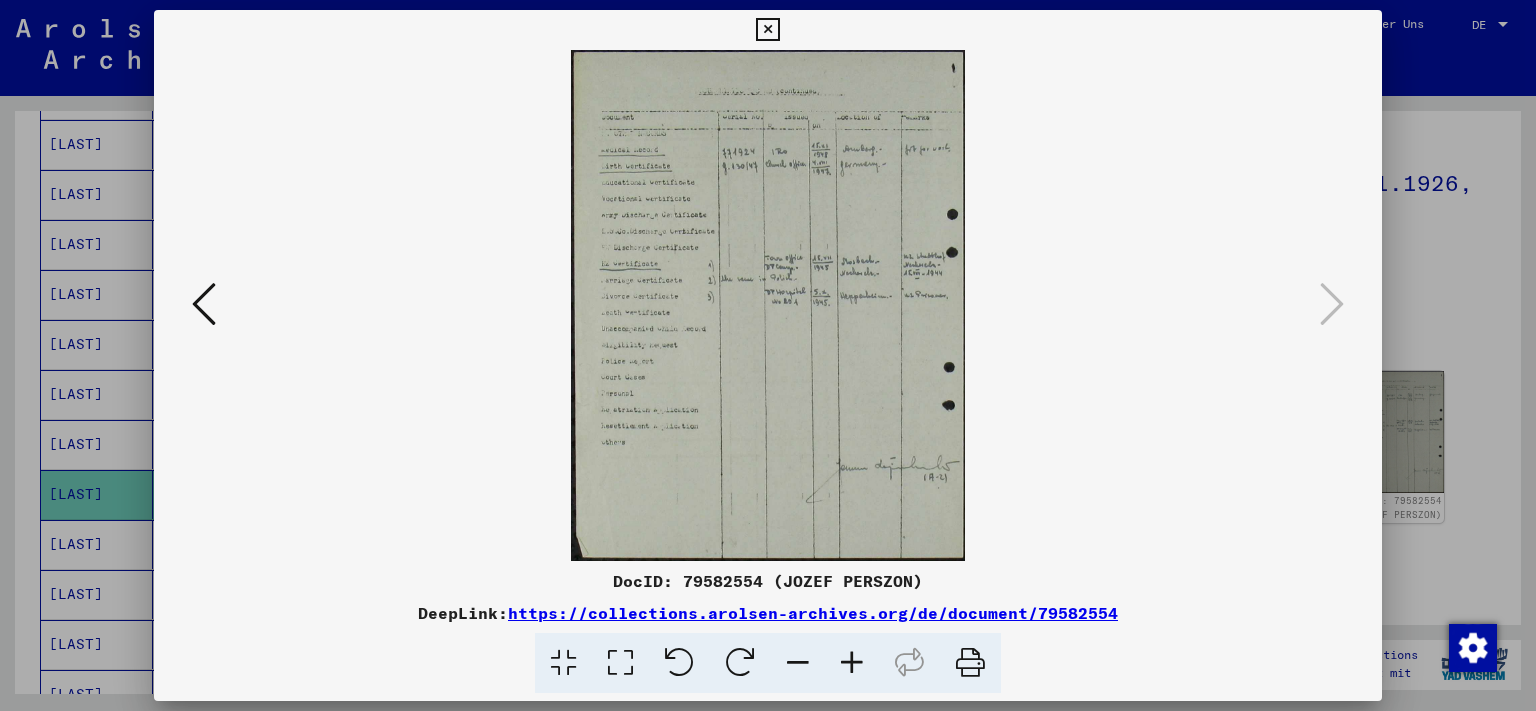 click at bounding box center (204, 304) 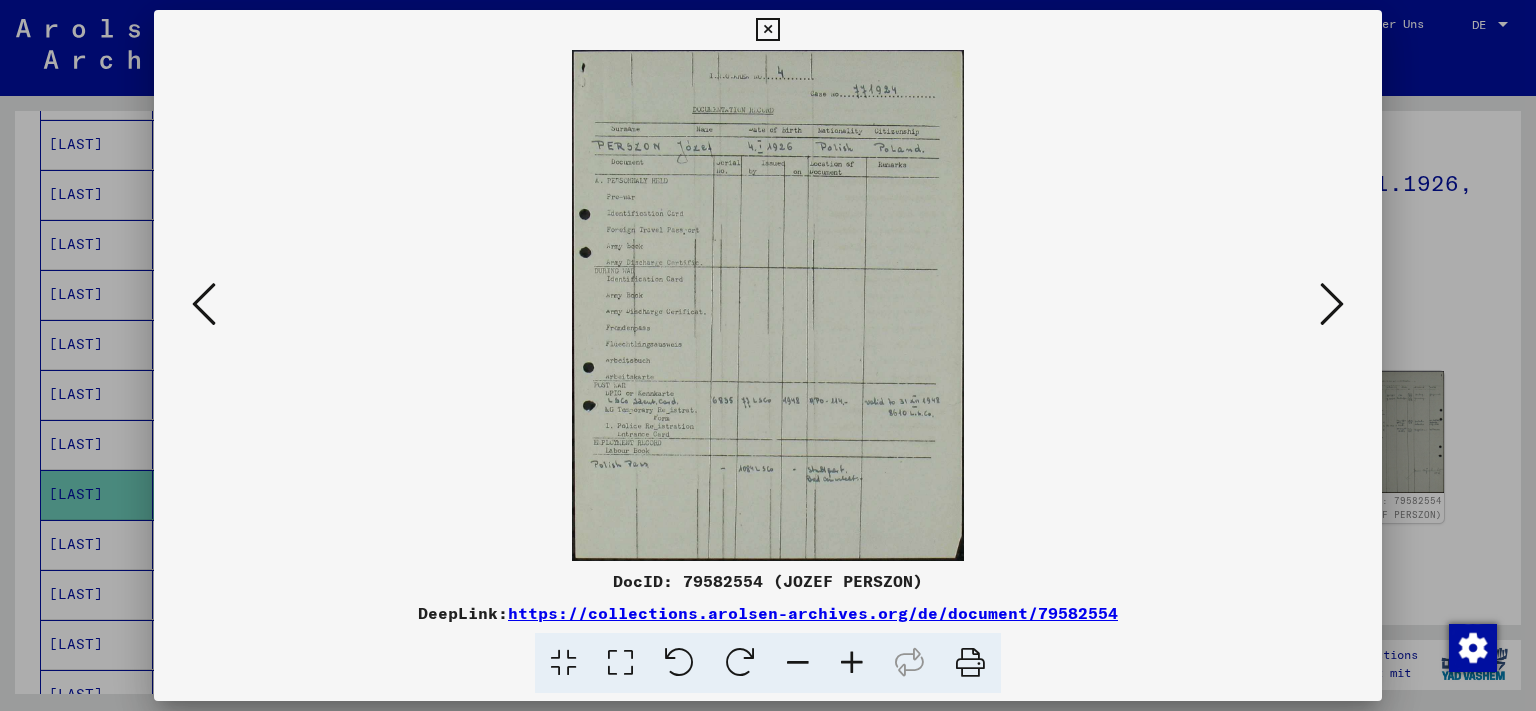 click at bounding box center (970, 663) 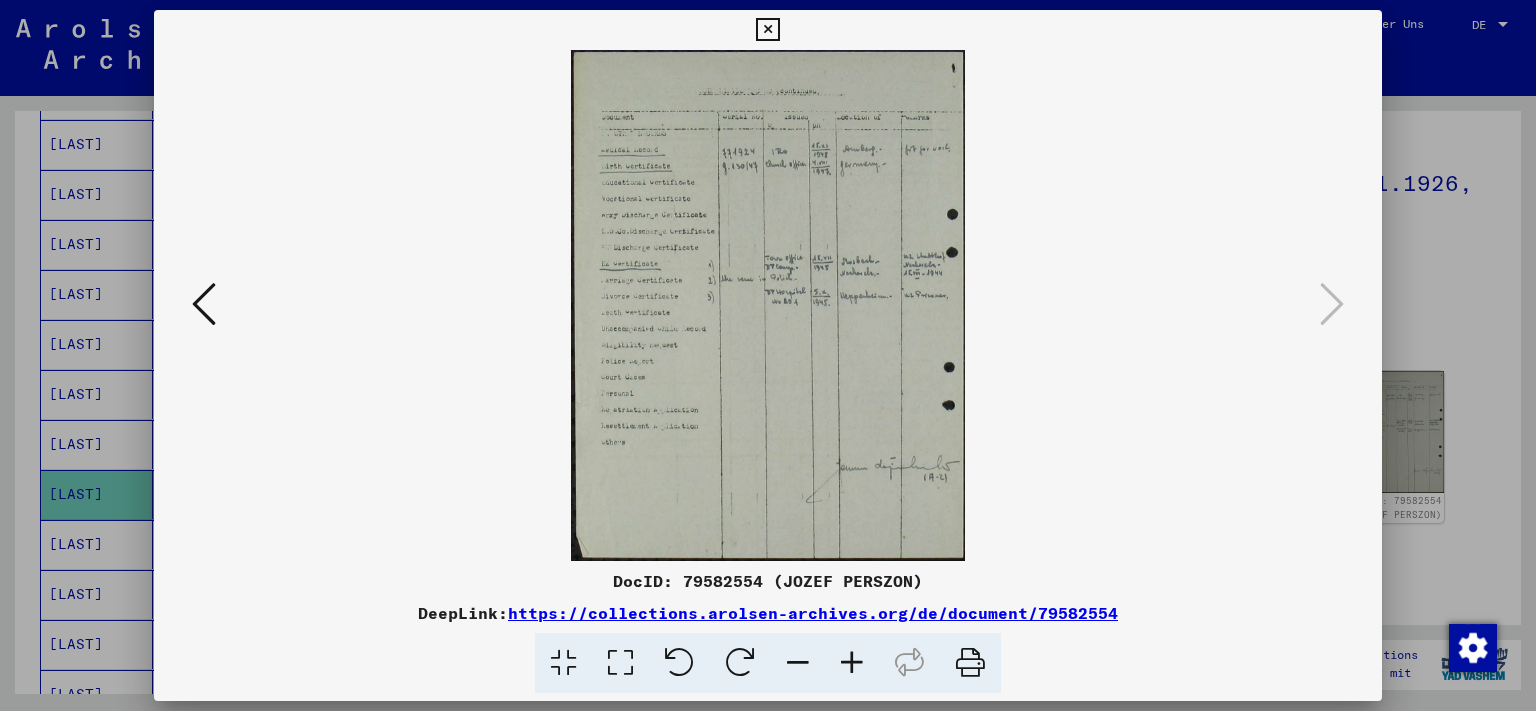 click at bounding box center [970, 663] 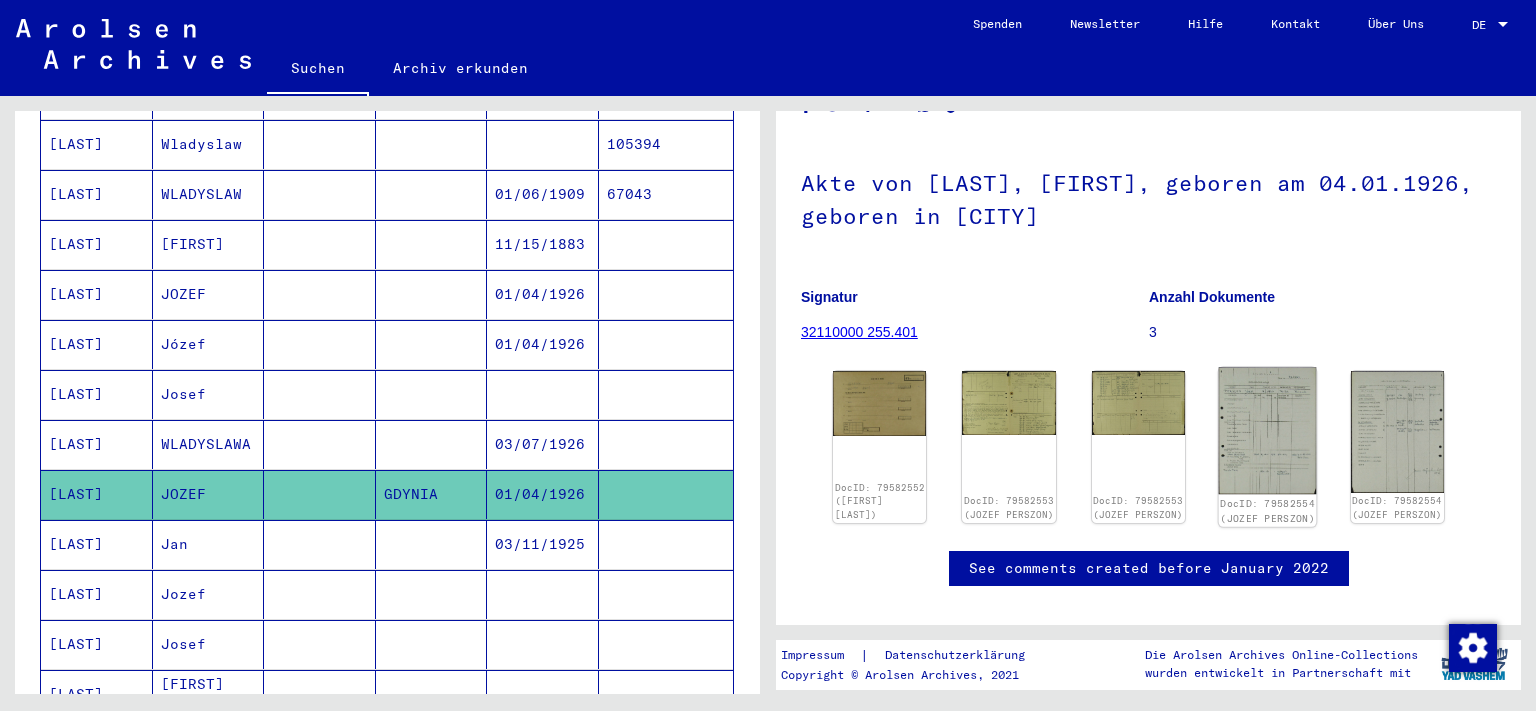 scroll, scrollTop: 221, scrollLeft: 0, axis: vertical 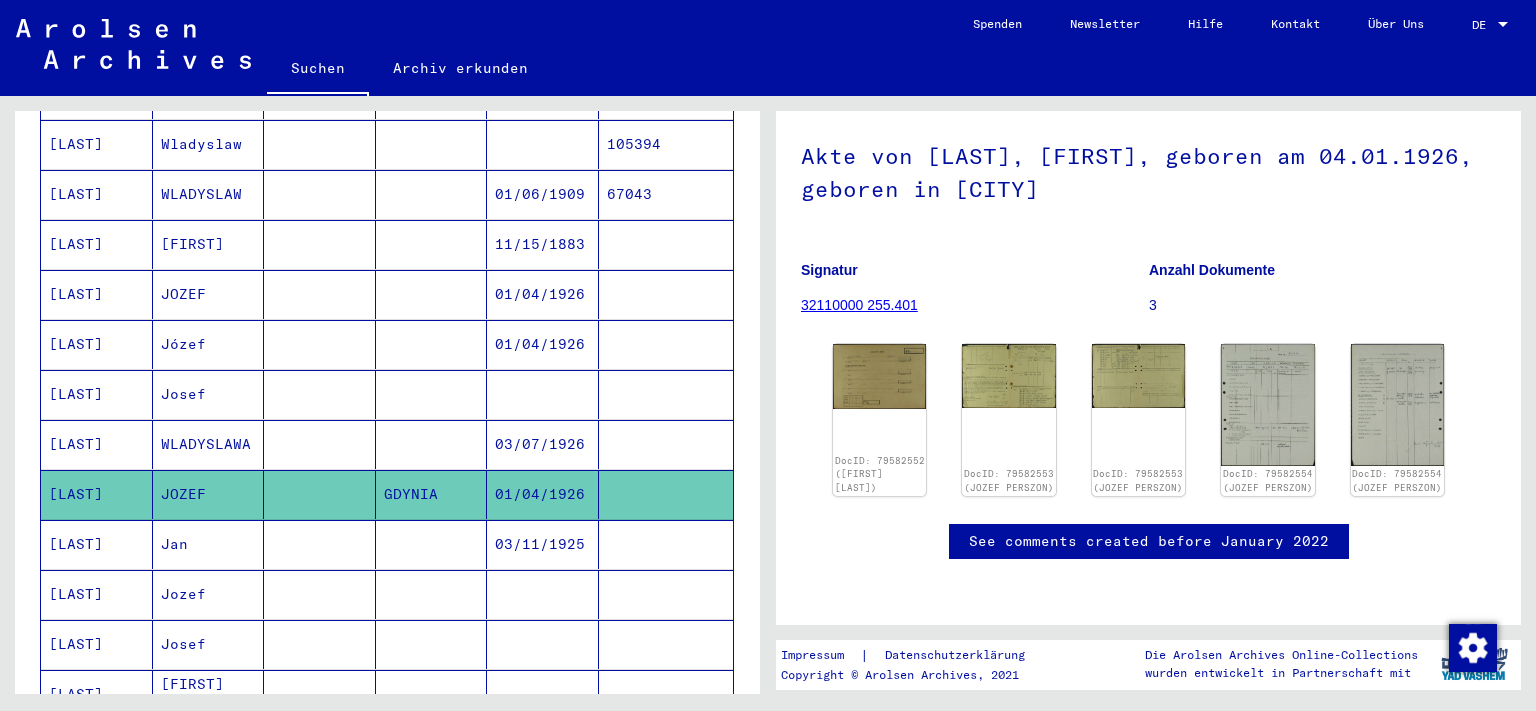 click at bounding box center (320, 644) 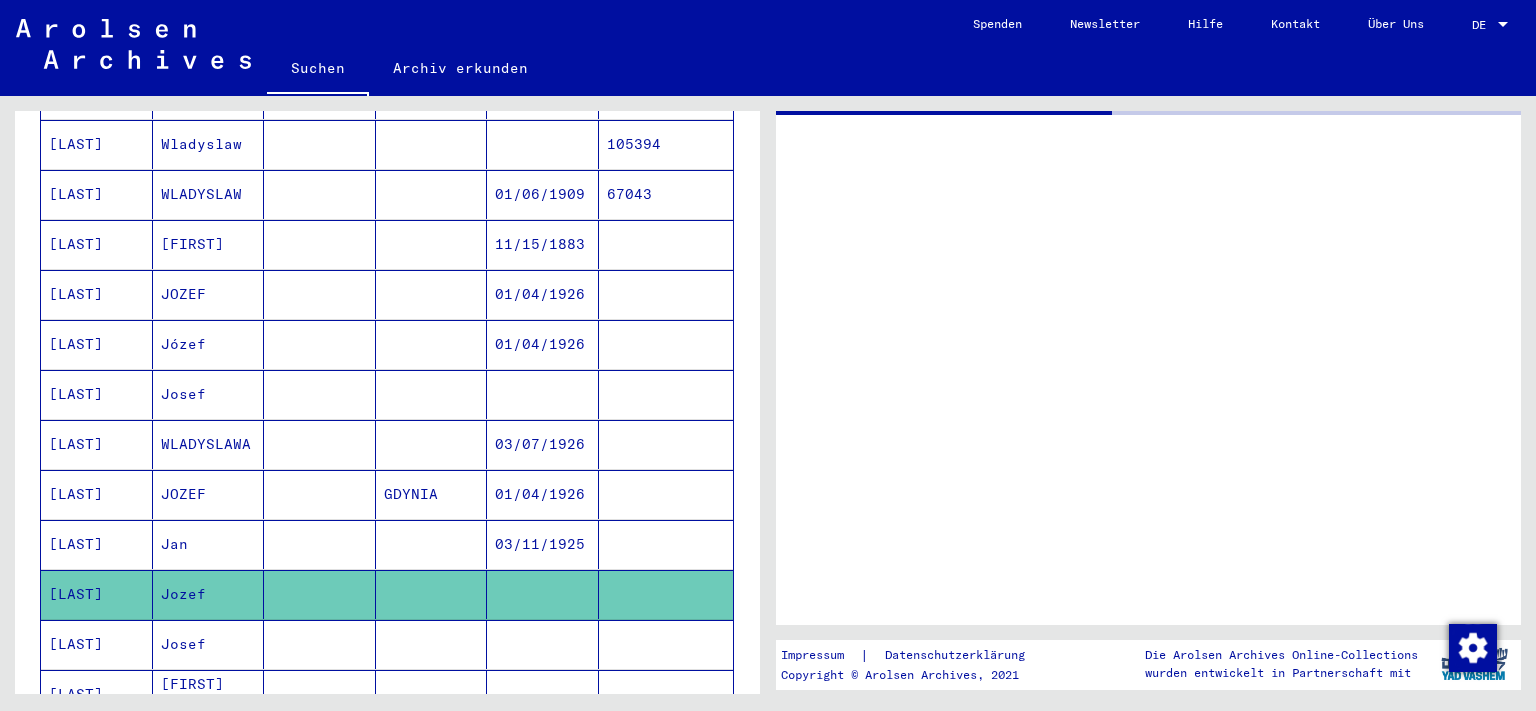 scroll, scrollTop: 0, scrollLeft: 0, axis: both 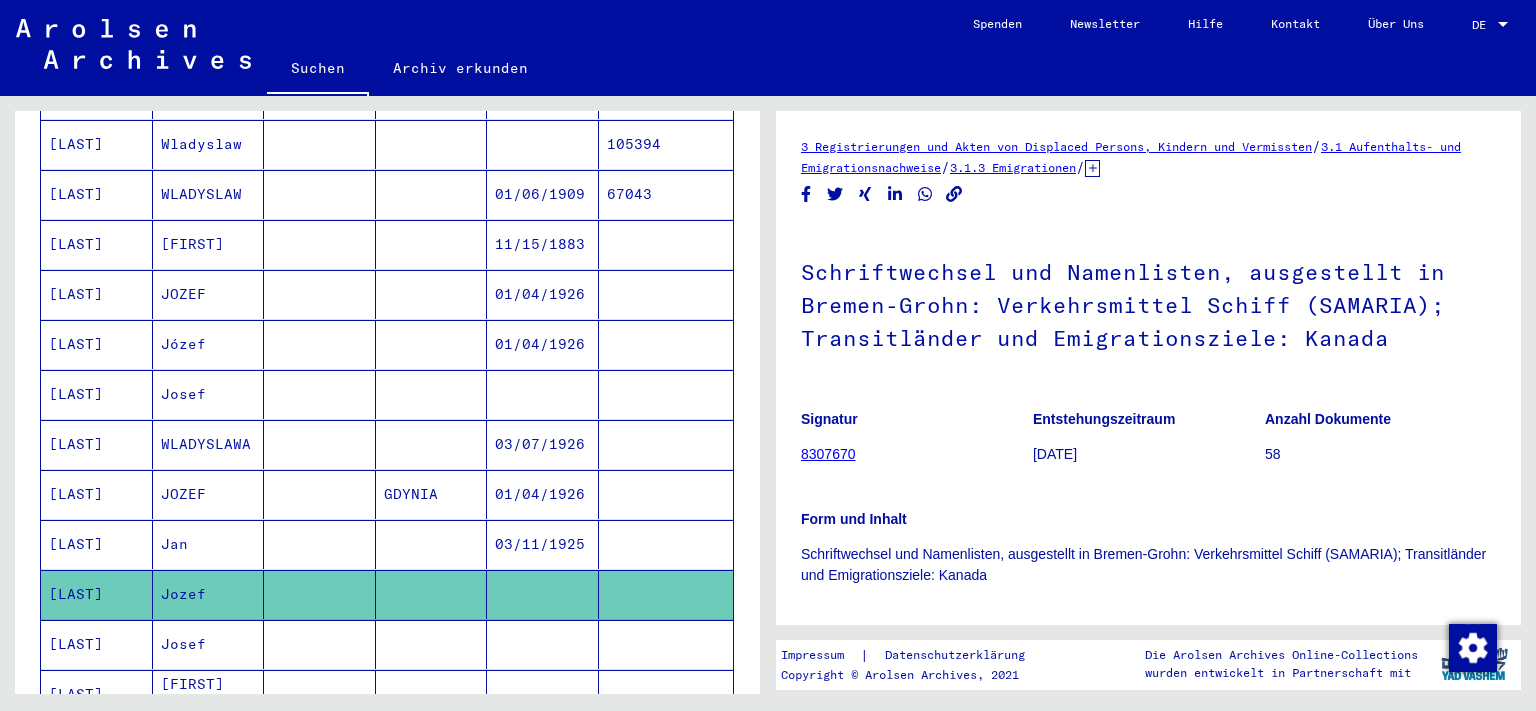 click at bounding box center [320, 694] 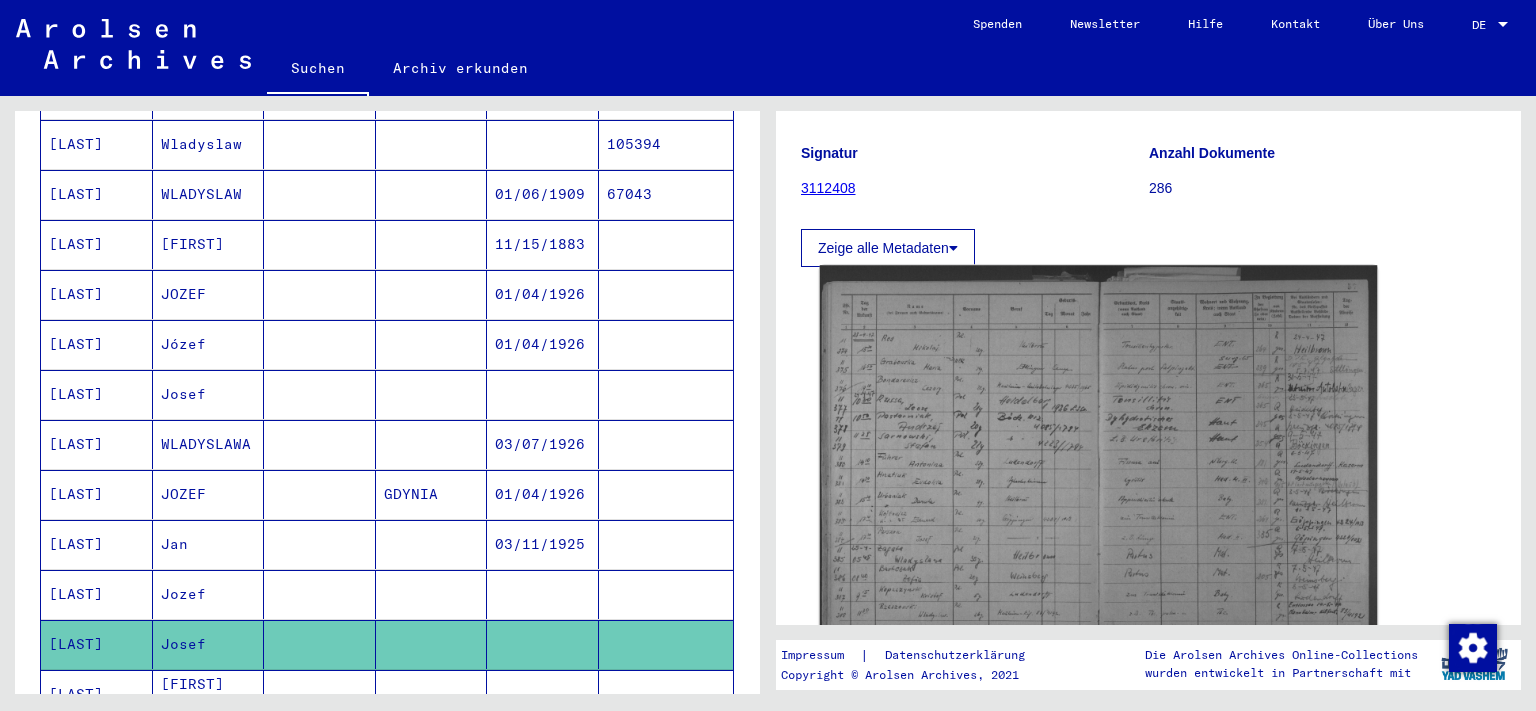 scroll, scrollTop: 331, scrollLeft: 0, axis: vertical 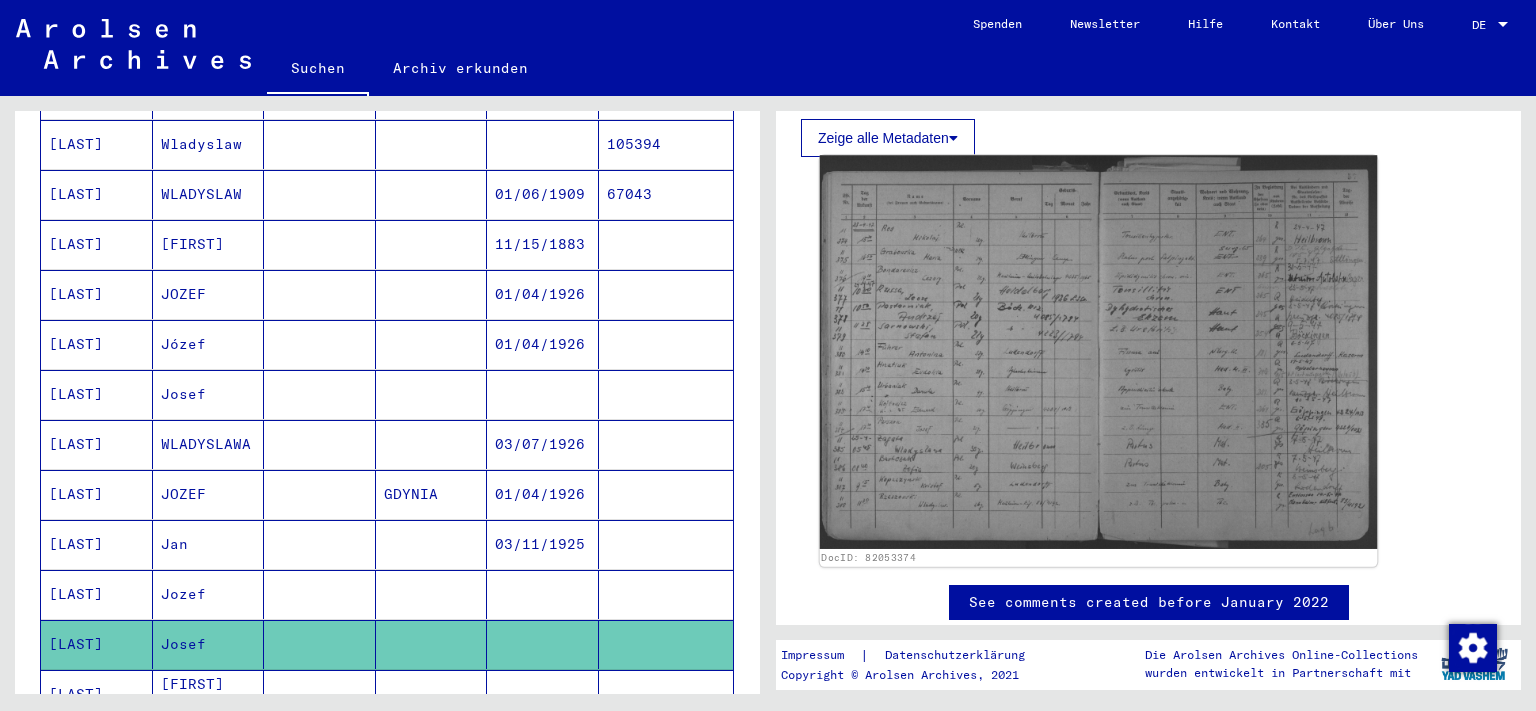 click 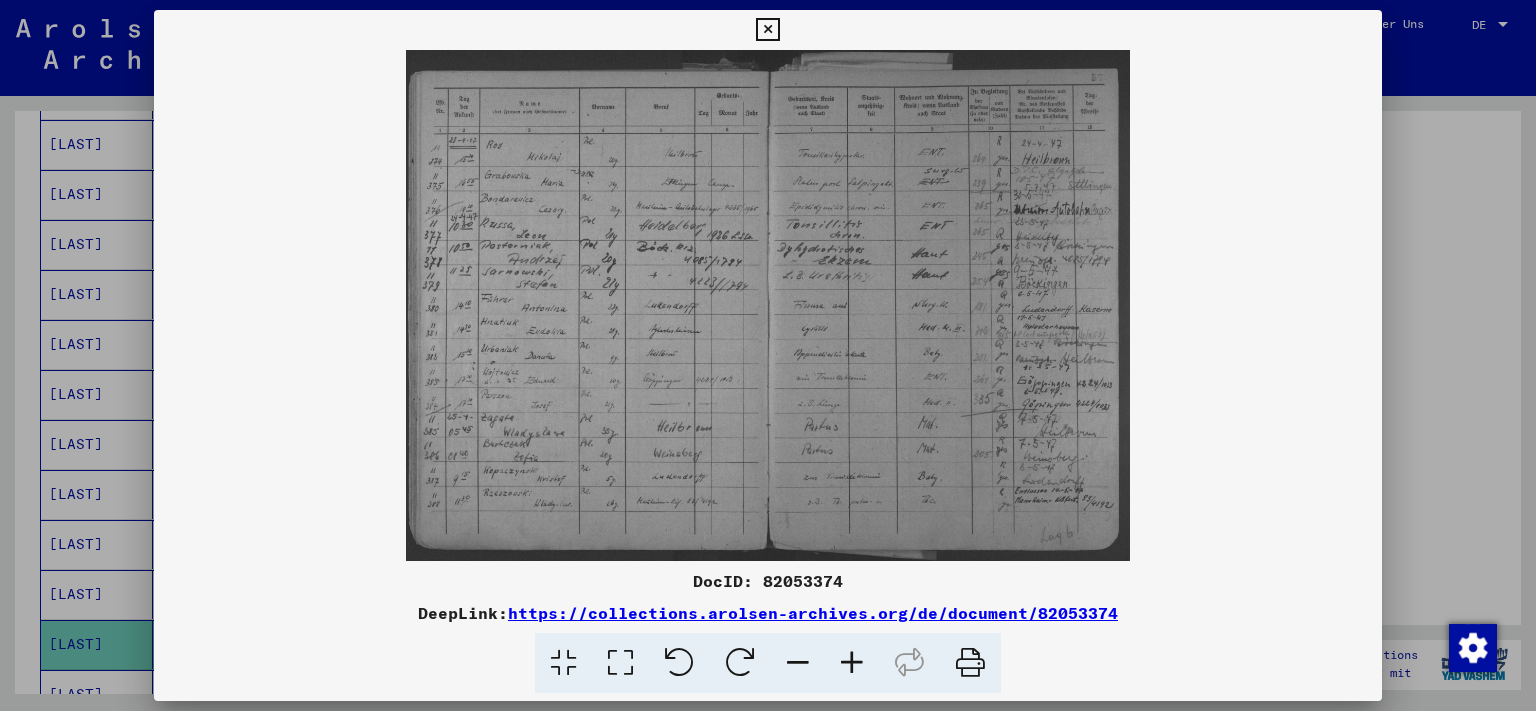 click at bounding box center [970, 663] 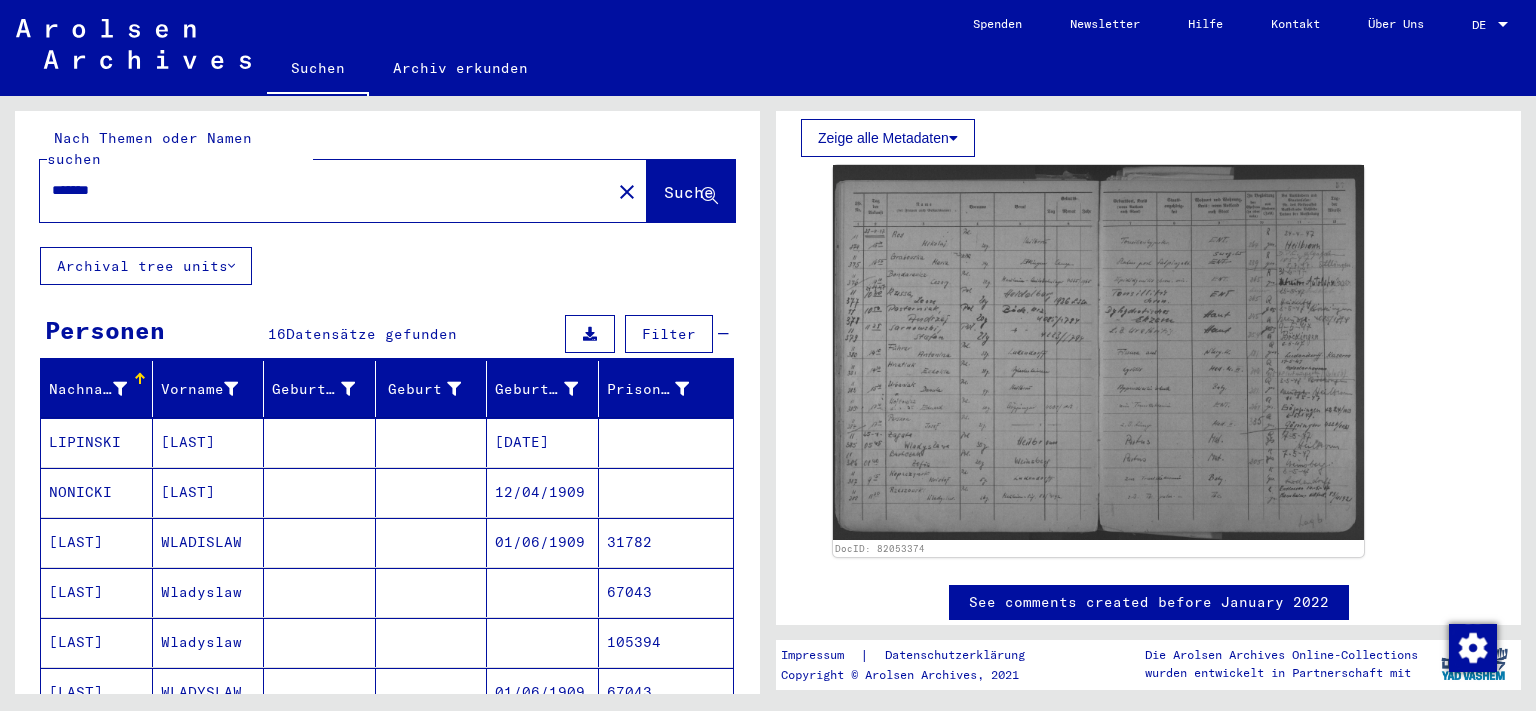 scroll, scrollTop: 0, scrollLeft: 0, axis: both 